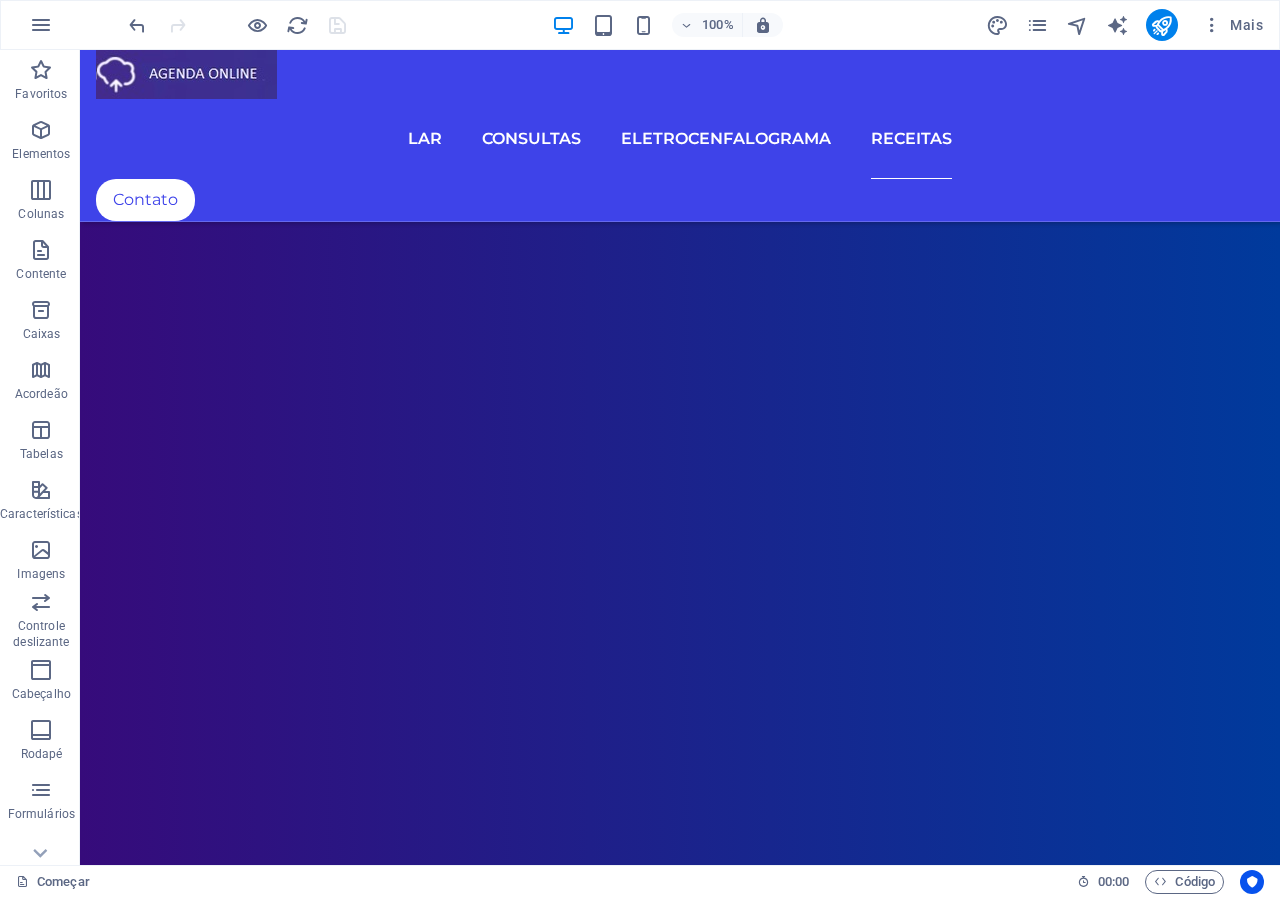 scroll, scrollTop: 0, scrollLeft: 0, axis: both 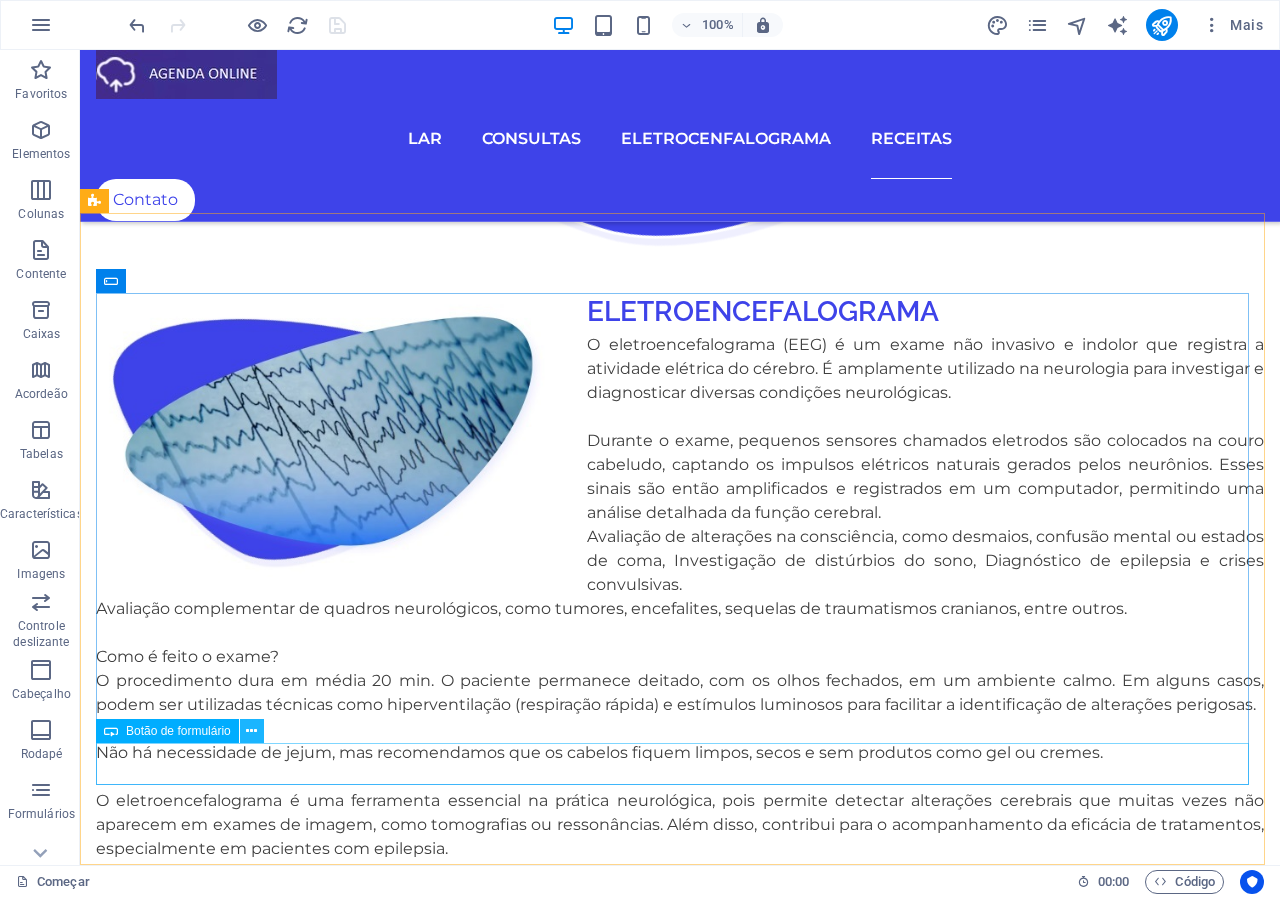 click at bounding box center [251, 731] 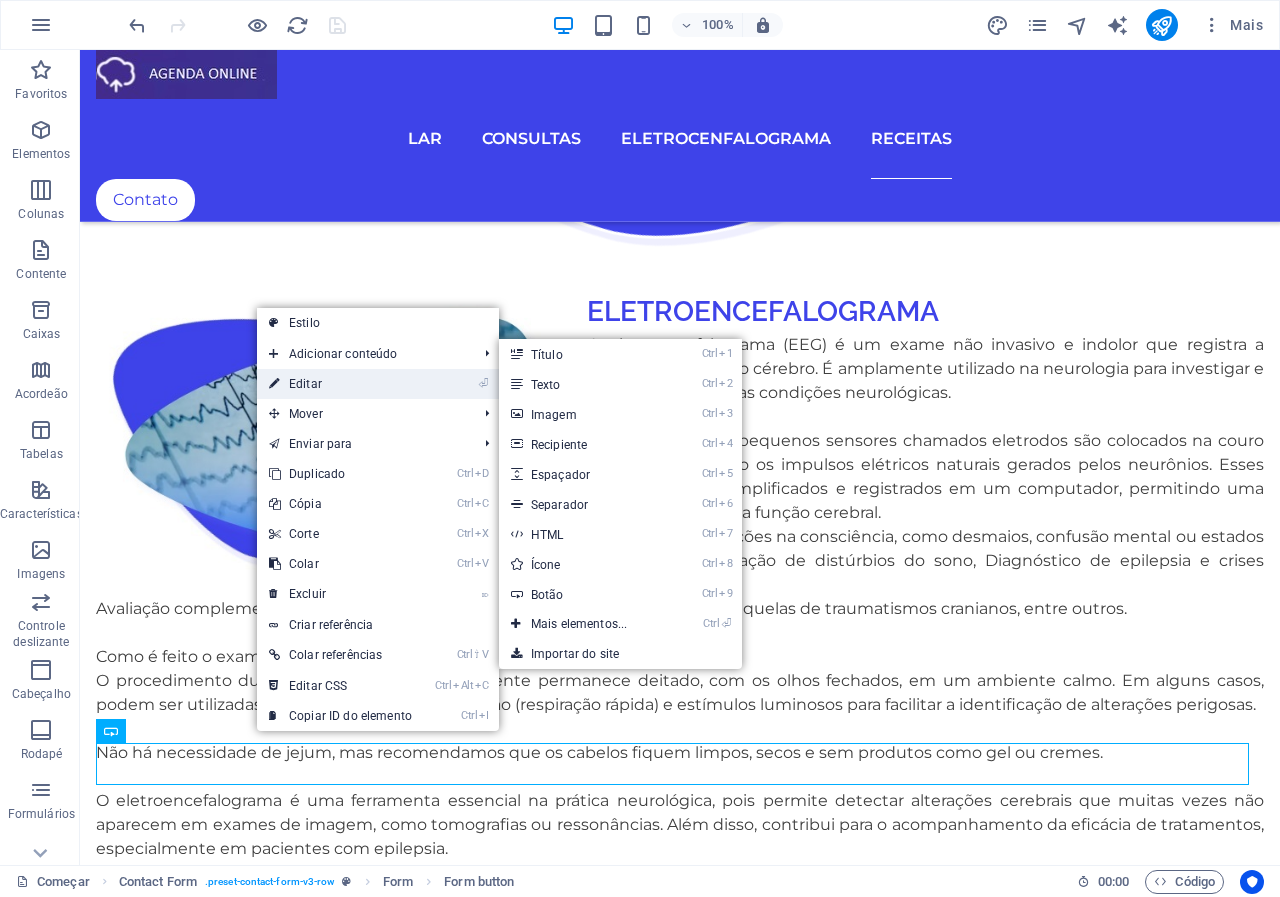 click on "⏎ Editar" at bounding box center [340, 384] 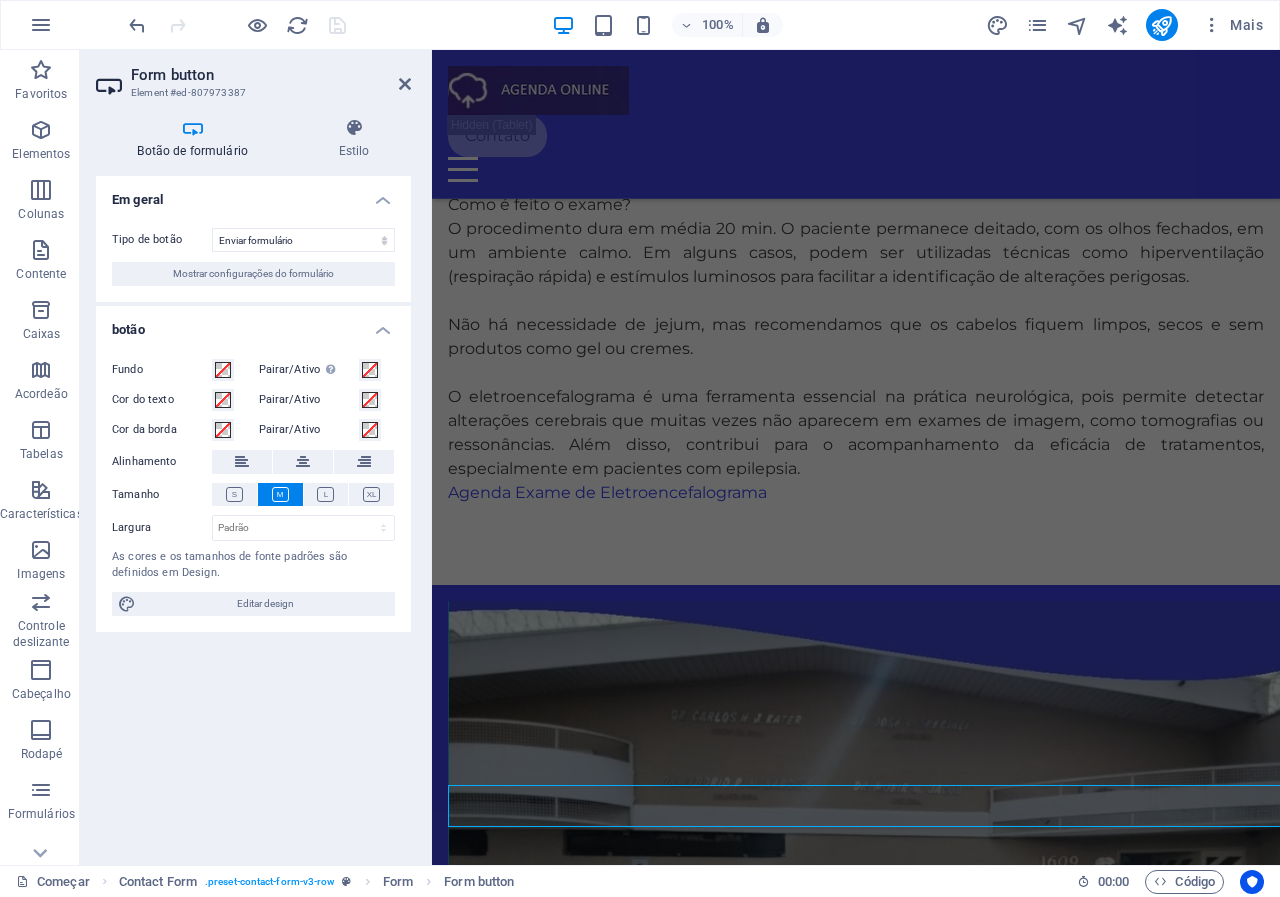 scroll, scrollTop: 4839, scrollLeft: 0, axis: vertical 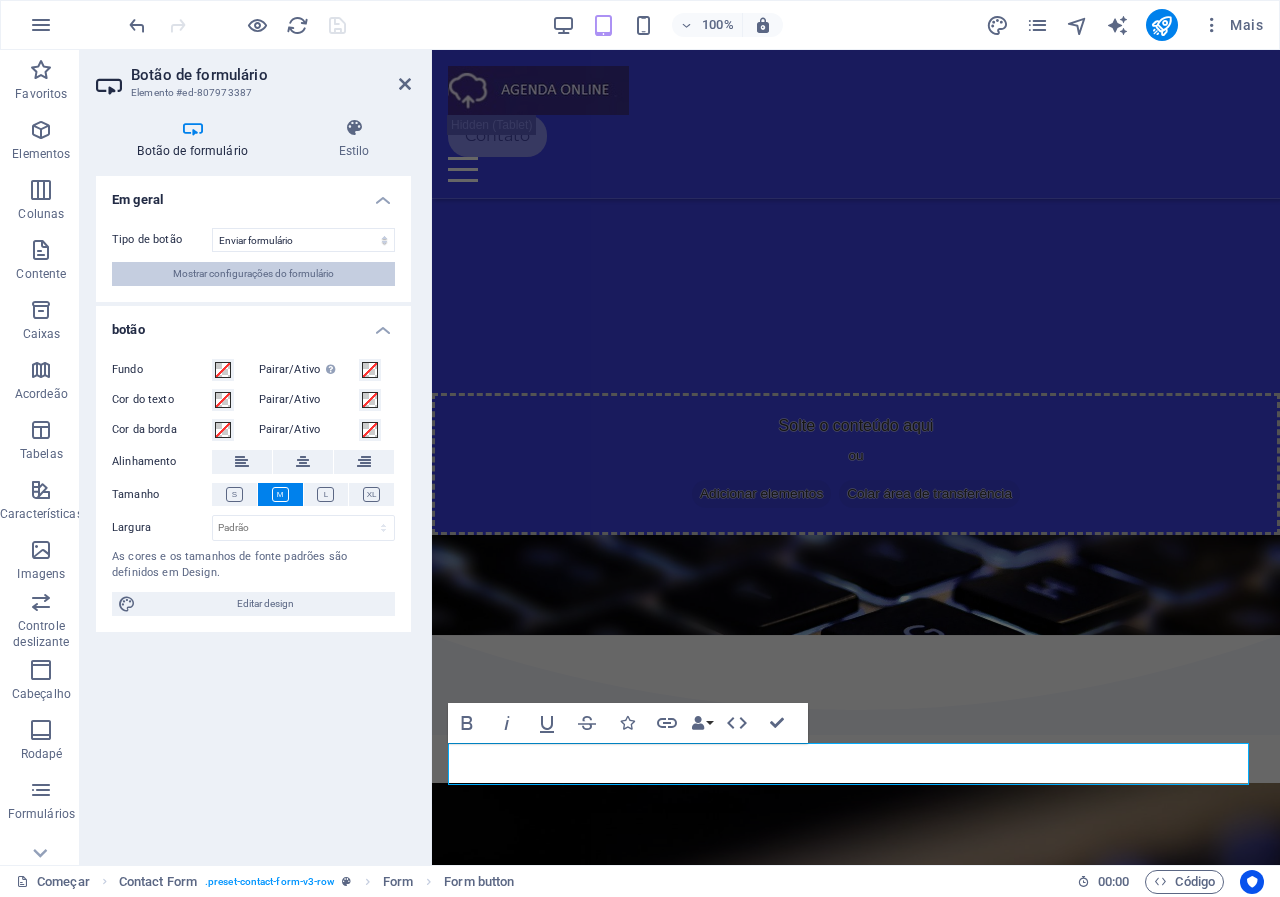 click on "Mostrar configurações do formulário" at bounding box center [253, 274] 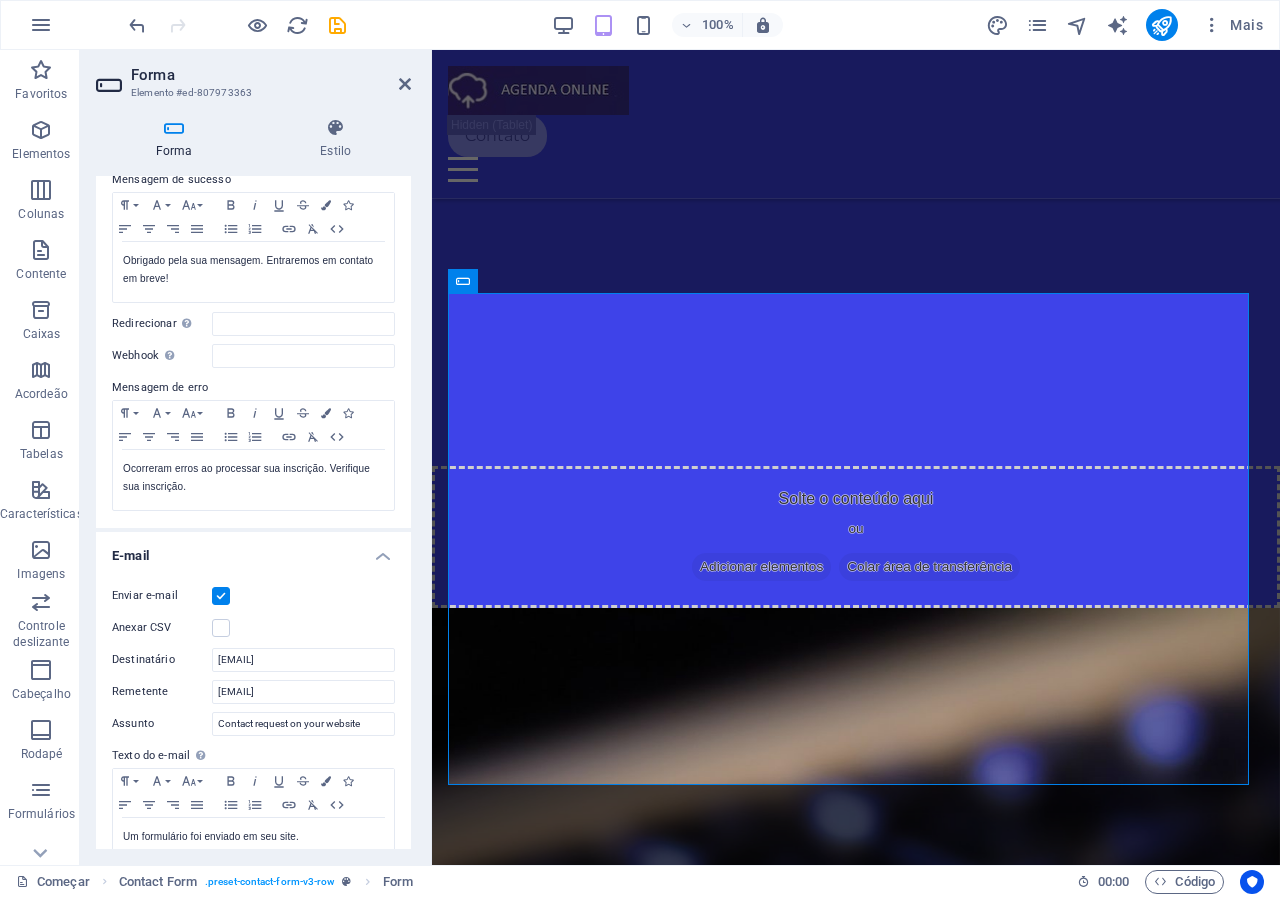 scroll, scrollTop: 200, scrollLeft: 0, axis: vertical 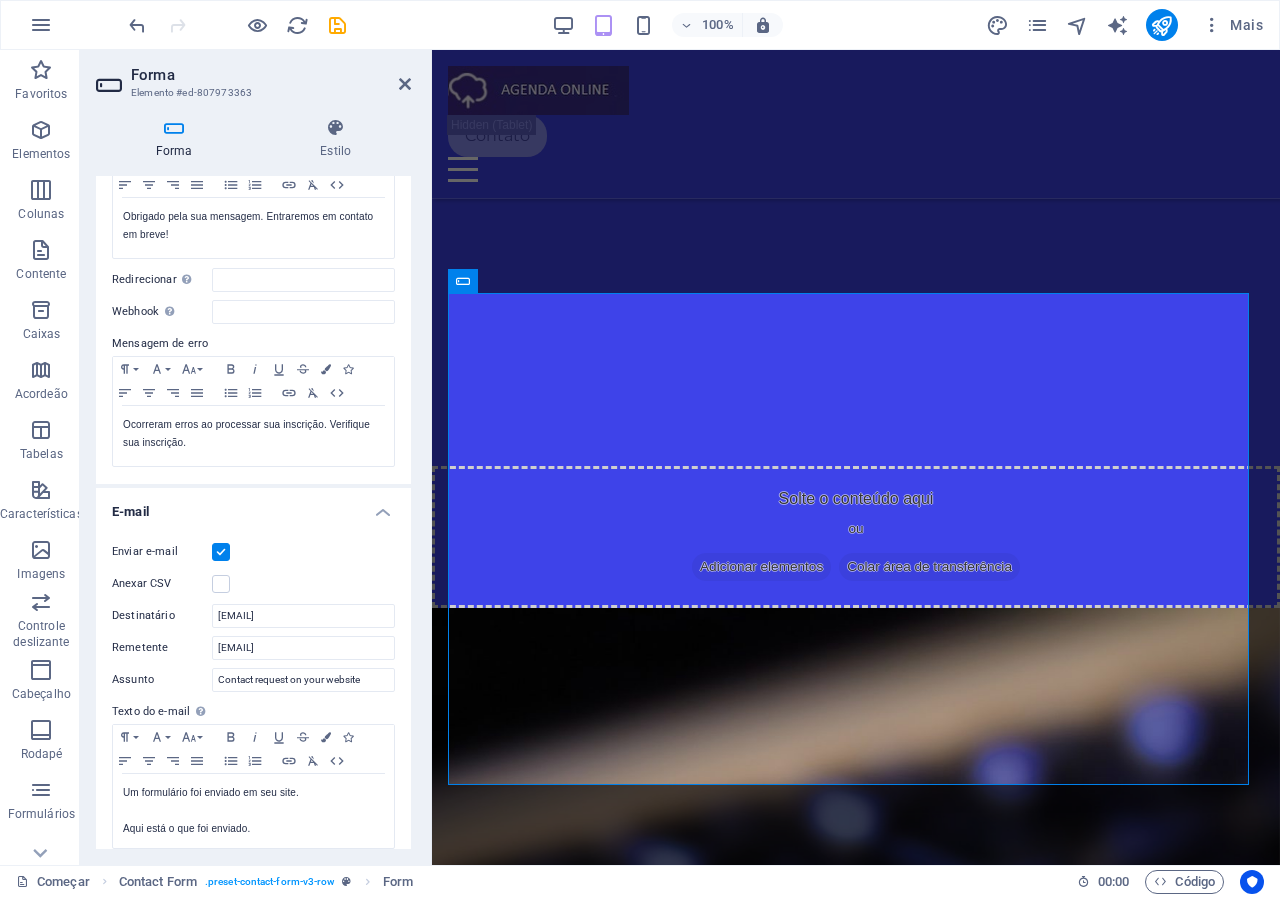 click at bounding box center [221, 552] 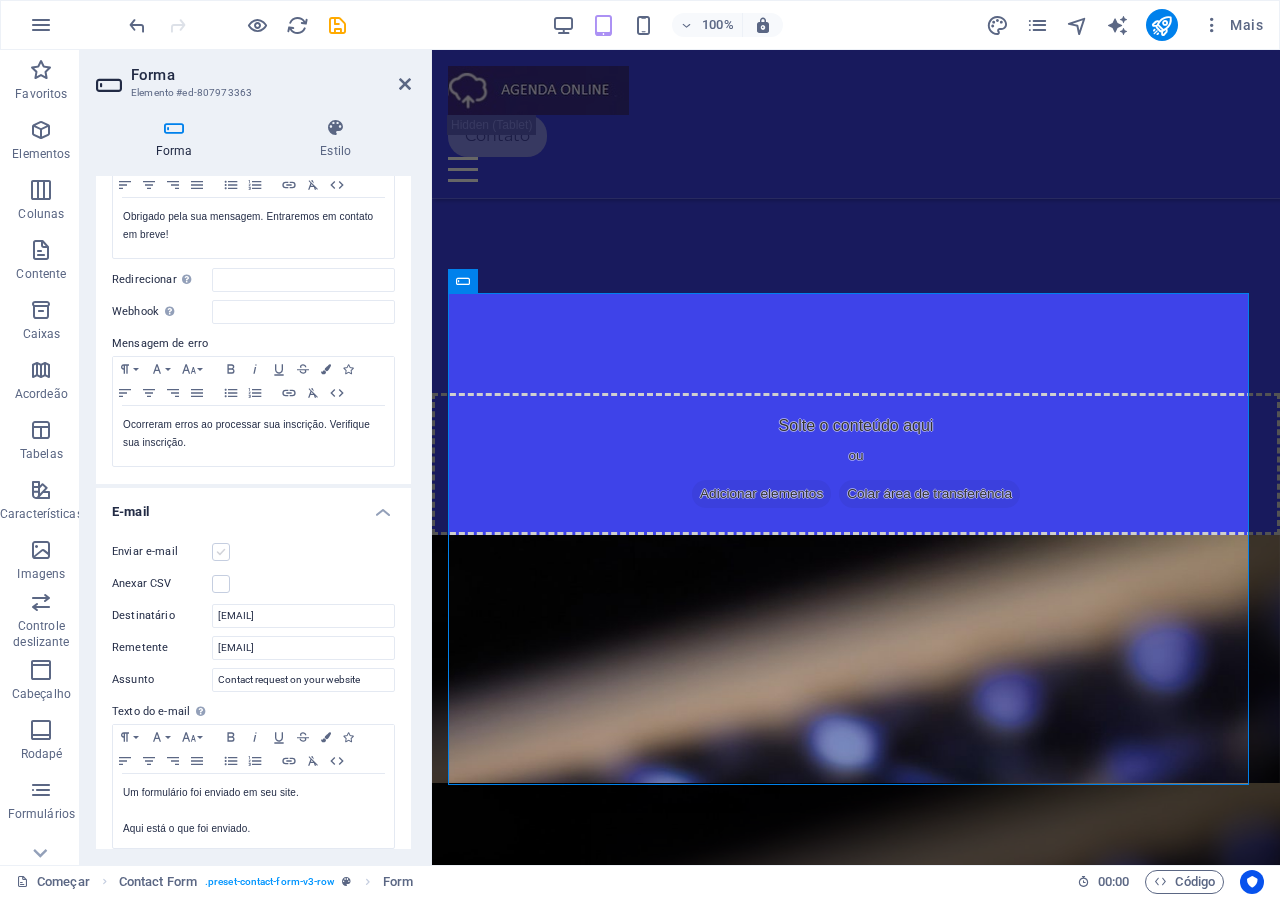 click at bounding box center (221, 552) 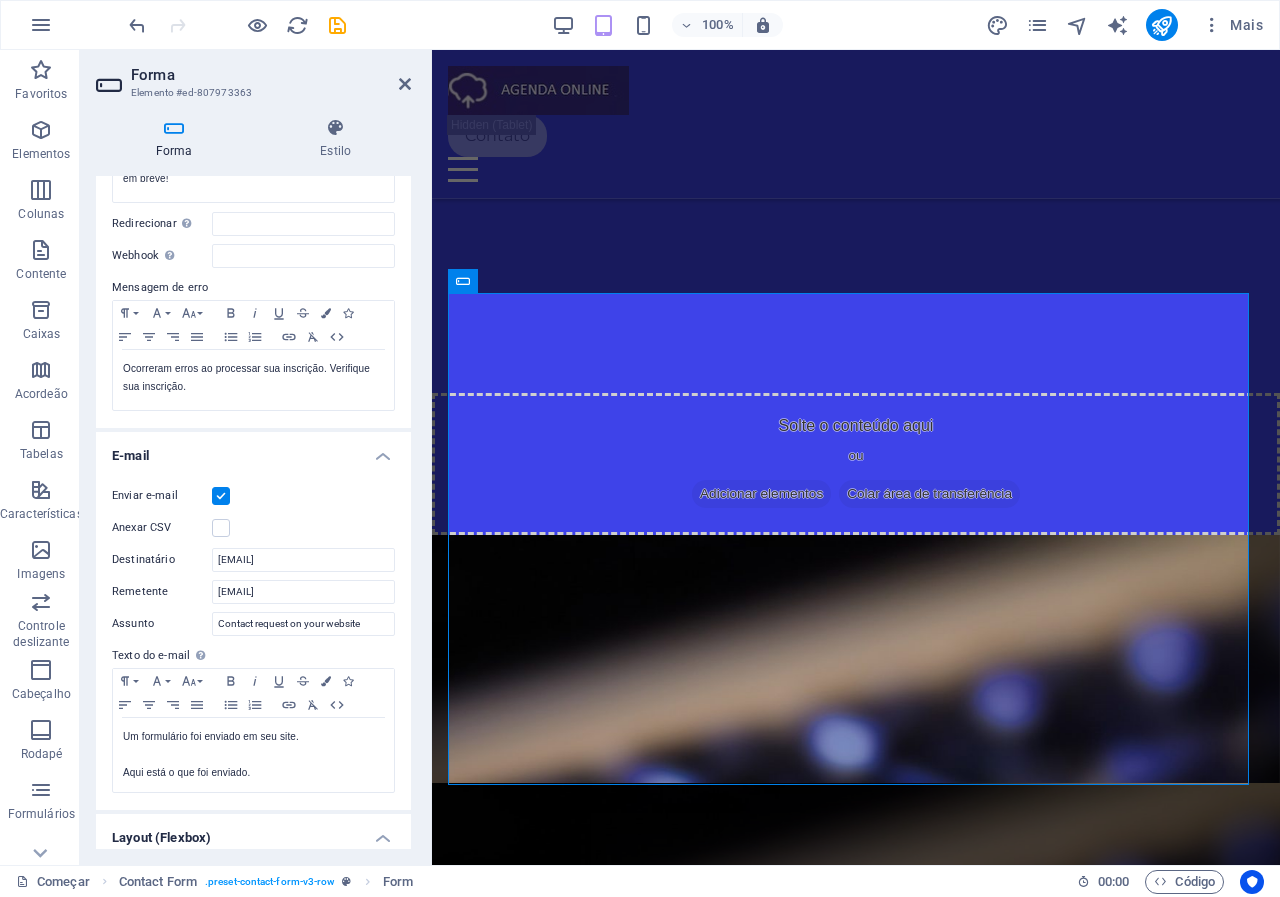 scroll, scrollTop: 300, scrollLeft: 0, axis: vertical 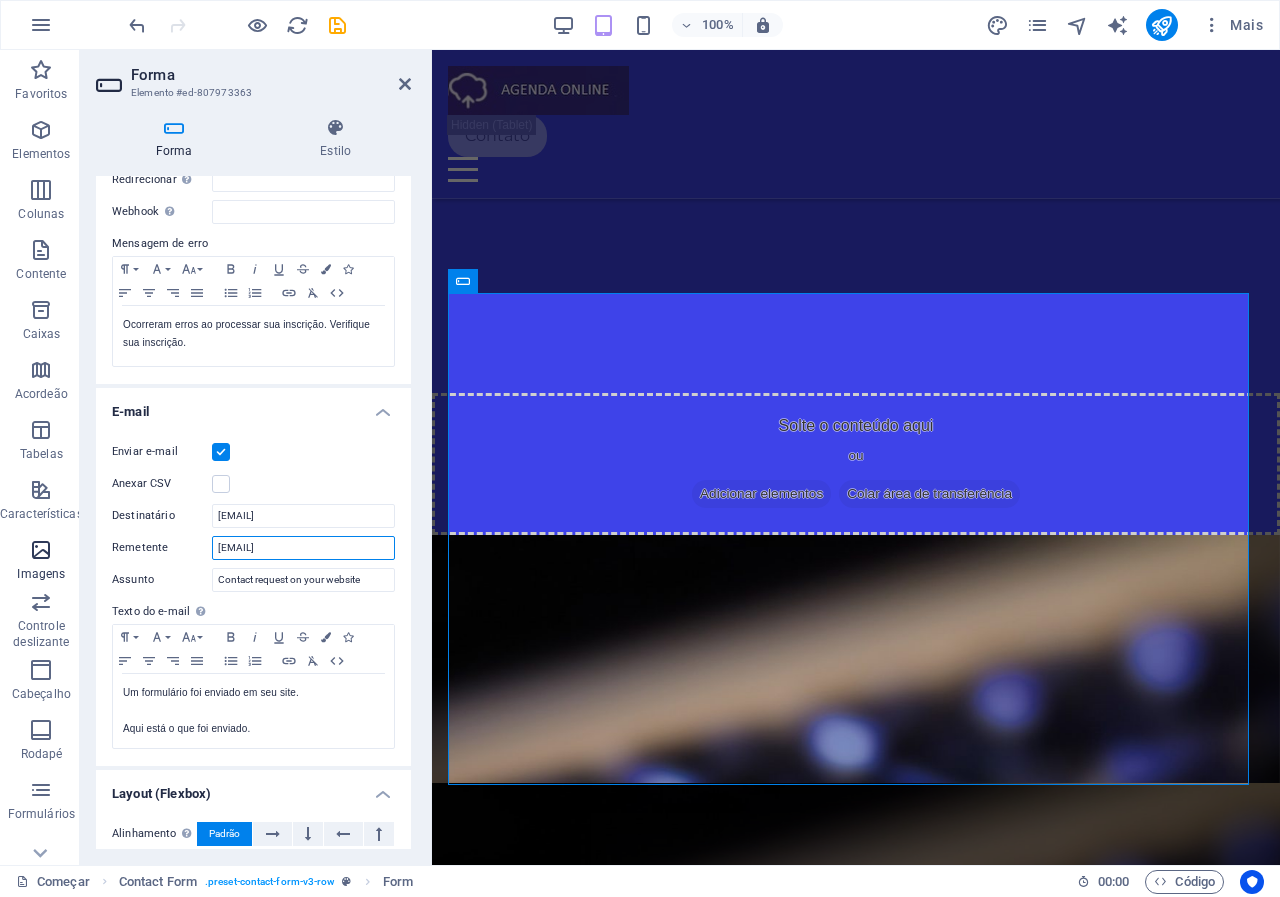 drag, startPoint x: 338, startPoint y: 550, endPoint x: 64, endPoint y: 549, distance: 274.00183 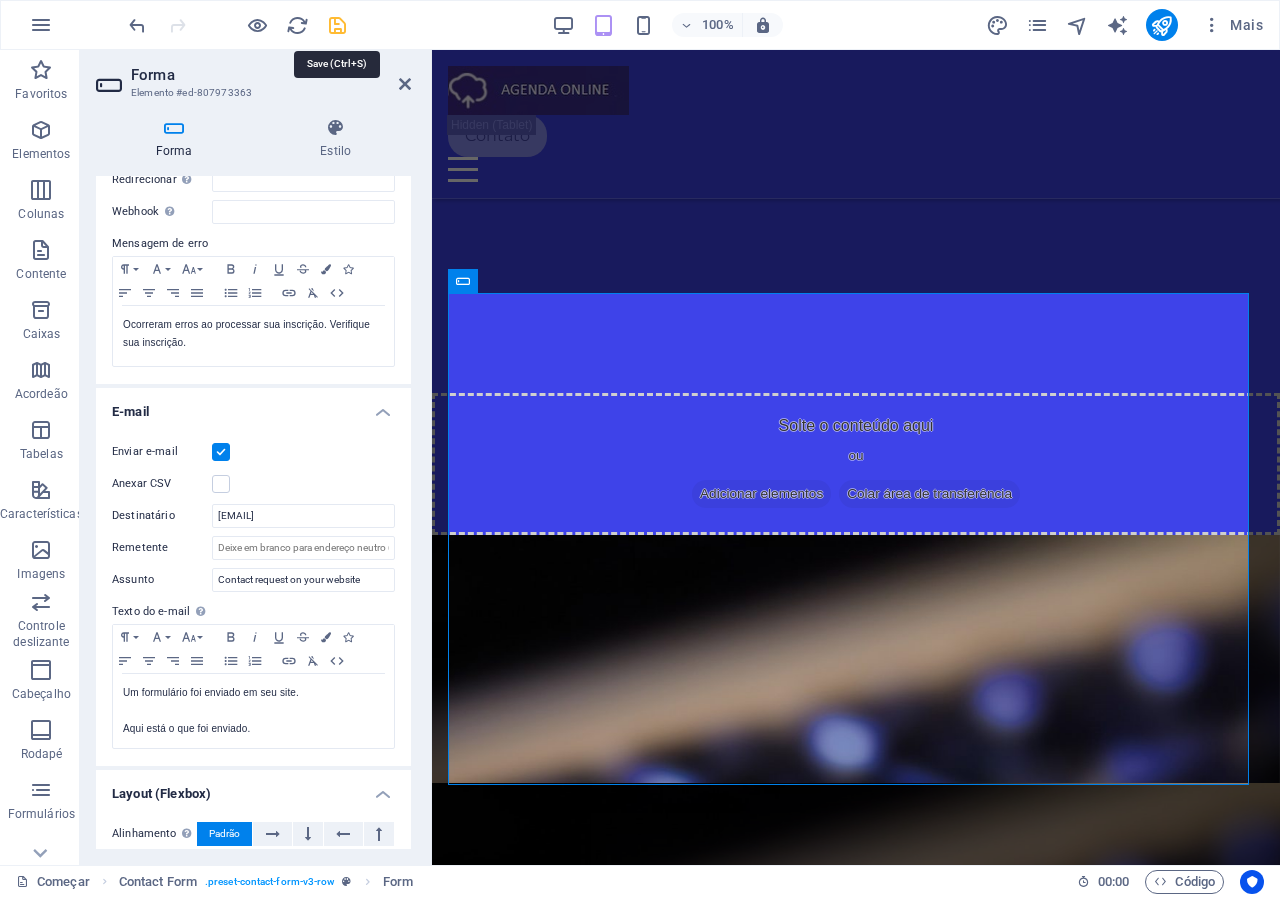 click at bounding box center [337, 25] 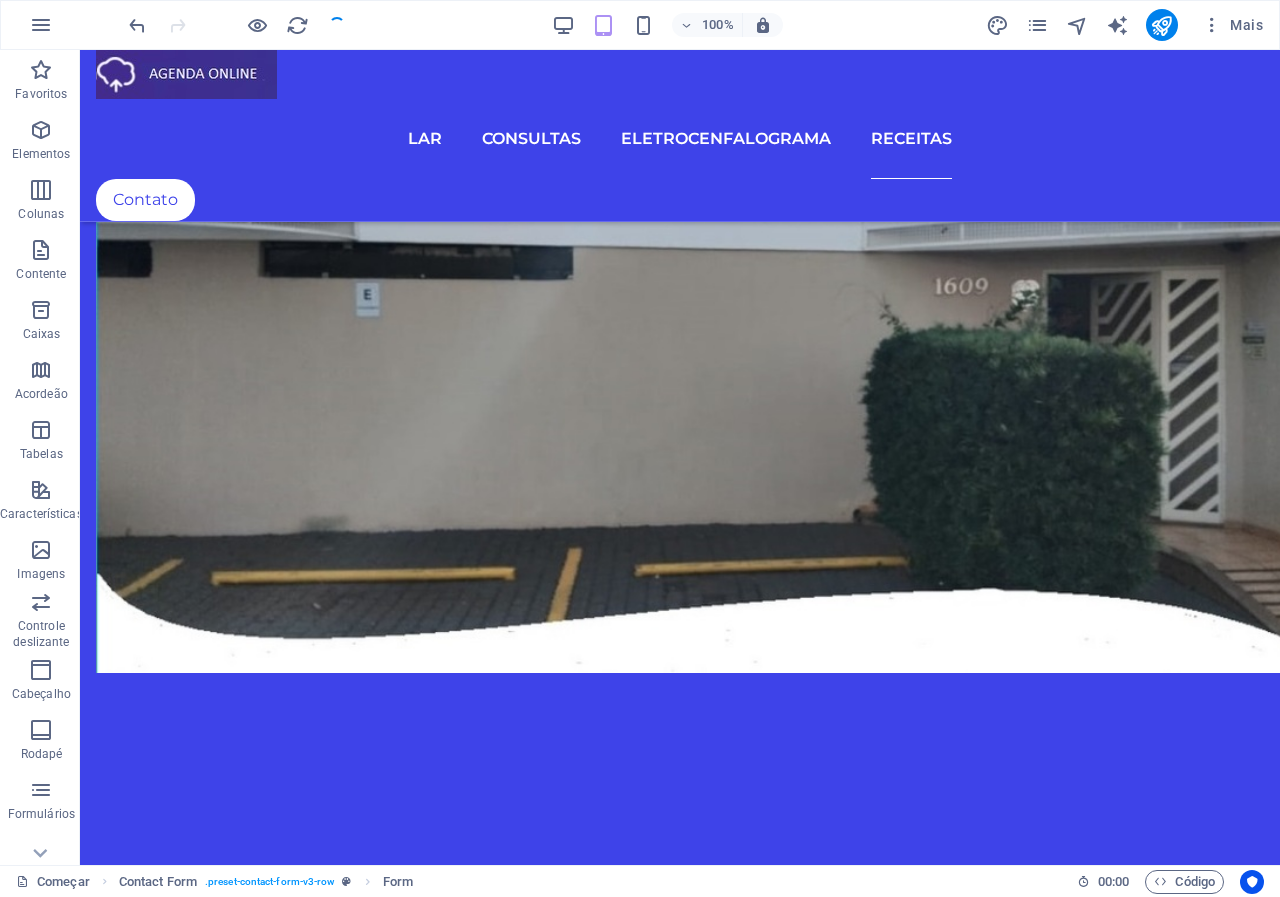 scroll, scrollTop: 3781, scrollLeft: 0, axis: vertical 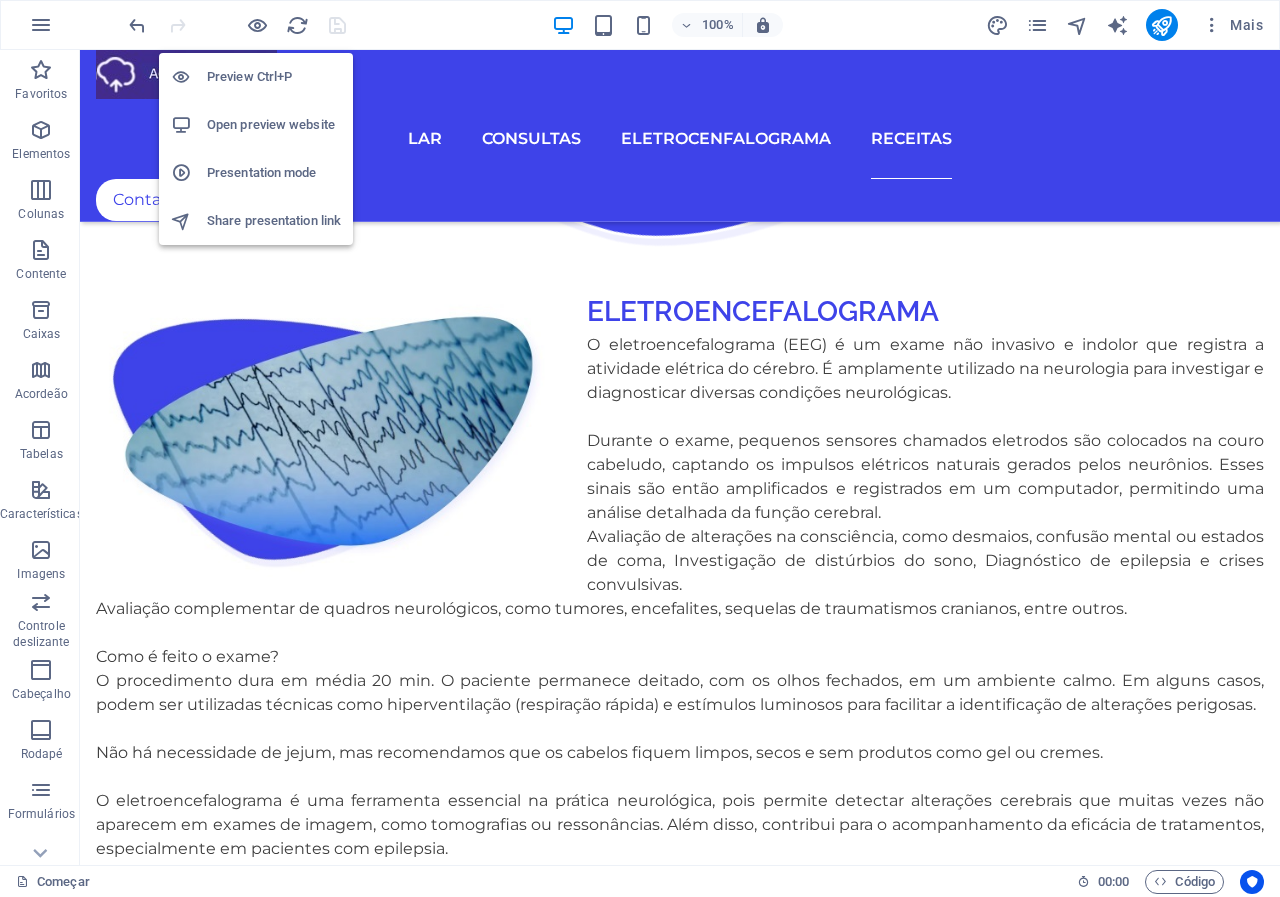 click on "Open preview website" at bounding box center [256, 125] 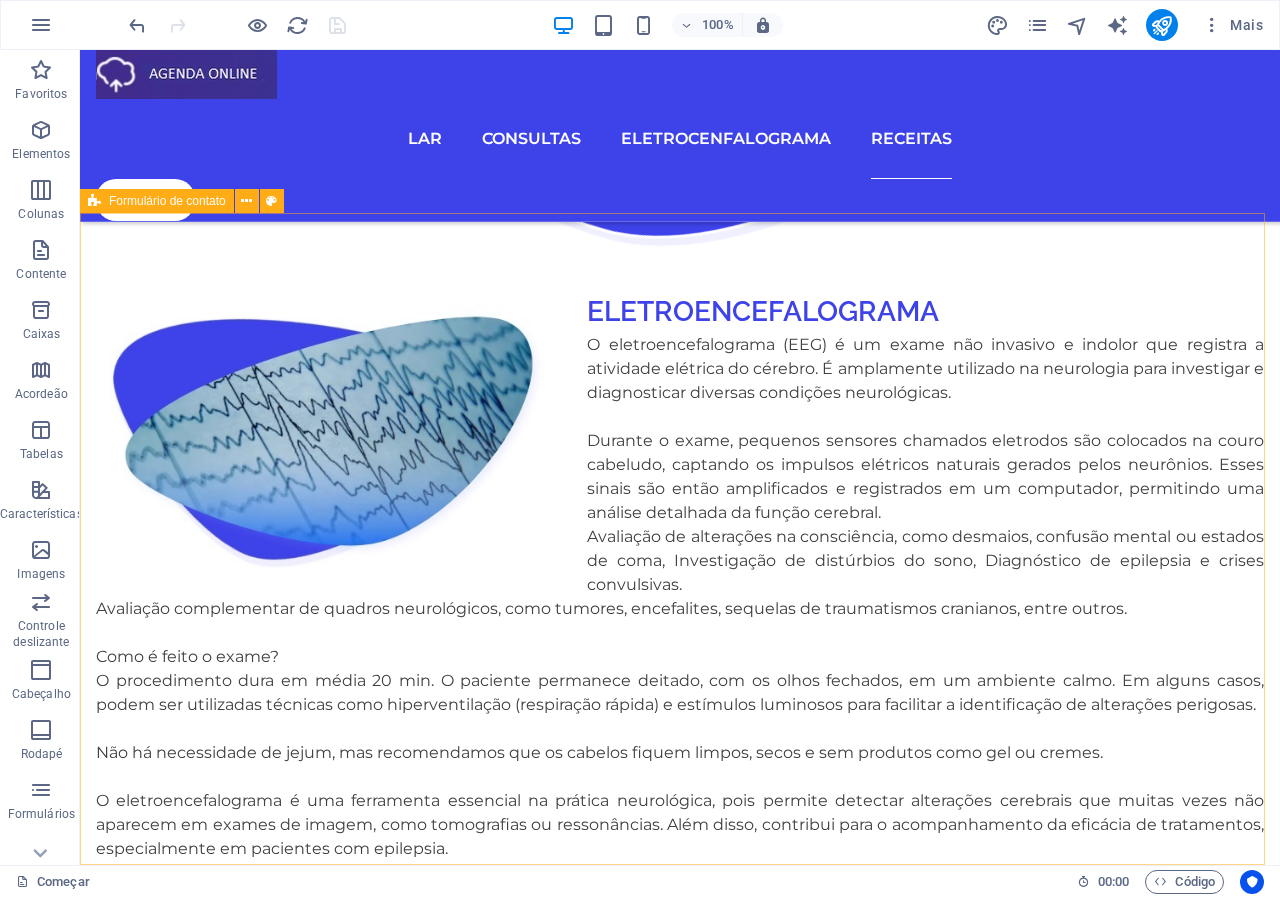 click on "Formulário de contato" at bounding box center [167, 201] 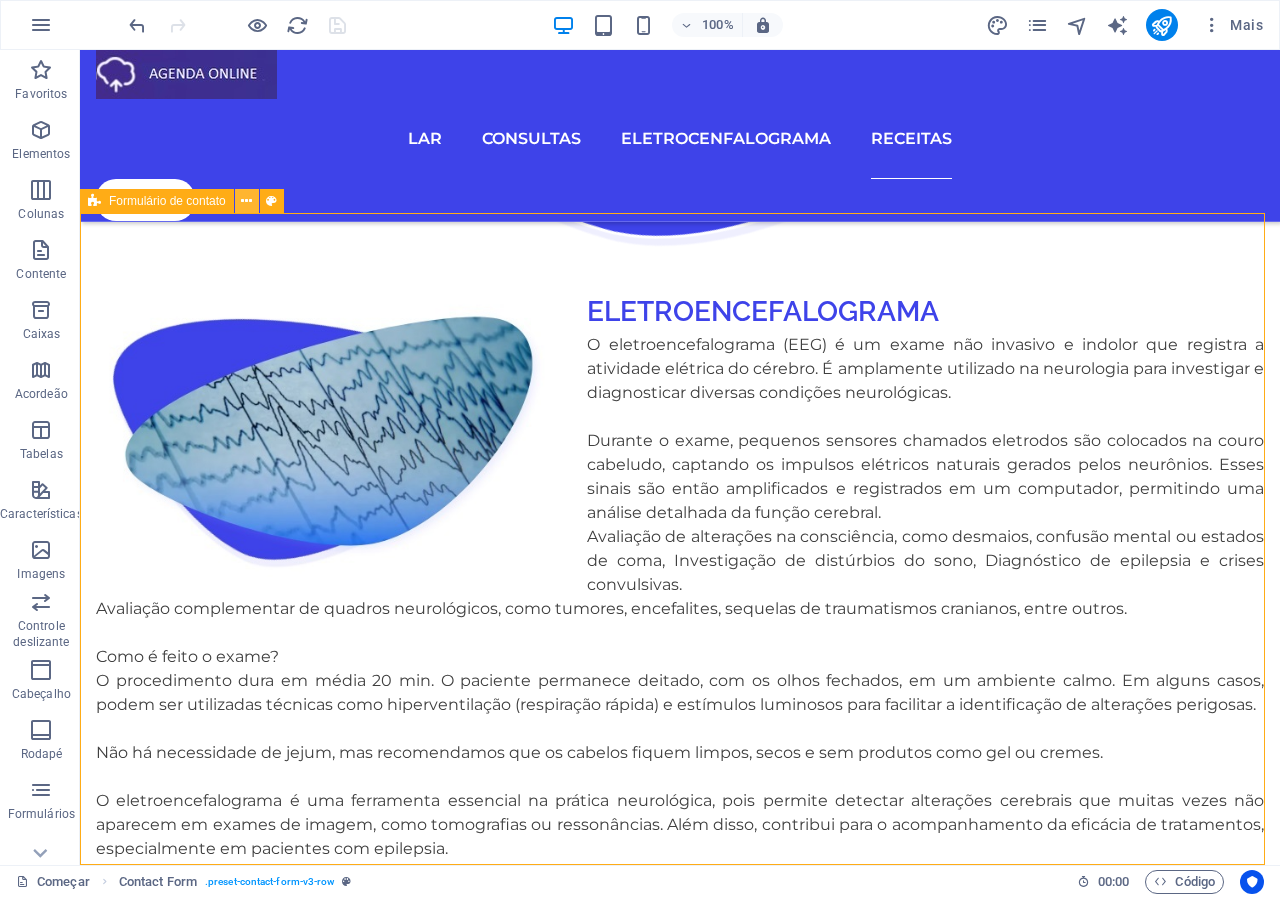 click at bounding box center [246, 201] 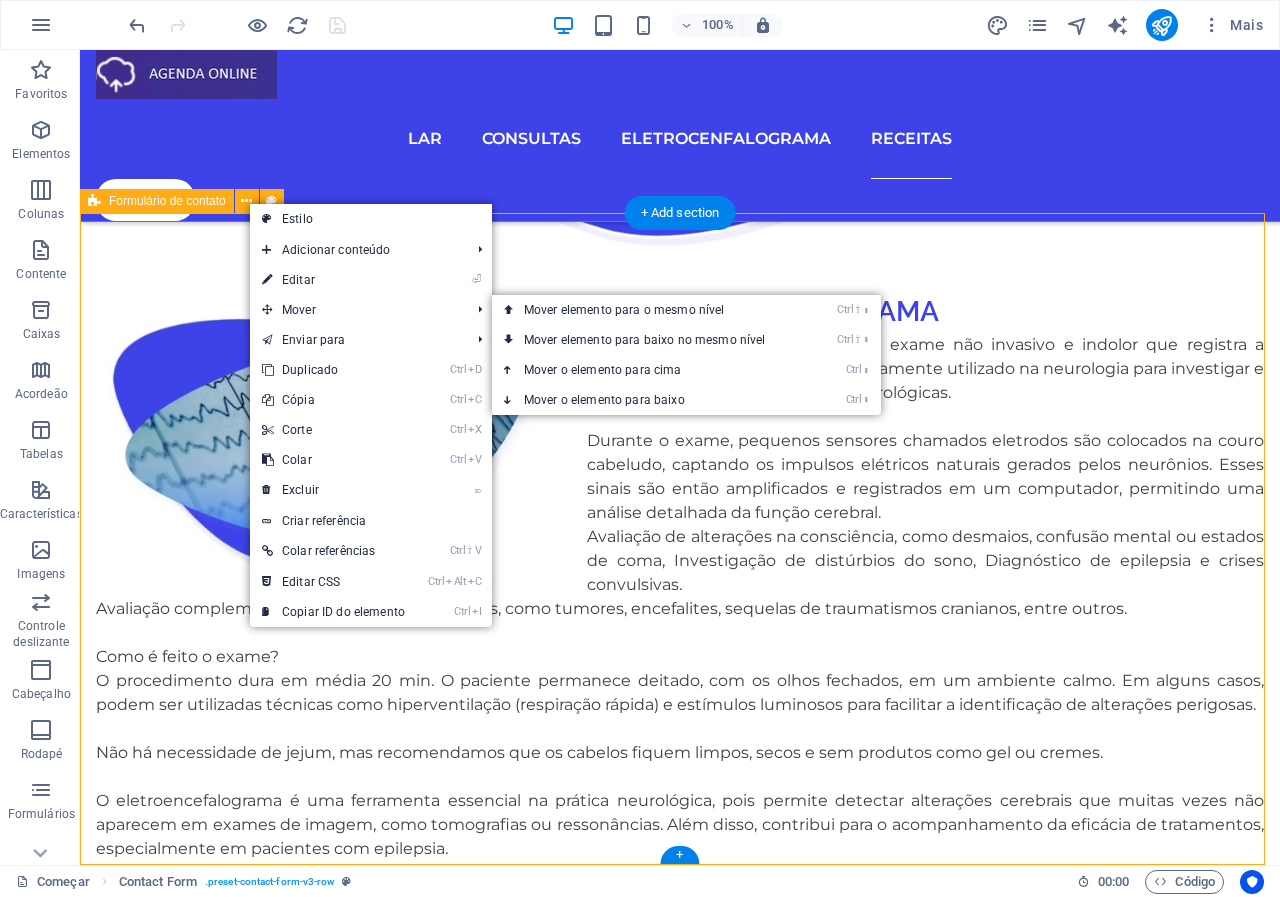 click on "{{ 'content.forms.privacy'|trans }} Ilegível? Carregar novo Enviar" at bounding box center [680, 5084] 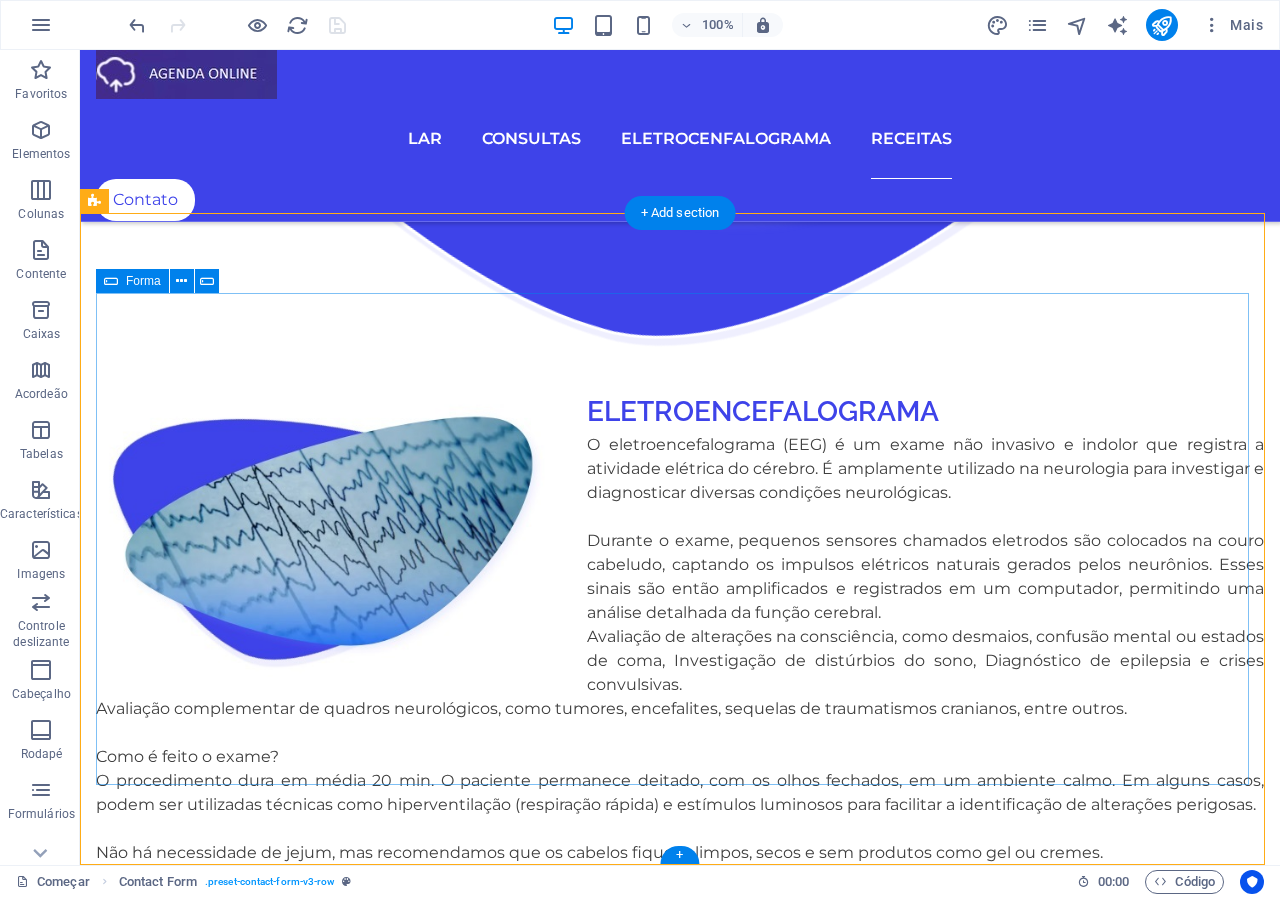 scroll, scrollTop: 3781, scrollLeft: 0, axis: vertical 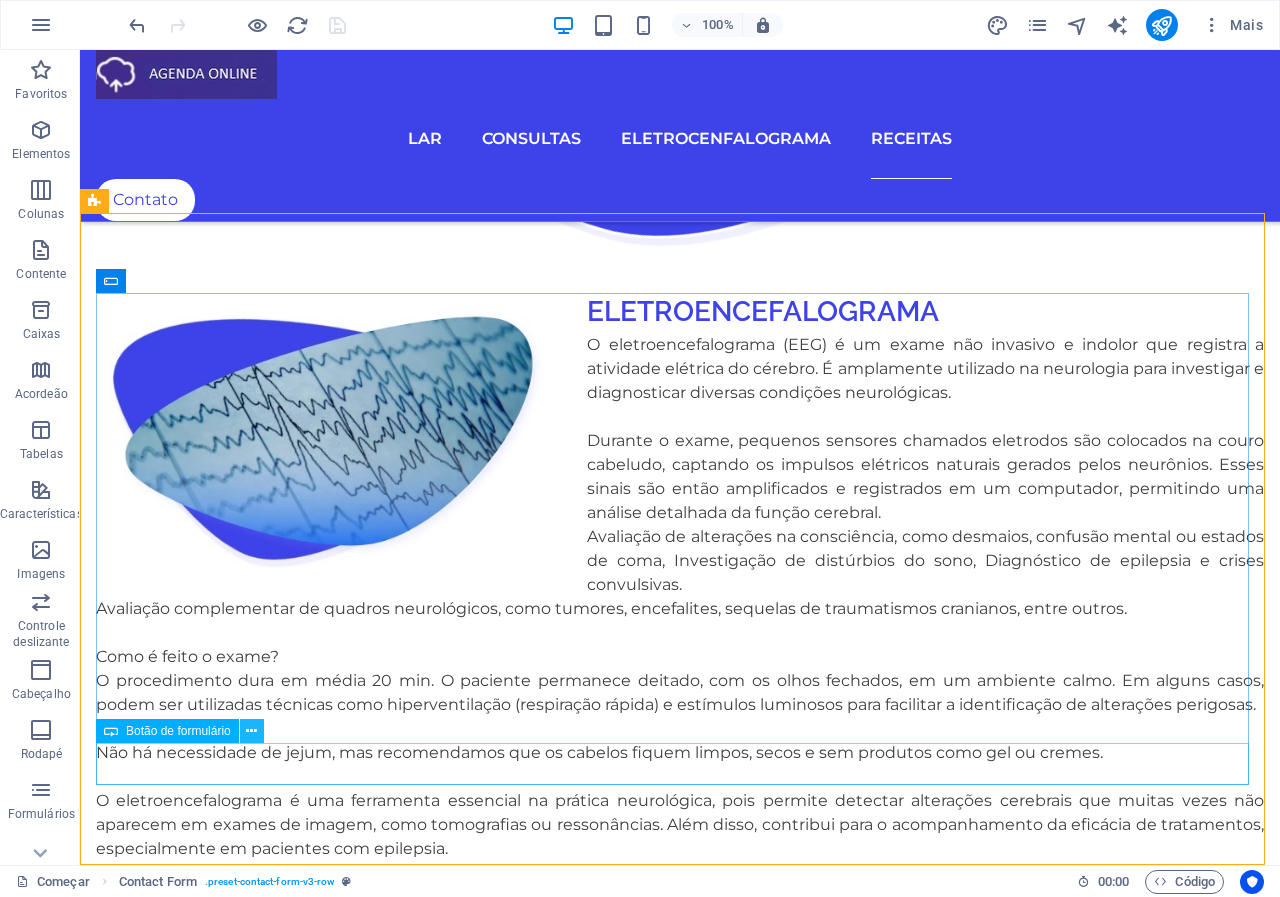click at bounding box center (251, 731) 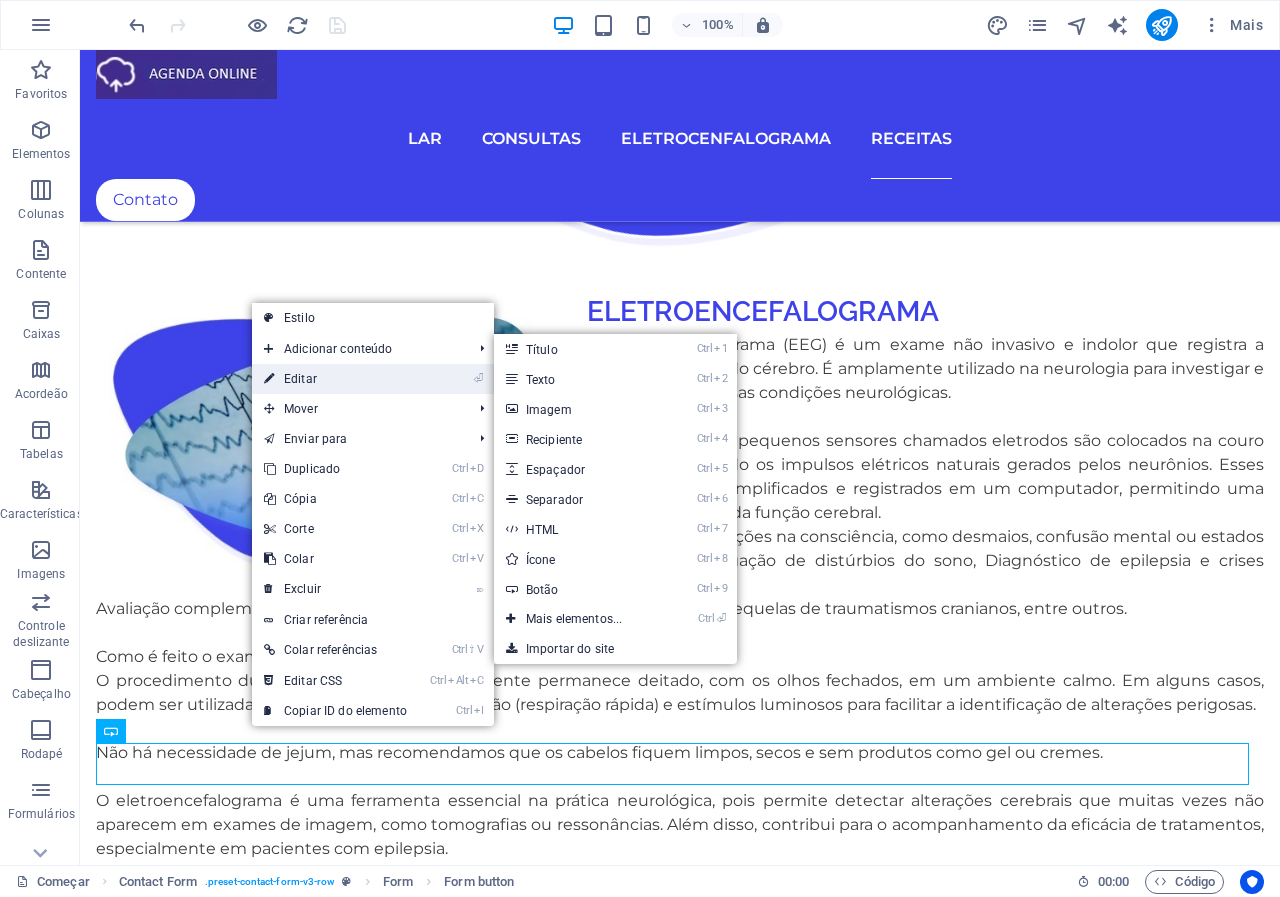 click on "Editar" at bounding box center [300, 379] 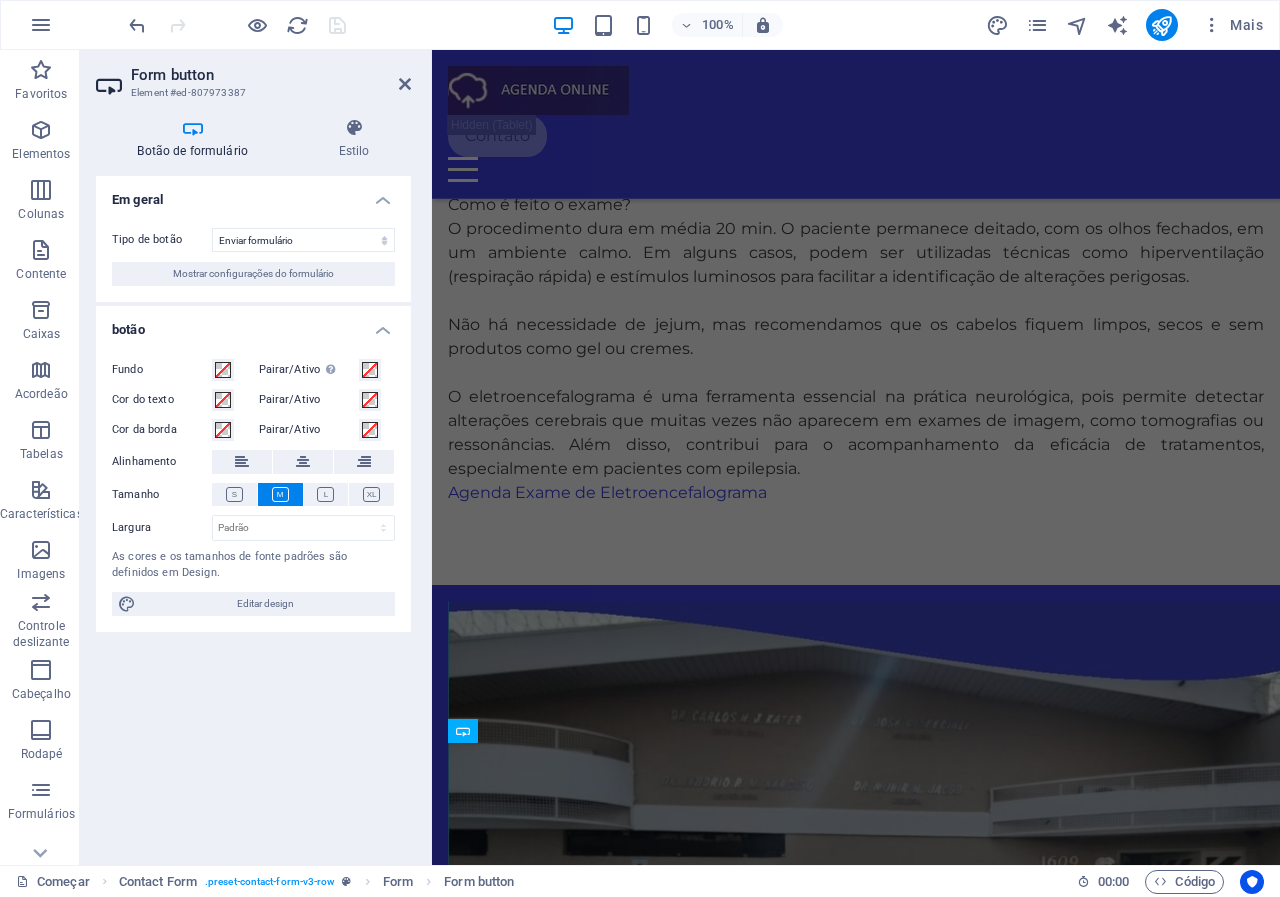 scroll, scrollTop: 4839, scrollLeft: 0, axis: vertical 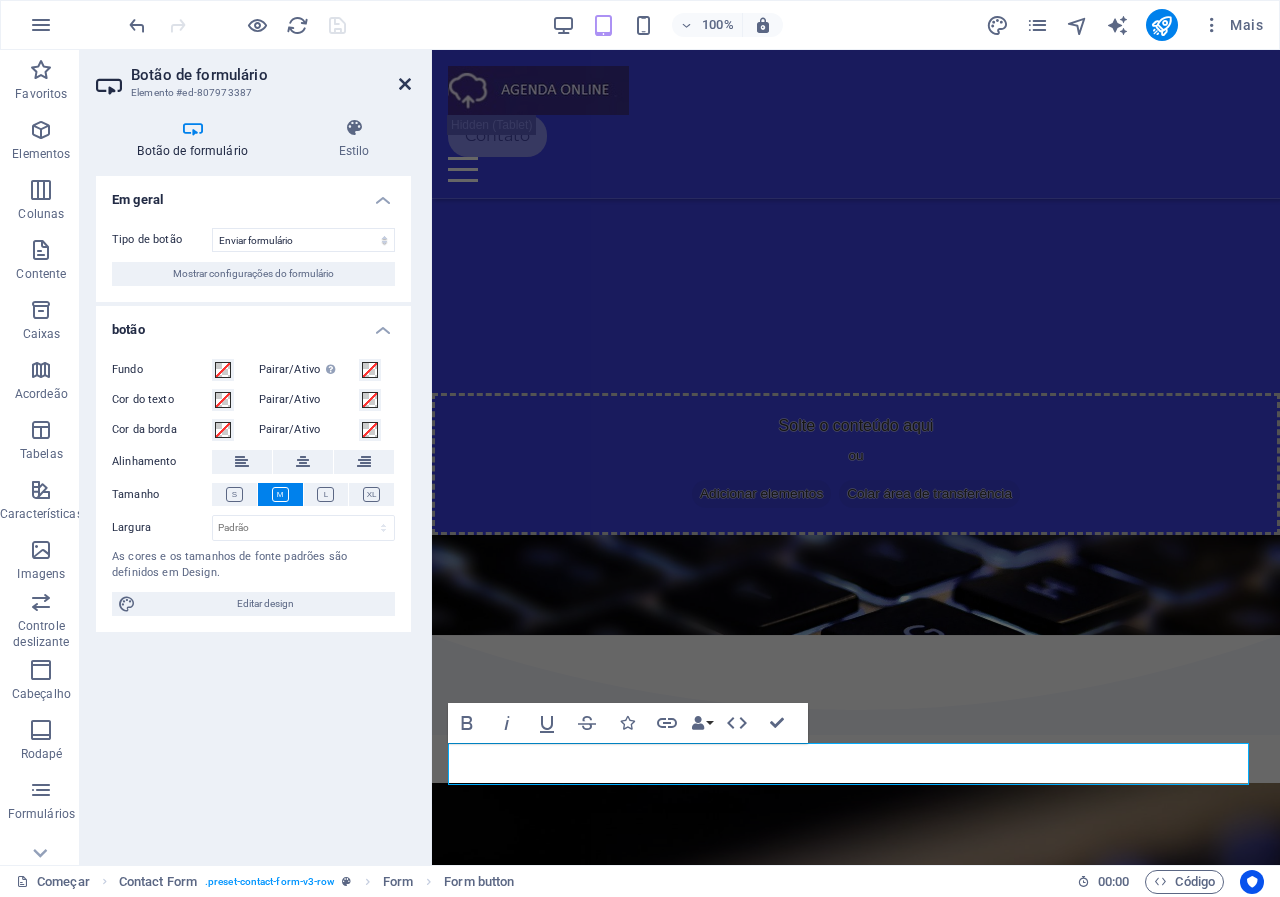 click at bounding box center (405, 84) 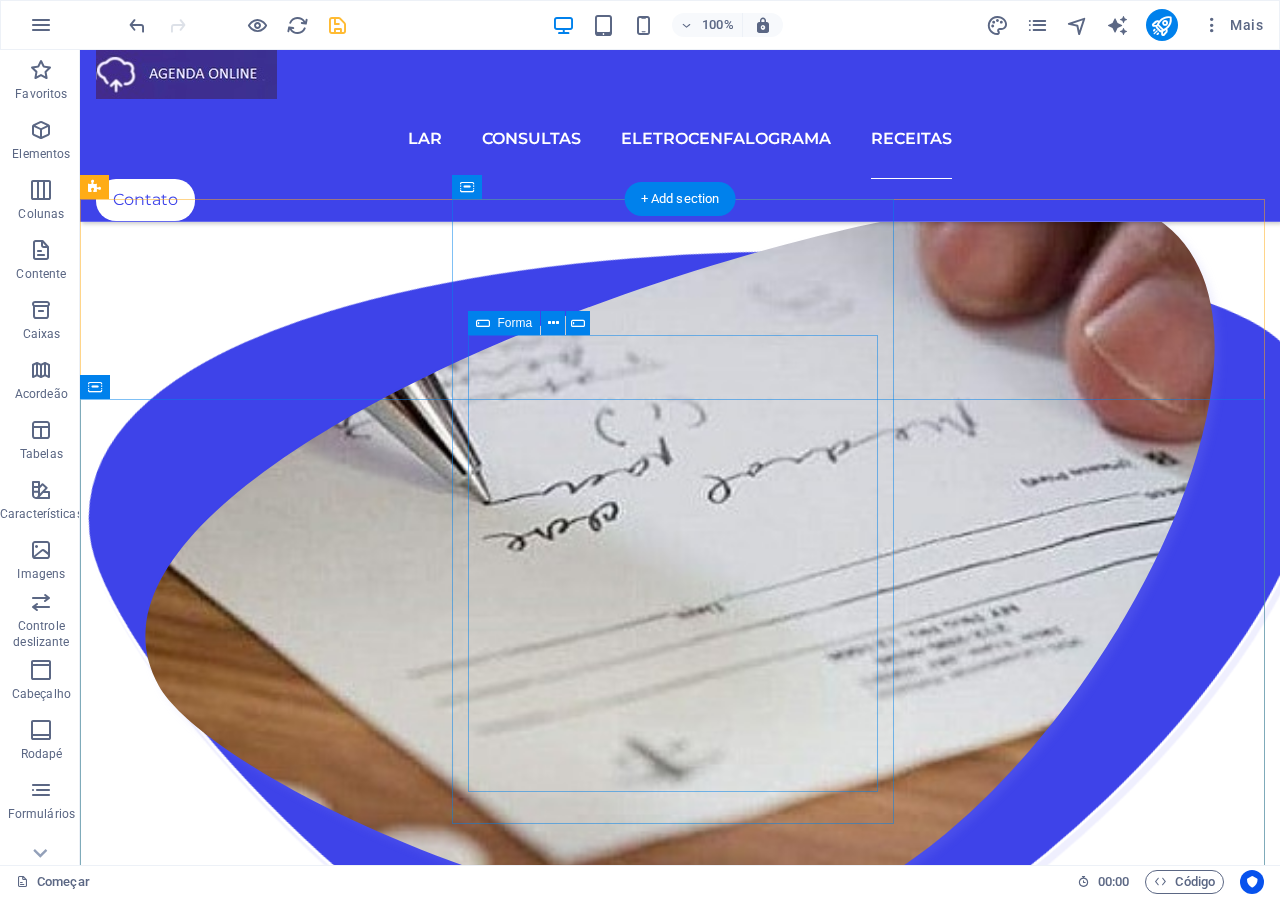 scroll, scrollTop: 3081, scrollLeft: 0, axis: vertical 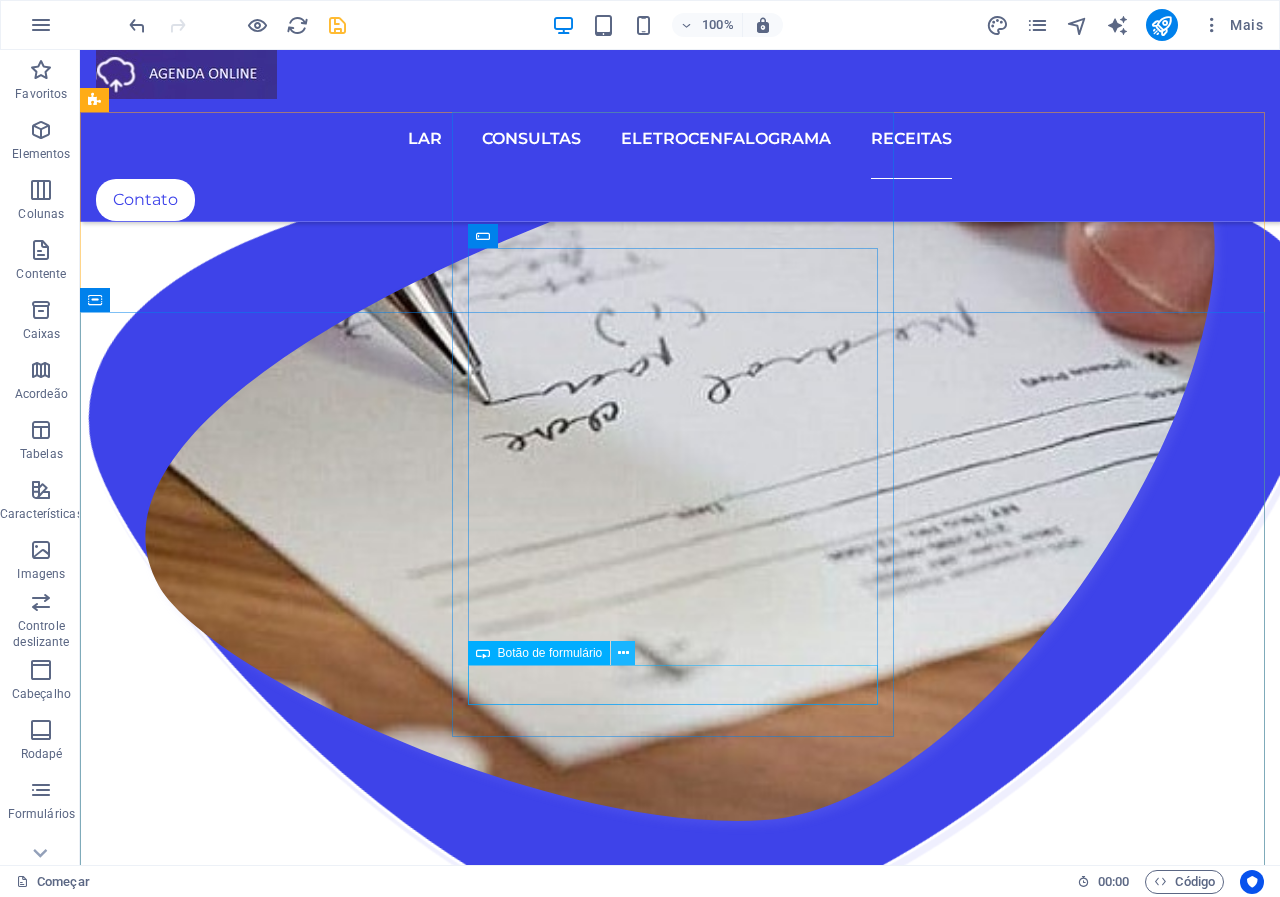 click at bounding box center (623, 653) 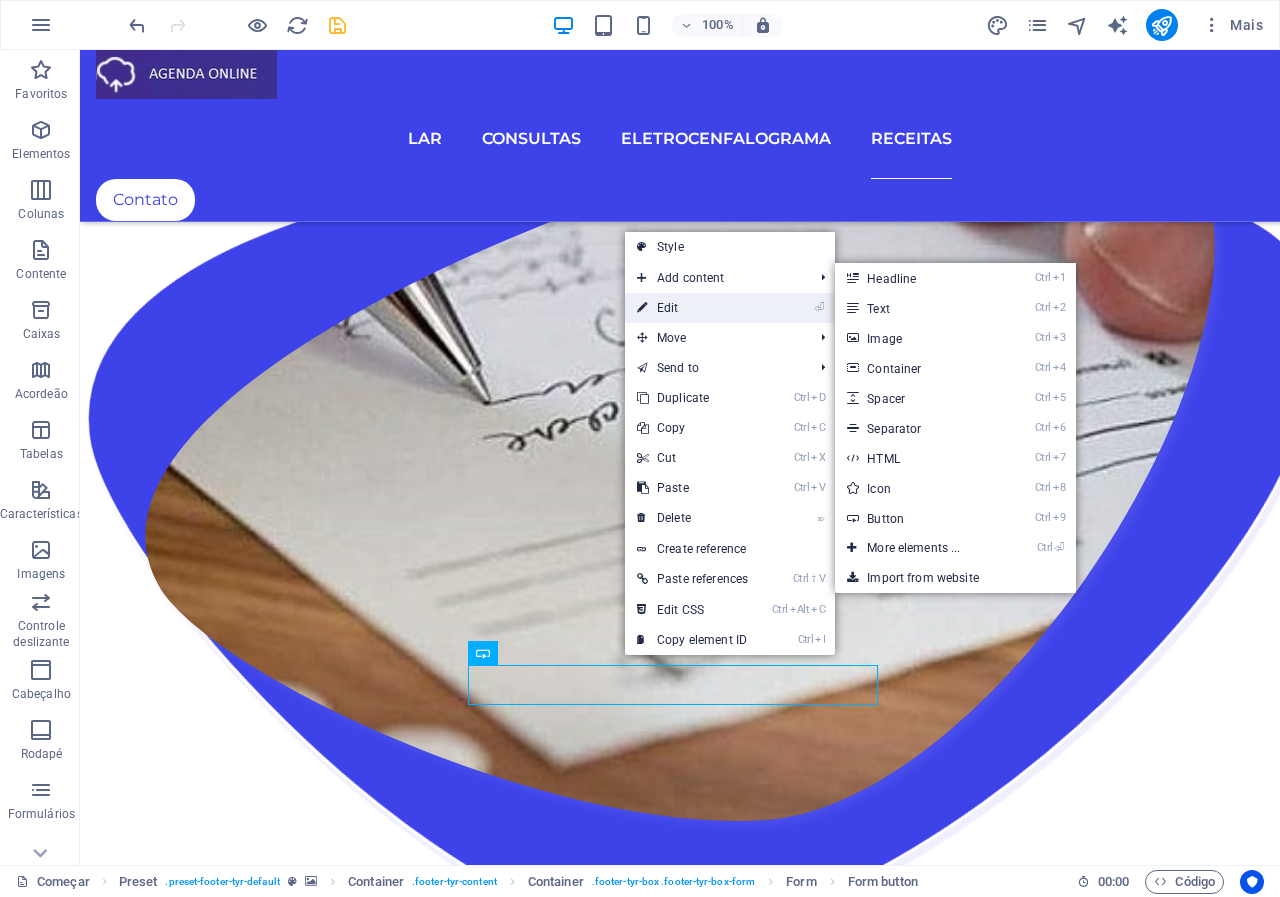 click on "⏎  Edit" at bounding box center [692, 308] 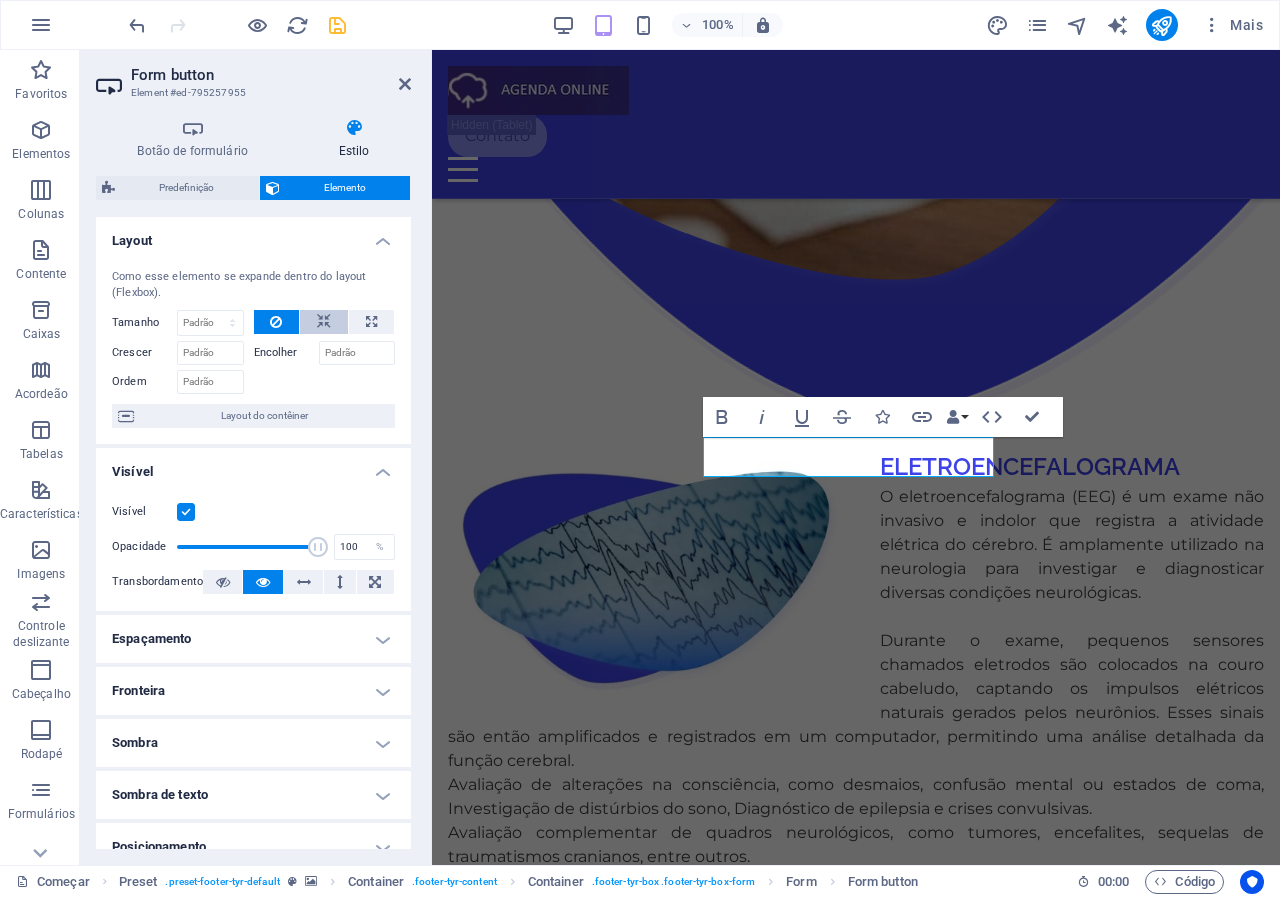 scroll, scrollTop: 4367, scrollLeft: 0, axis: vertical 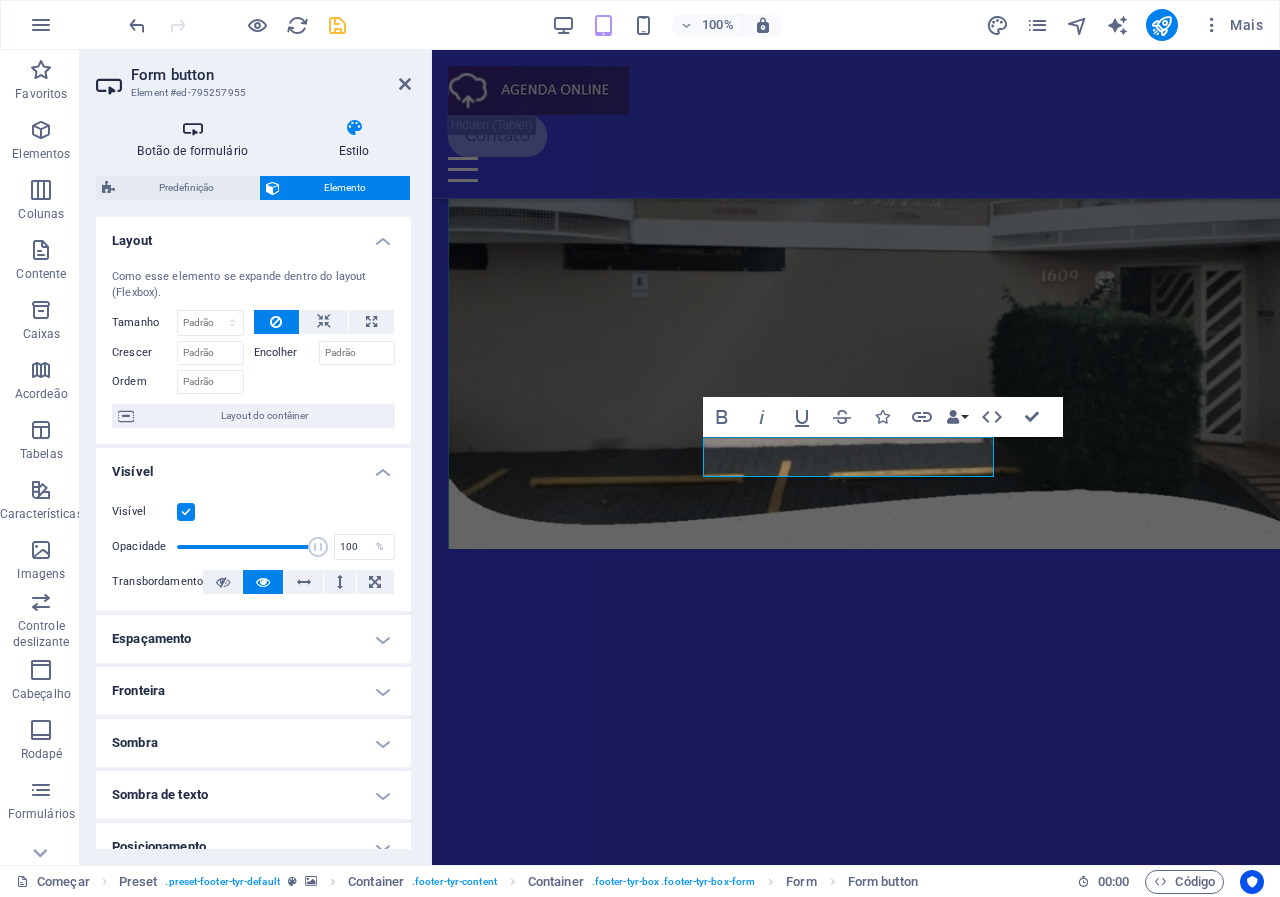 click on "Botão de formulário" at bounding box center (192, 151) 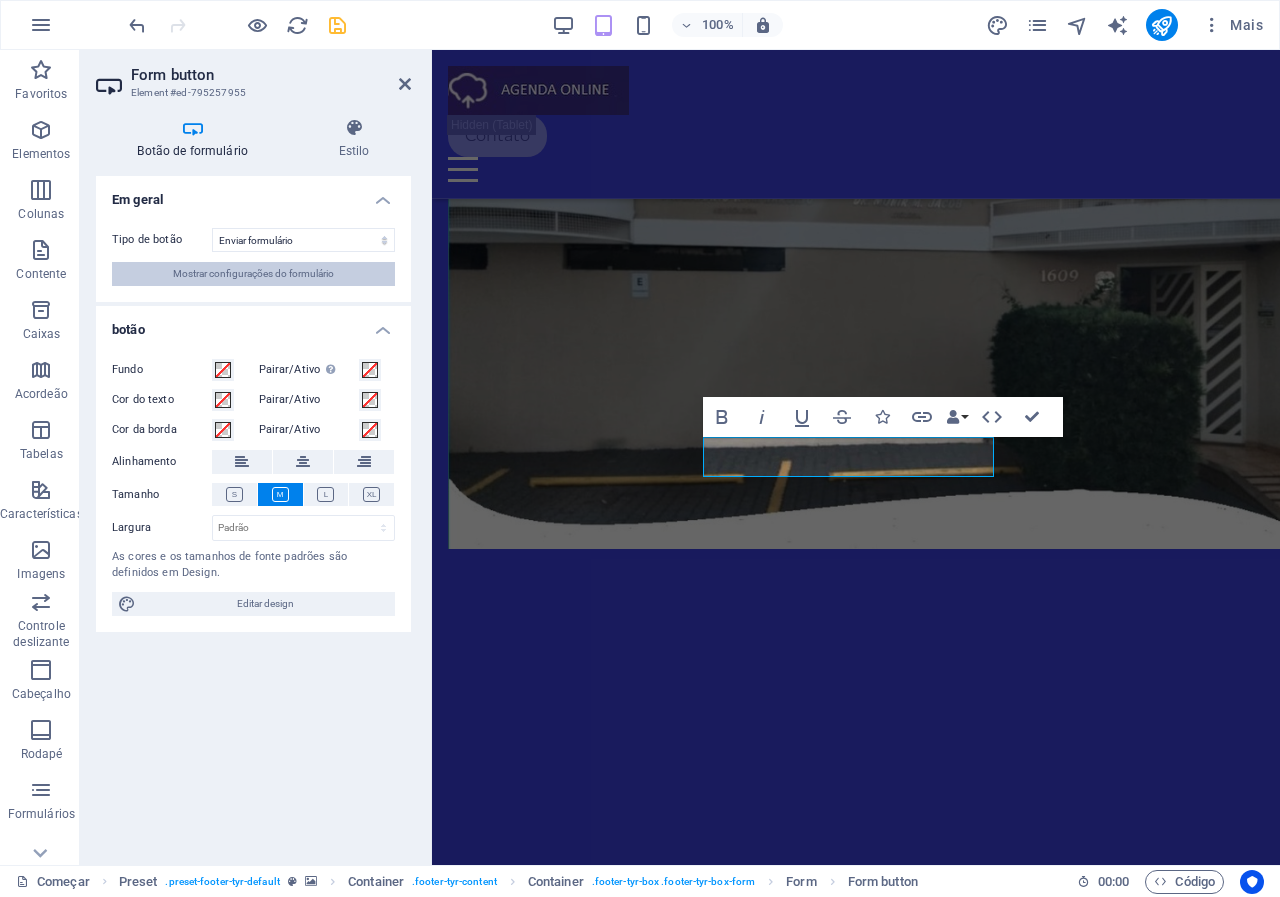 click on "Mostrar configurações do formulário" at bounding box center [253, 273] 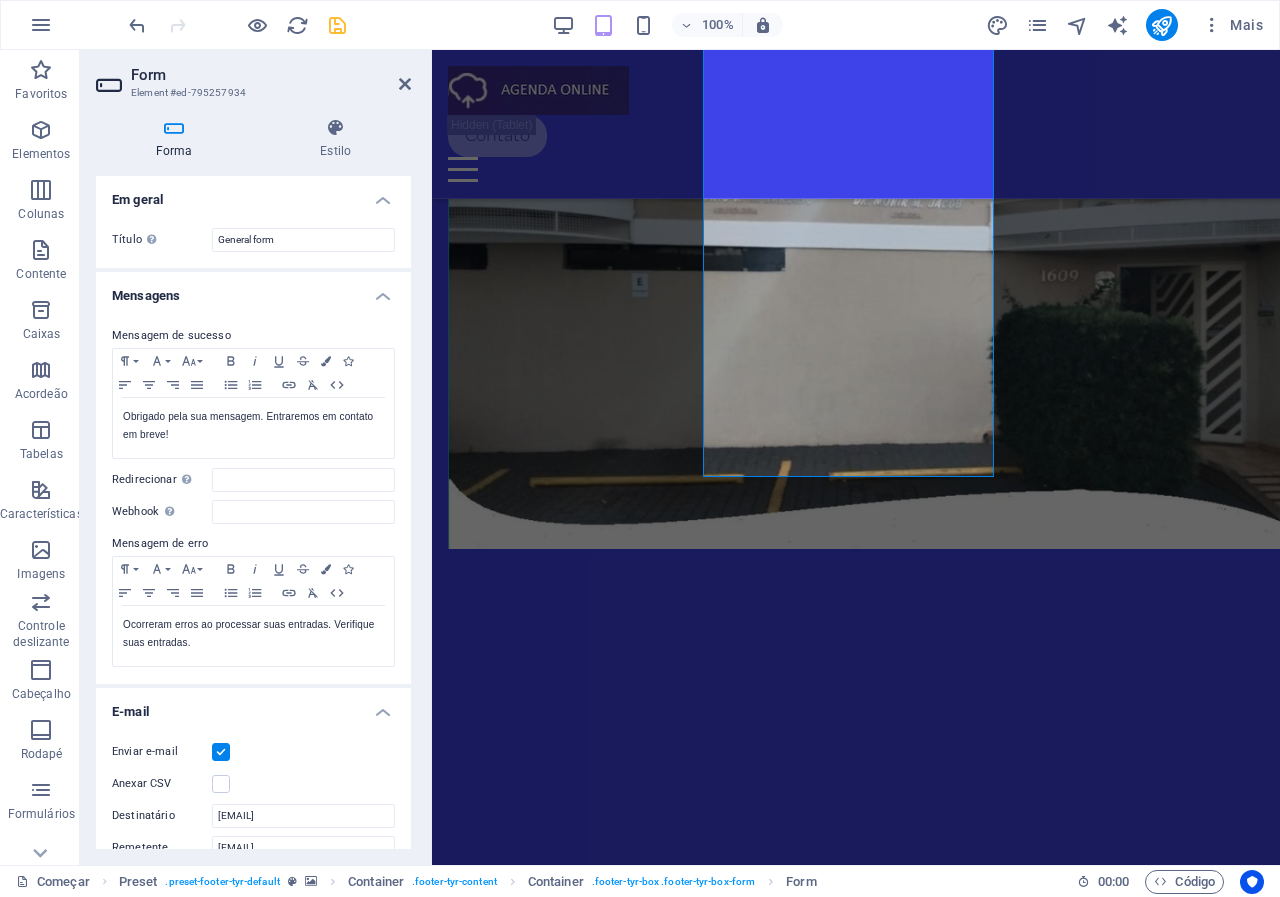 scroll, scrollTop: 400, scrollLeft: 0, axis: vertical 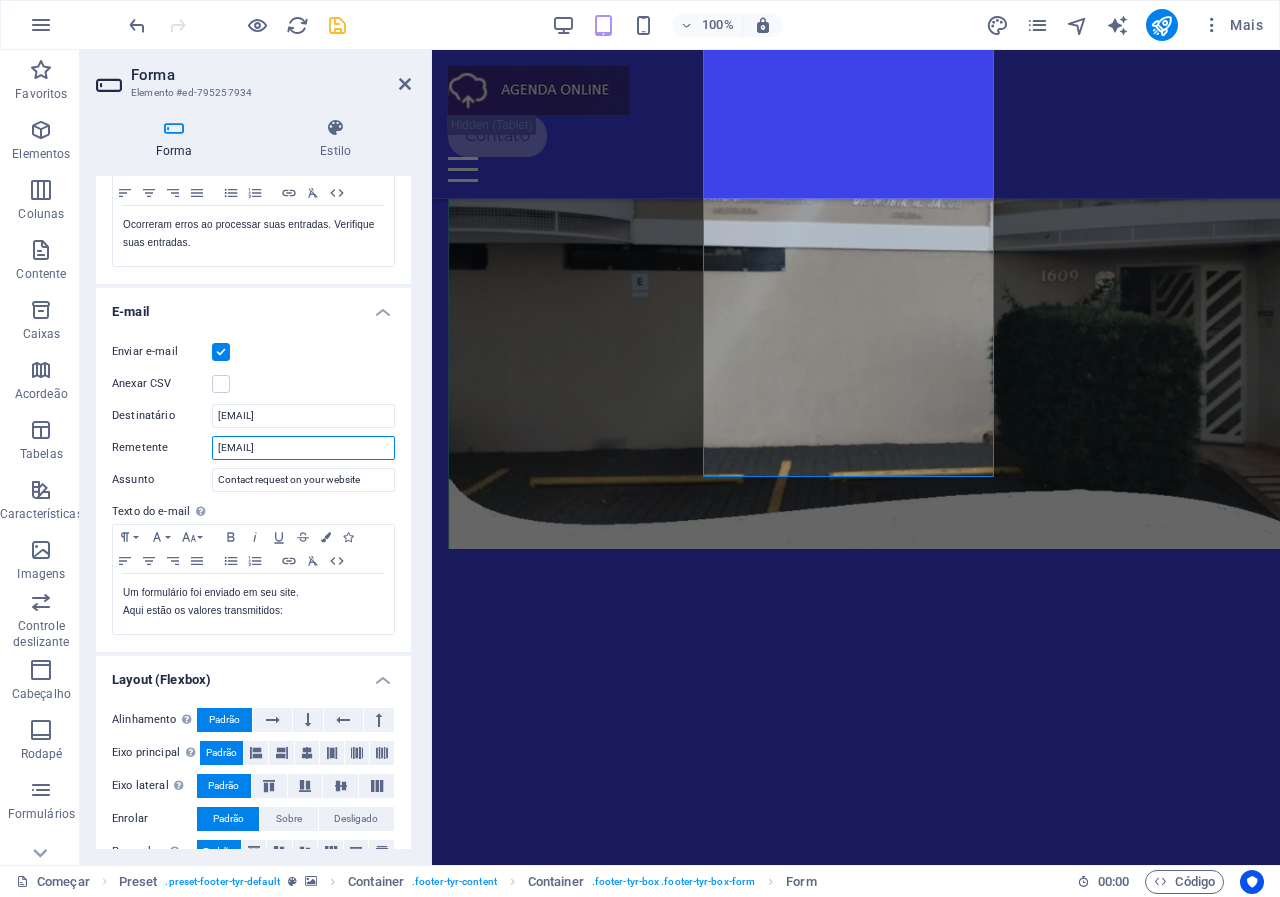 drag, startPoint x: 343, startPoint y: 454, endPoint x: 148, endPoint y: 453, distance: 195.00256 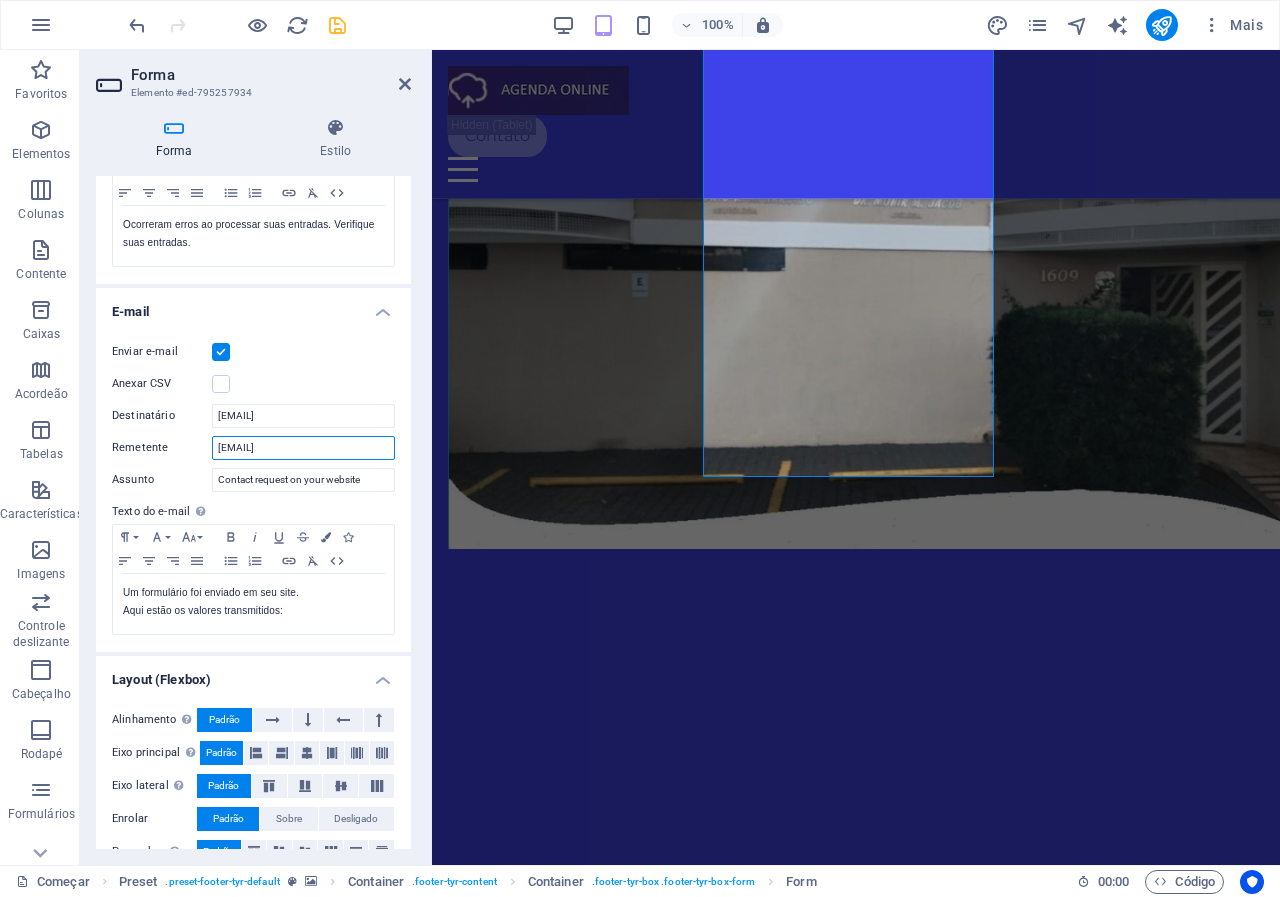 click on "Remetente [EMAIL]" at bounding box center (253, 448) 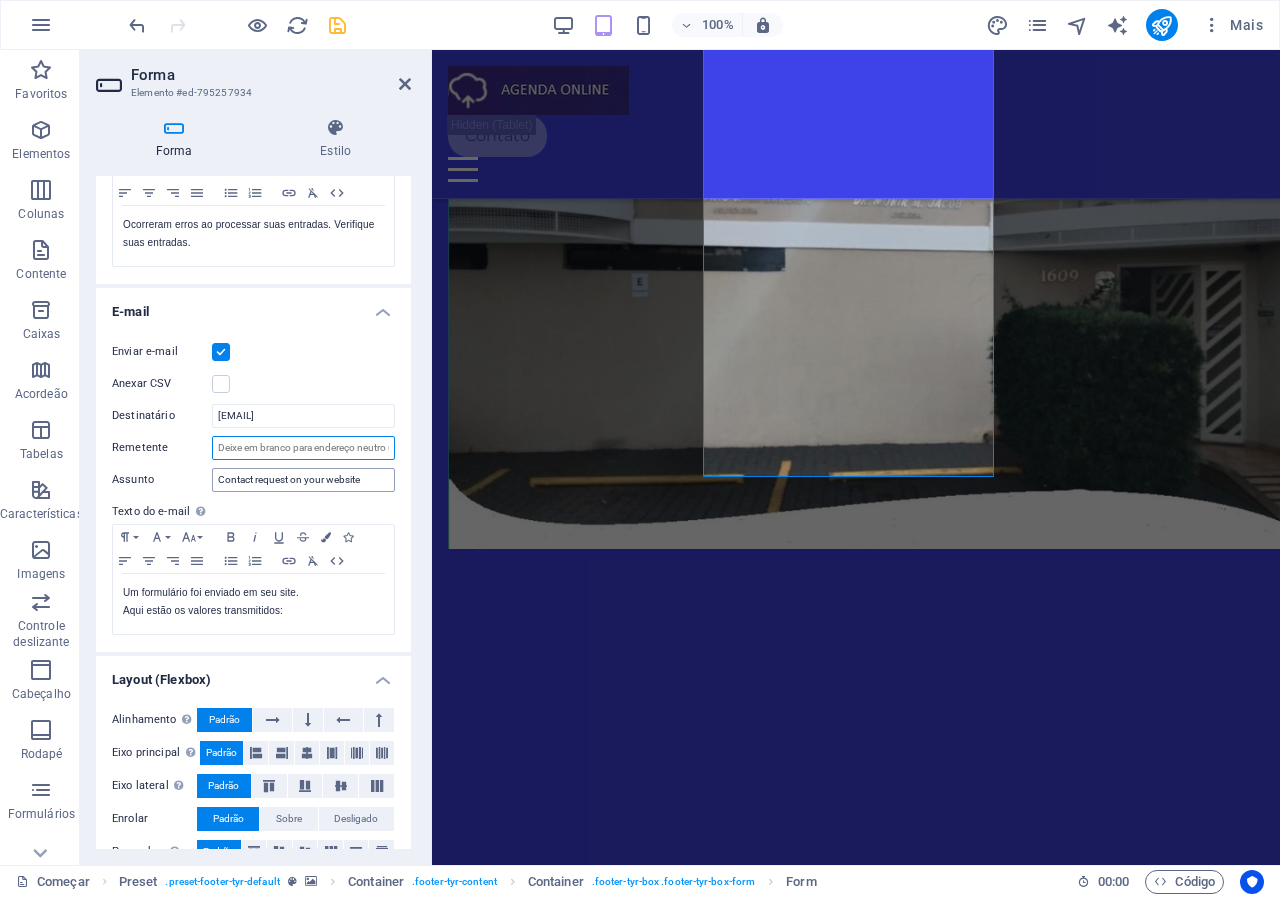 type 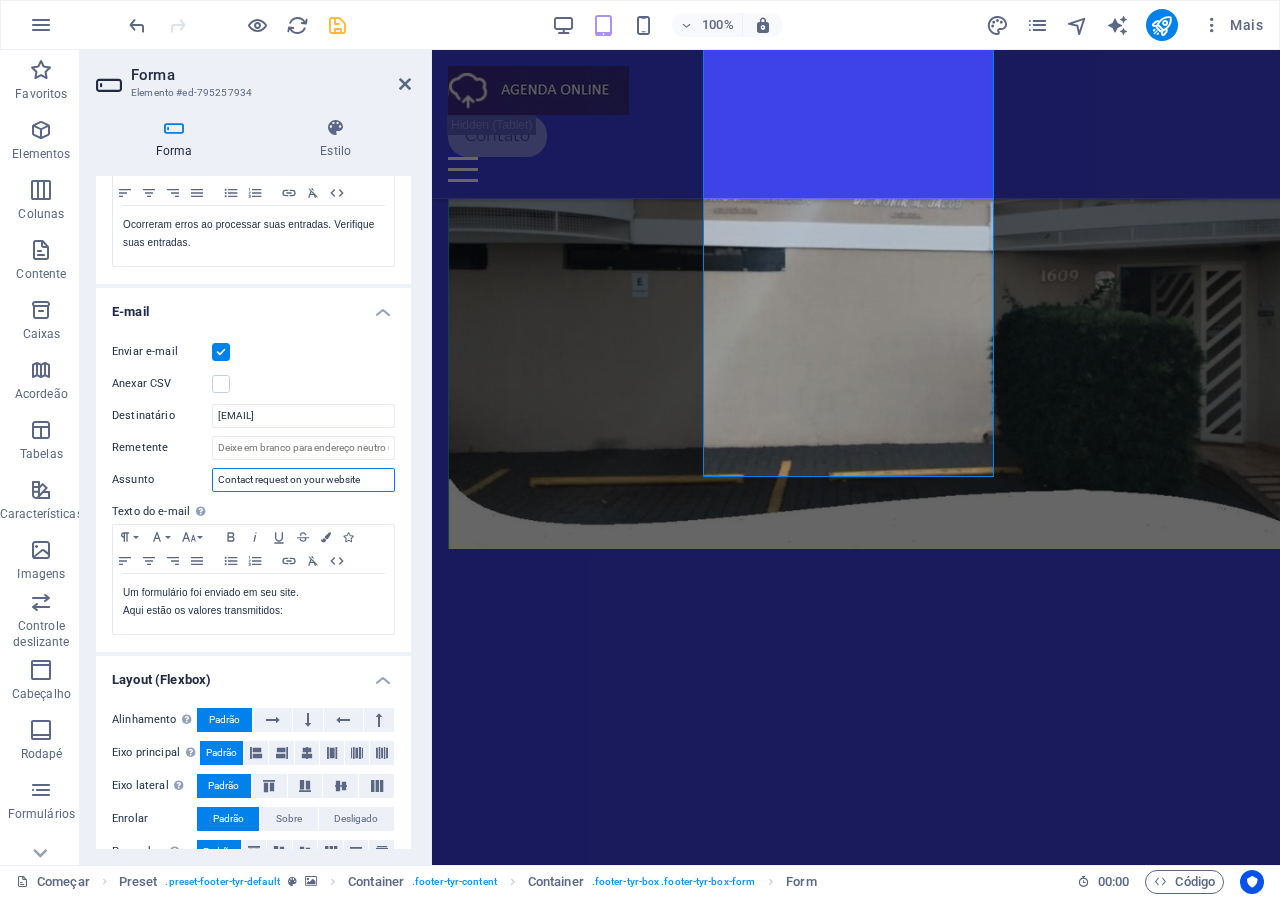 drag, startPoint x: 369, startPoint y: 481, endPoint x: 163, endPoint y: 480, distance: 206.00243 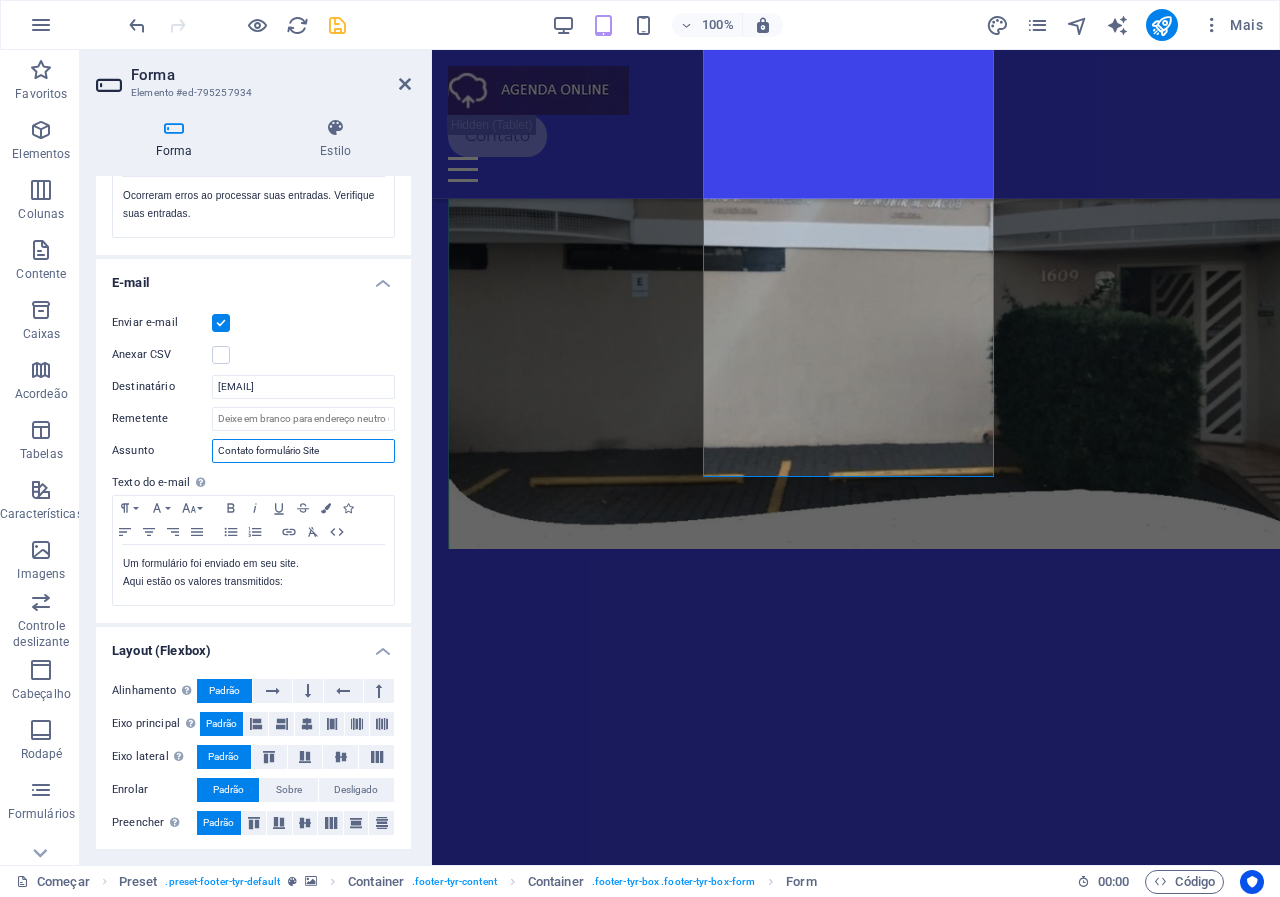 scroll, scrollTop: 432, scrollLeft: 0, axis: vertical 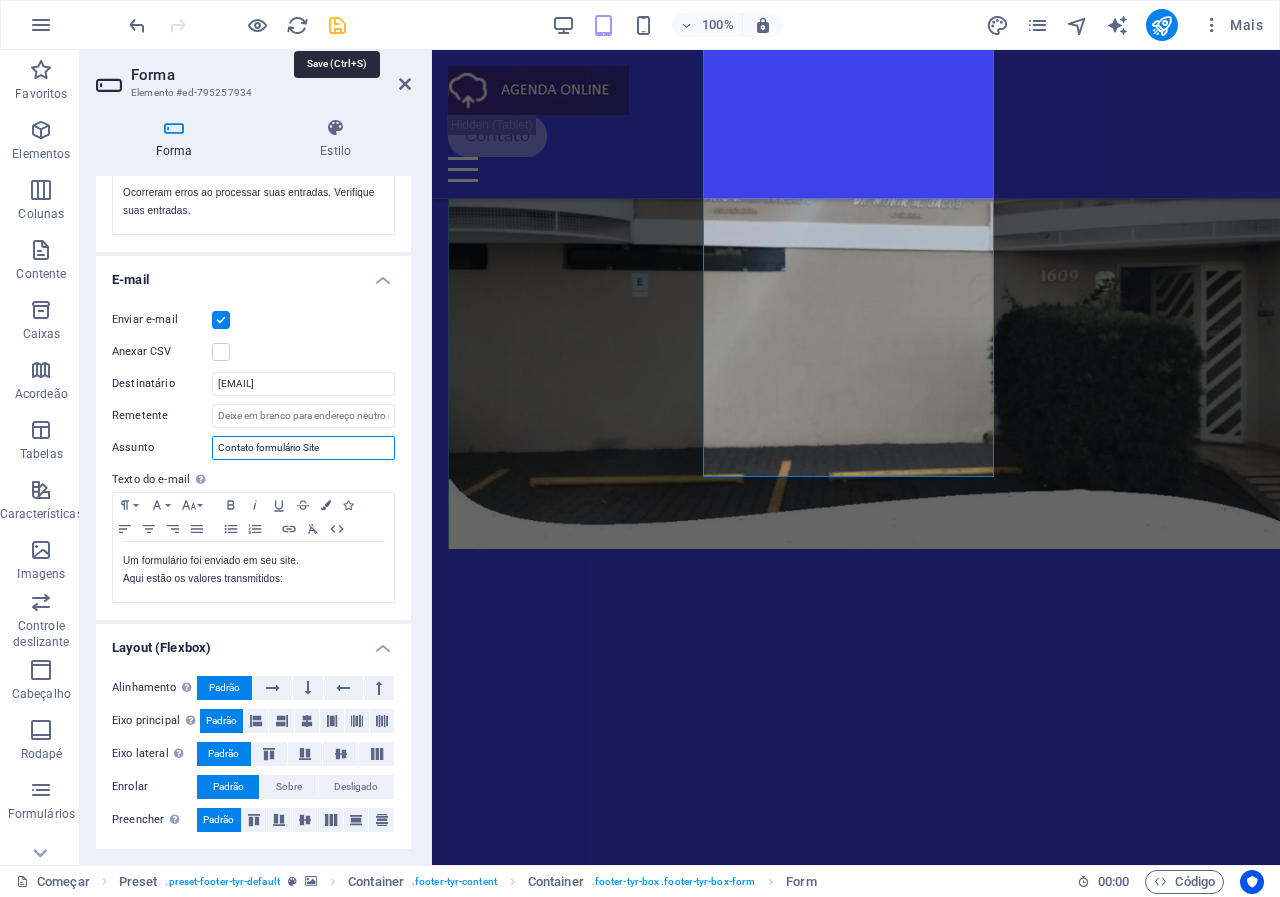type on "Contato formulário Site" 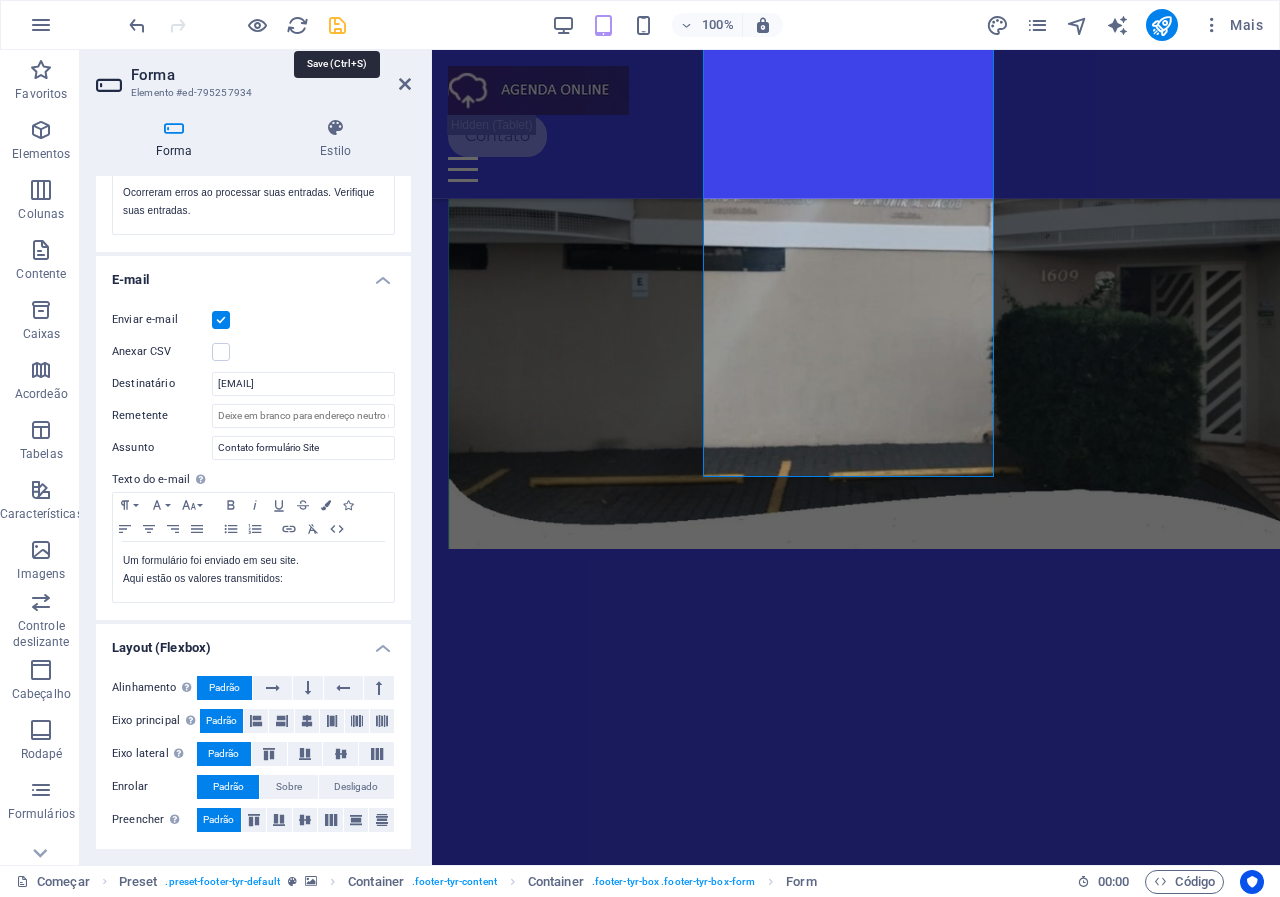 click at bounding box center [337, 25] 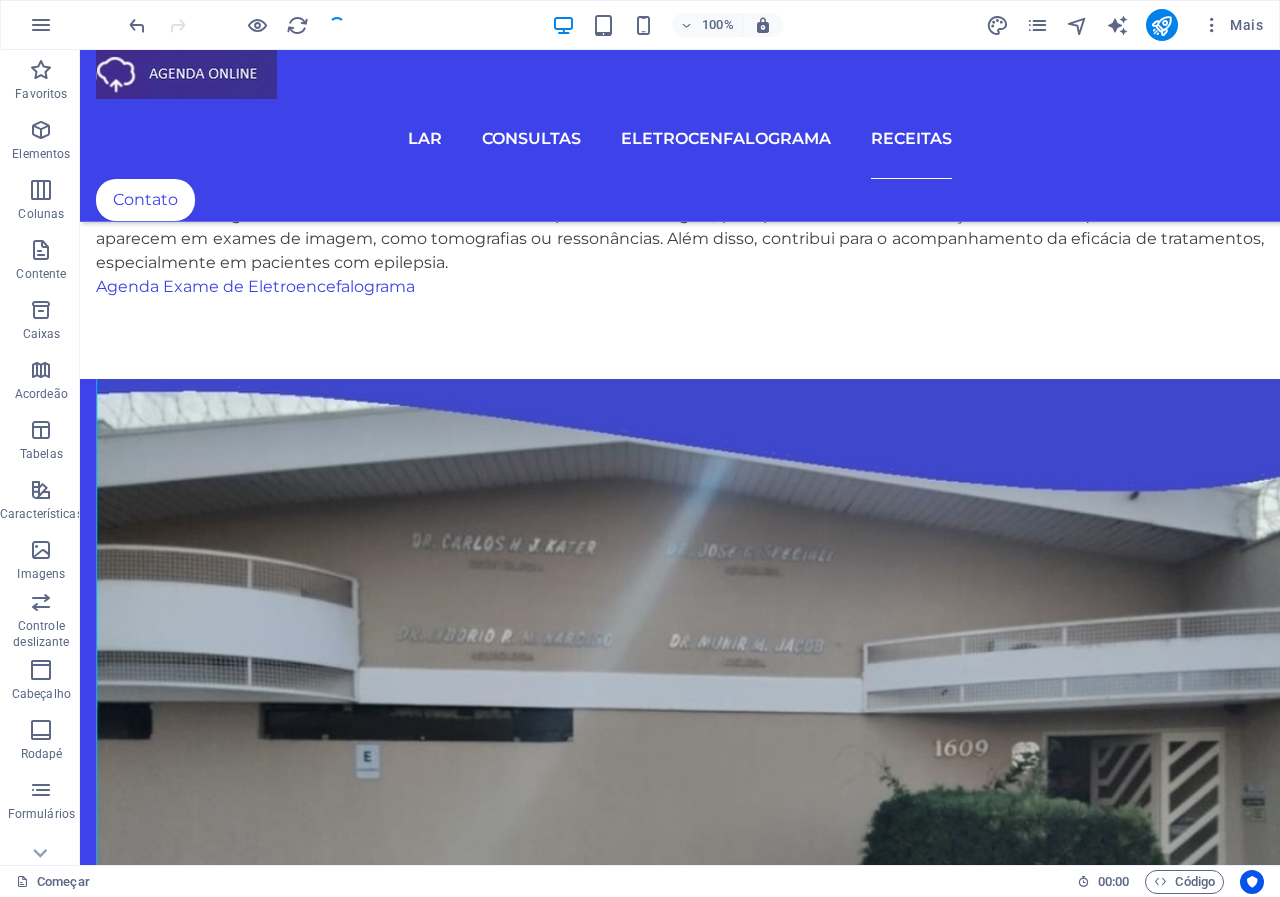 scroll, scrollTop: 3100, scrollLeft: 0, axis: vertical 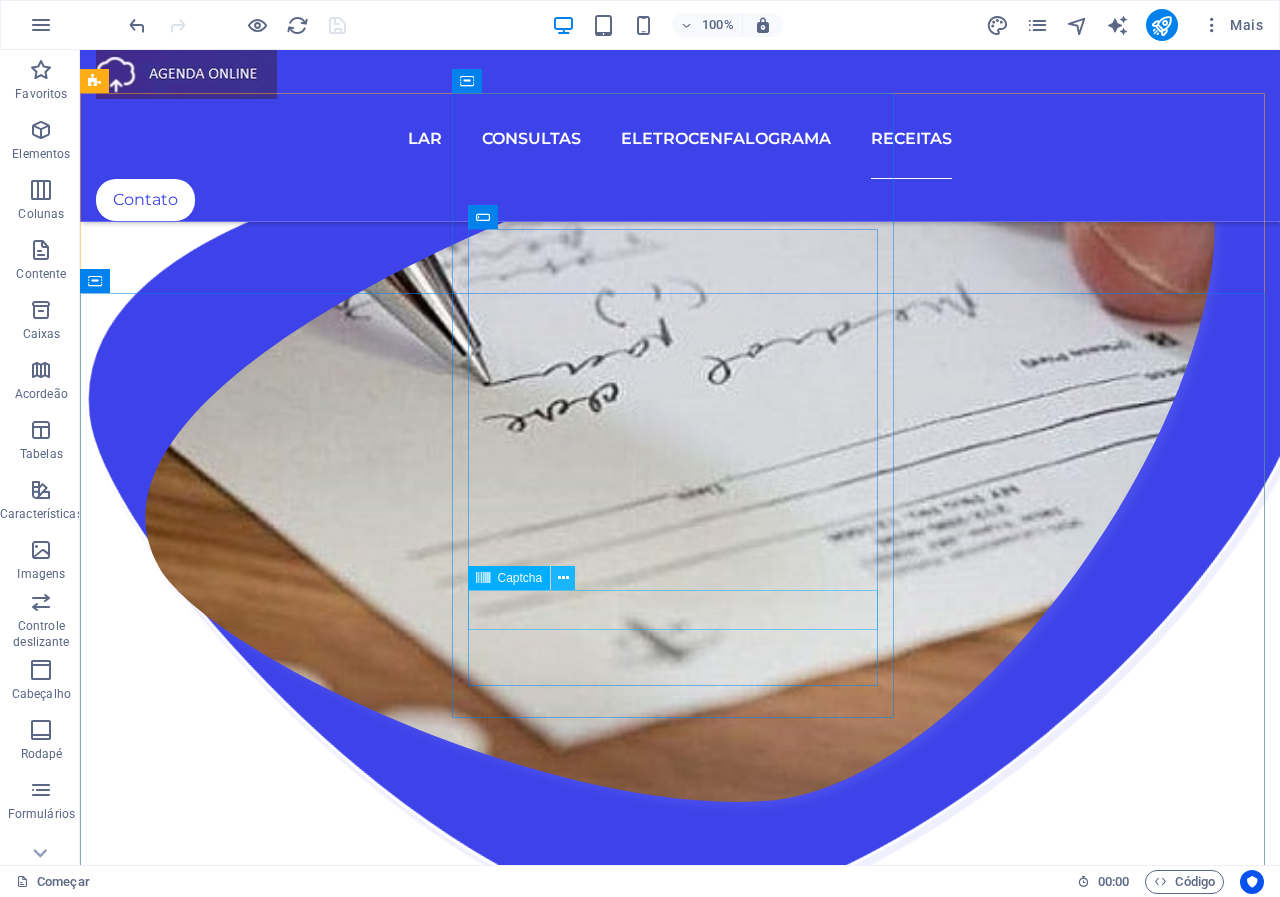 click at bounding box center [563, 578] 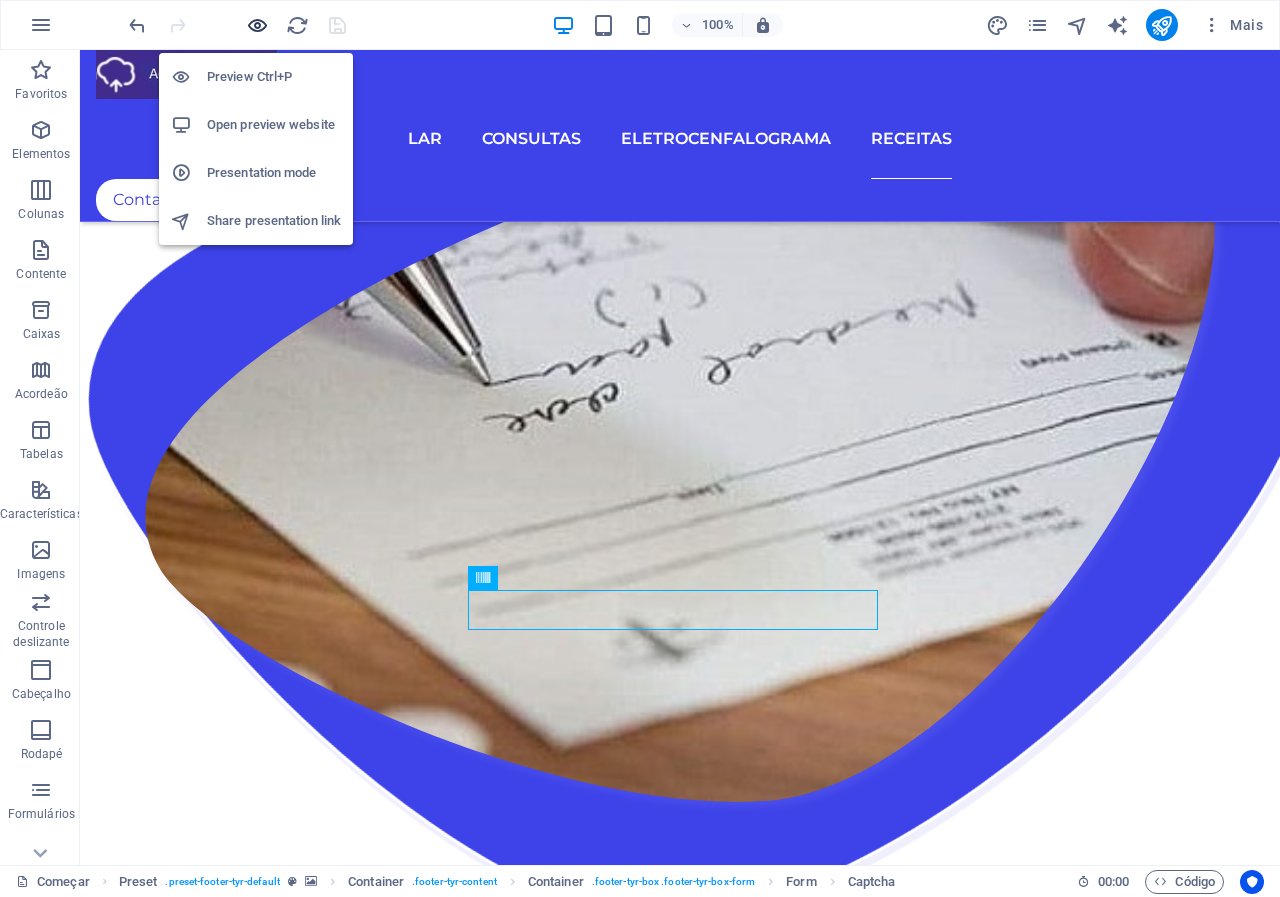 click at bounding box center [257, 25] 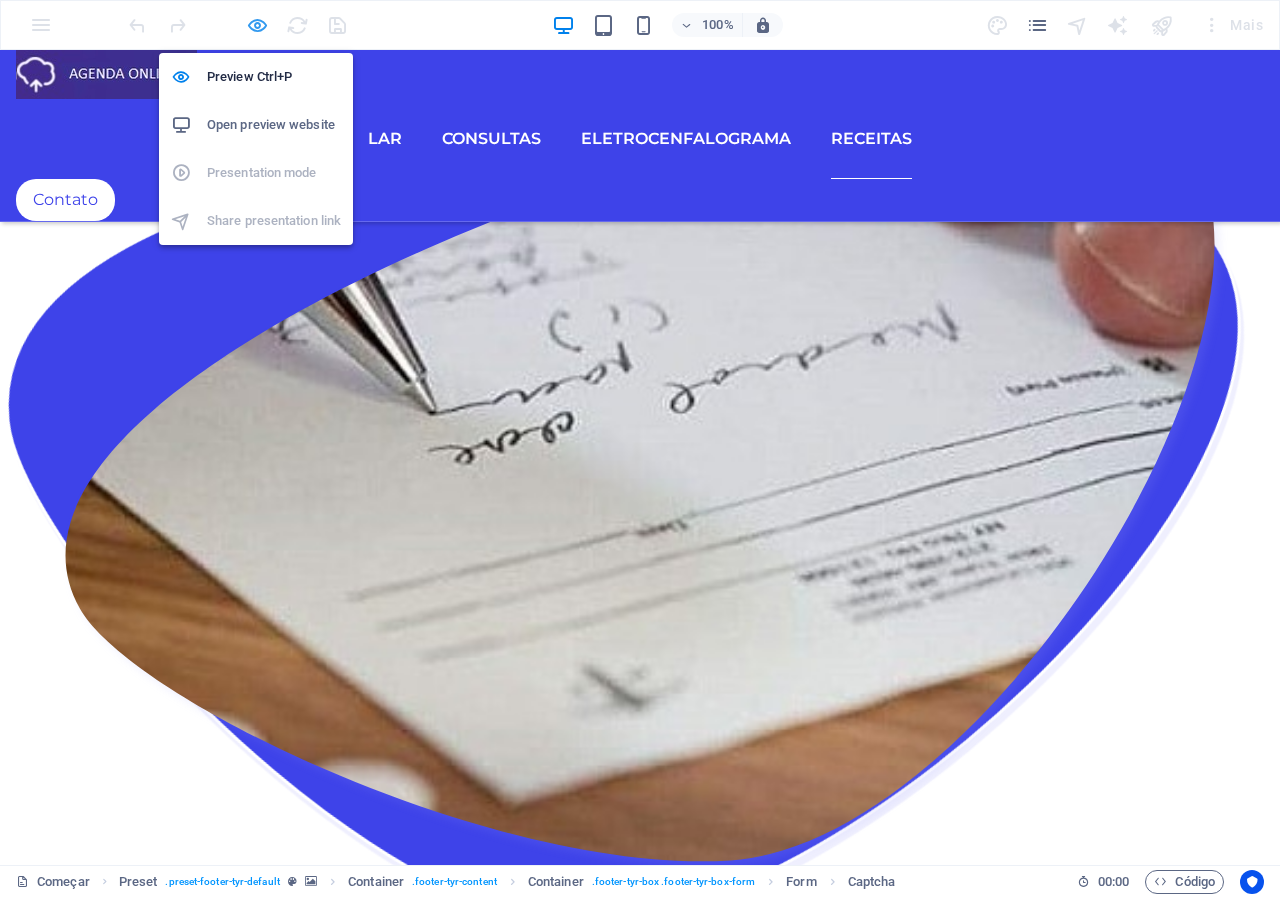 scroll, scrollTop: 3117, scrollLeft: 0, axis: vertical 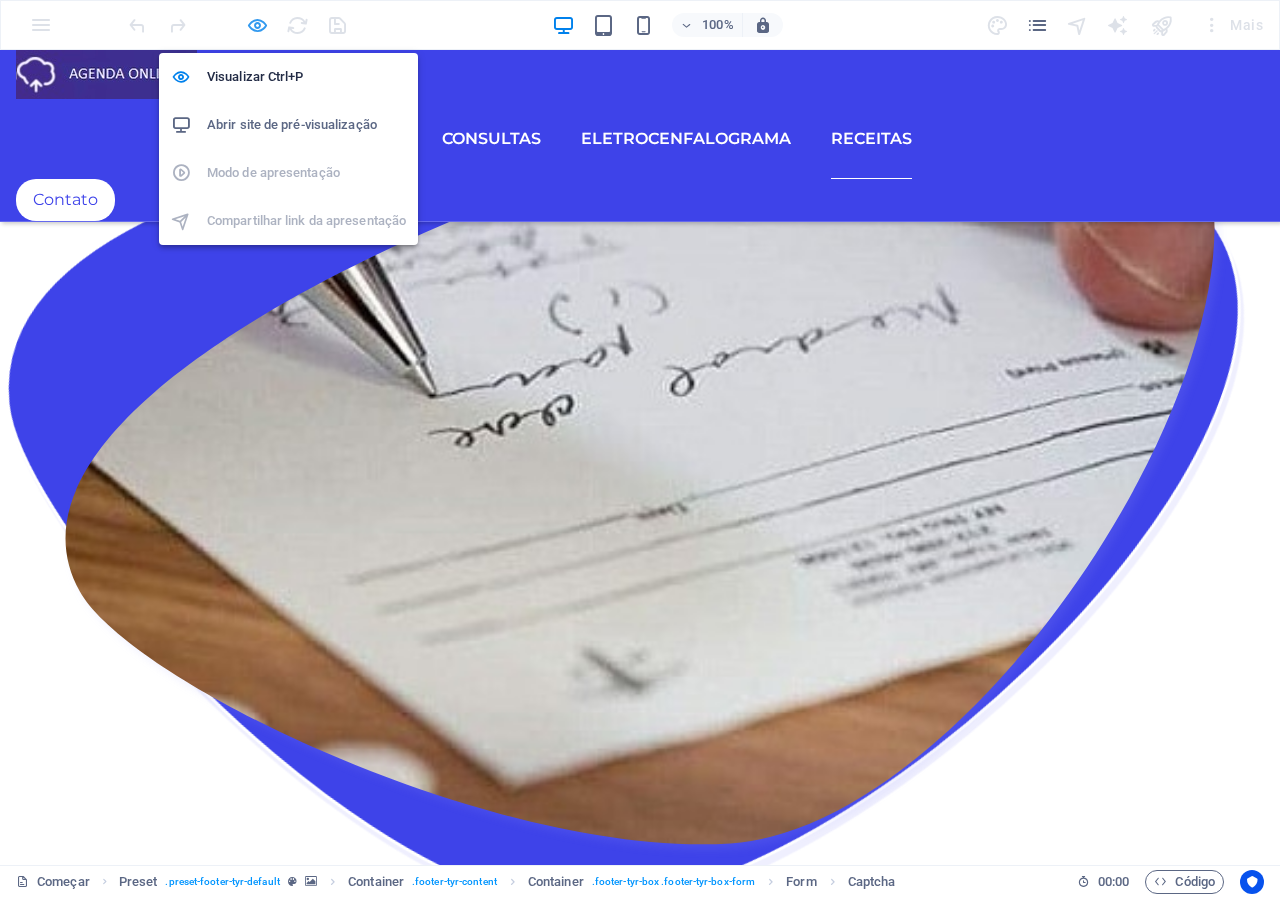 click at bounding box center [257, 25] 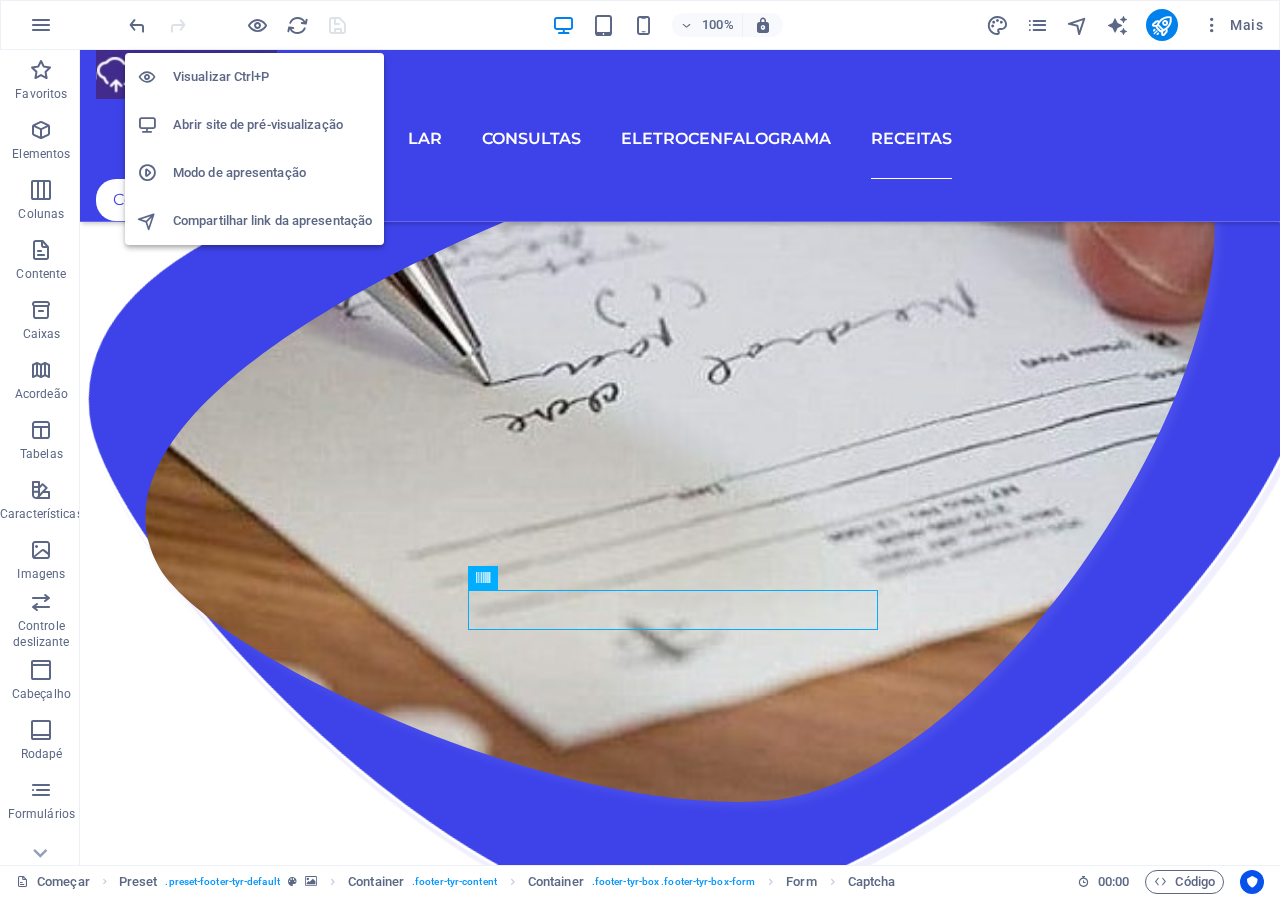 click on "Abrir site de pré-visualização" at bounding box center [258, 124] 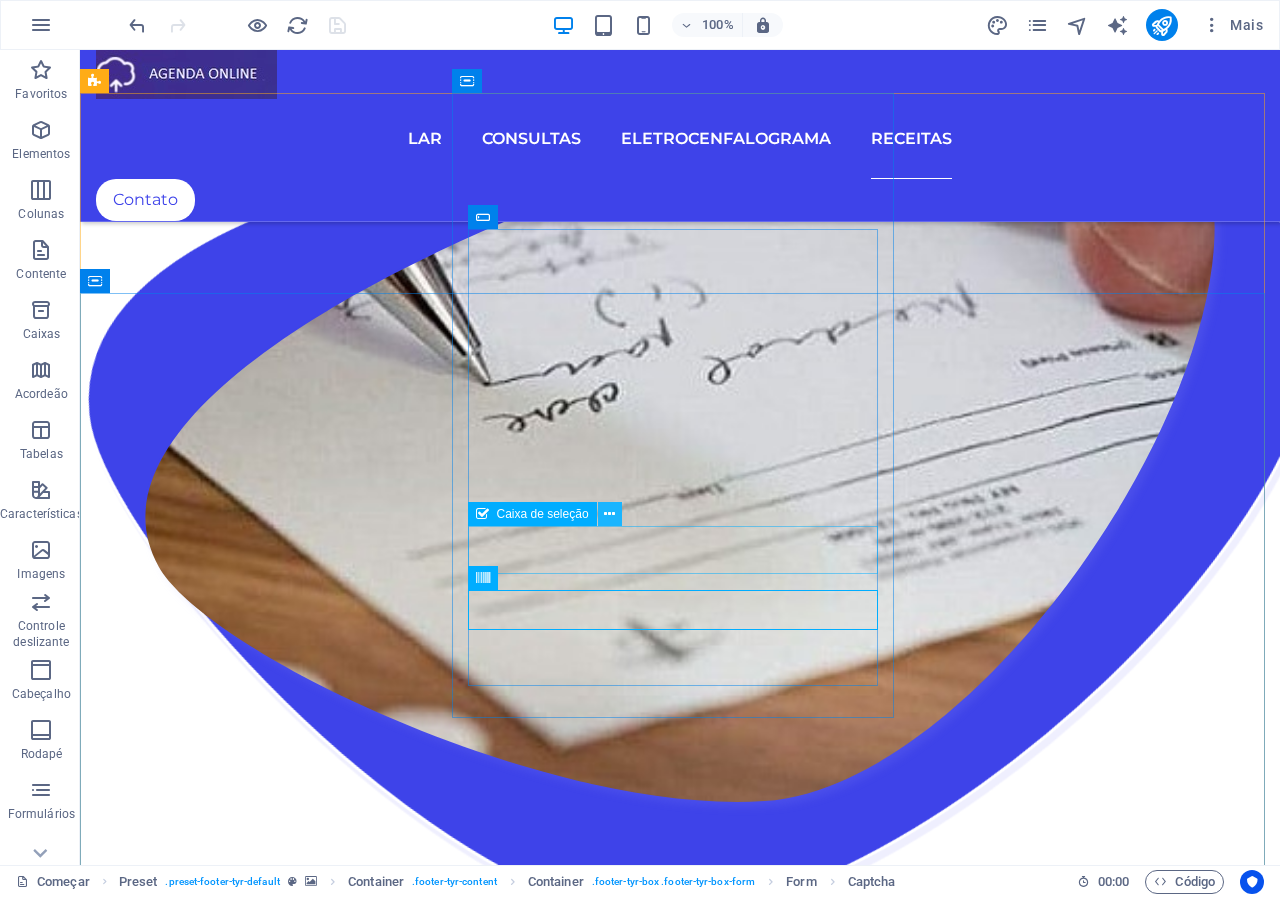 click at bounding box center (609, 514) 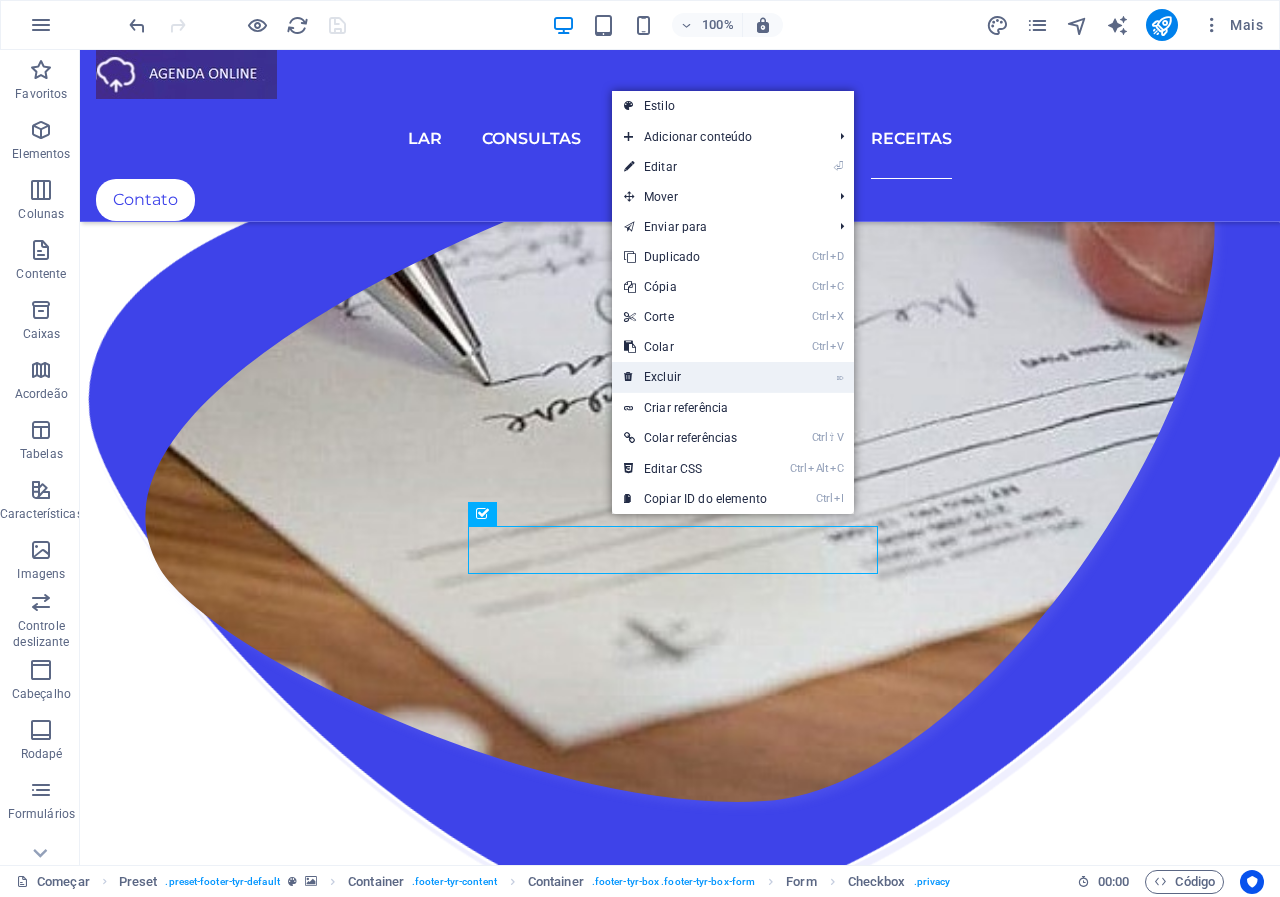 click on "Excluir" at bounding box center [662, 377] 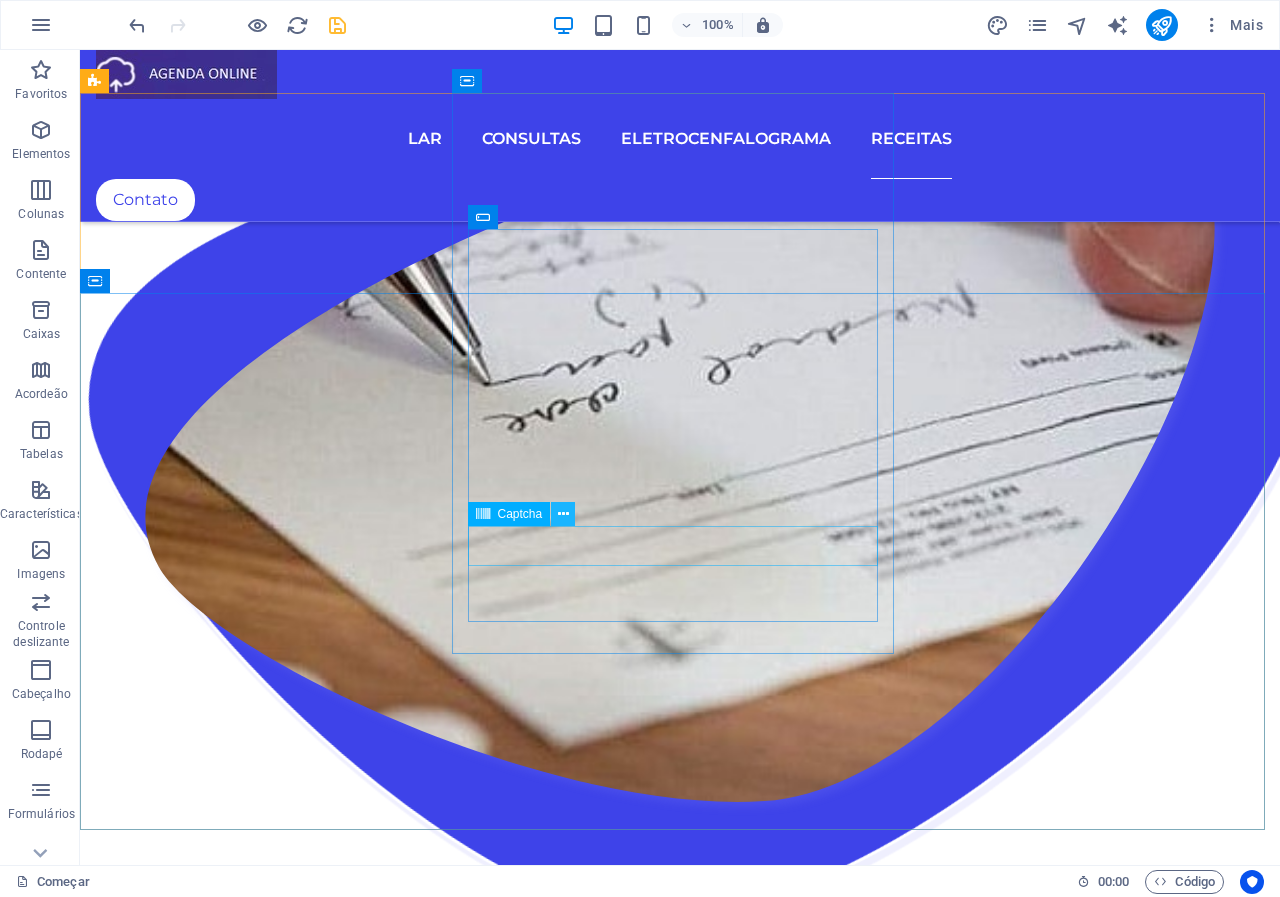 click at bounding box center (563, 514) 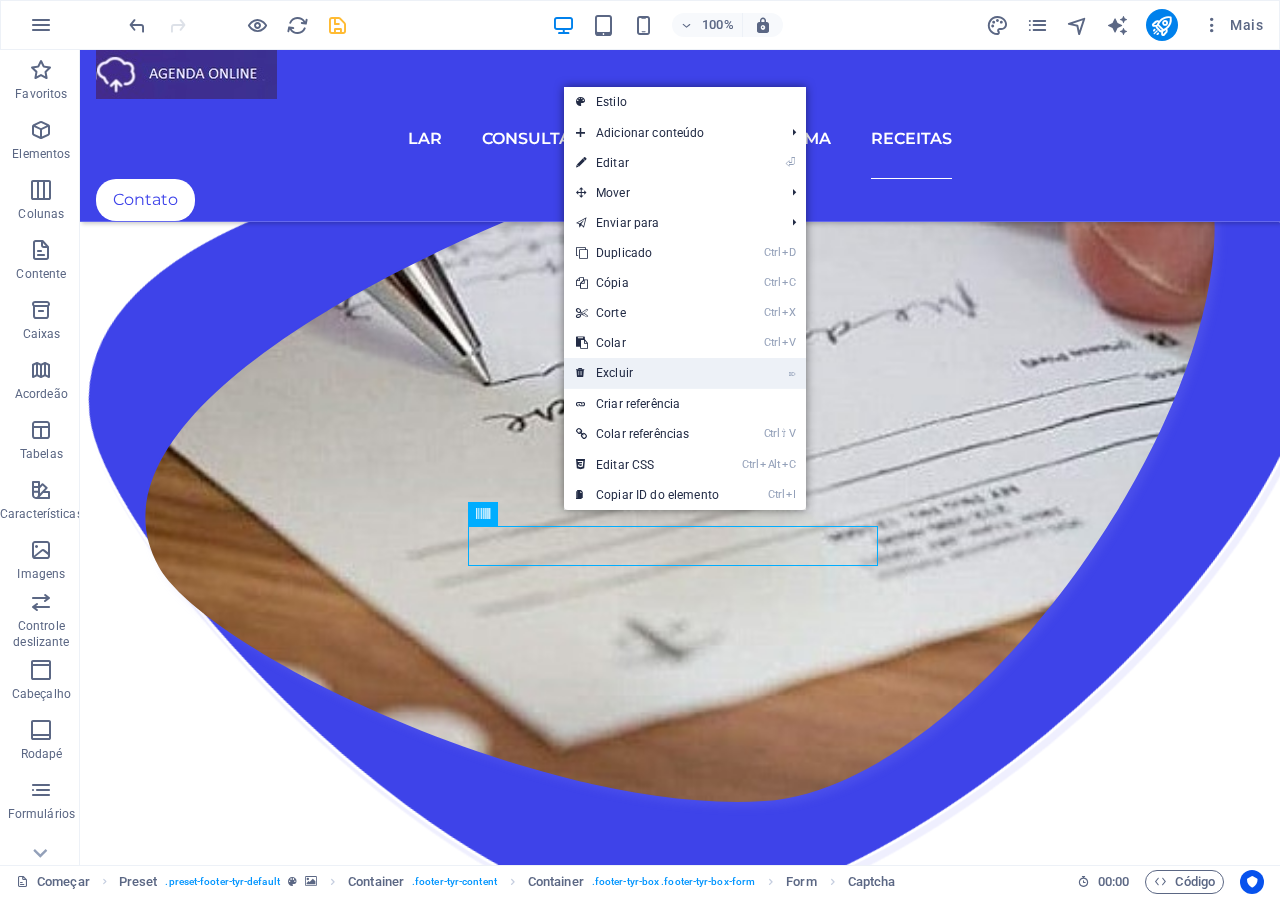 click on "Excluir" at bounding box center (614, 373) 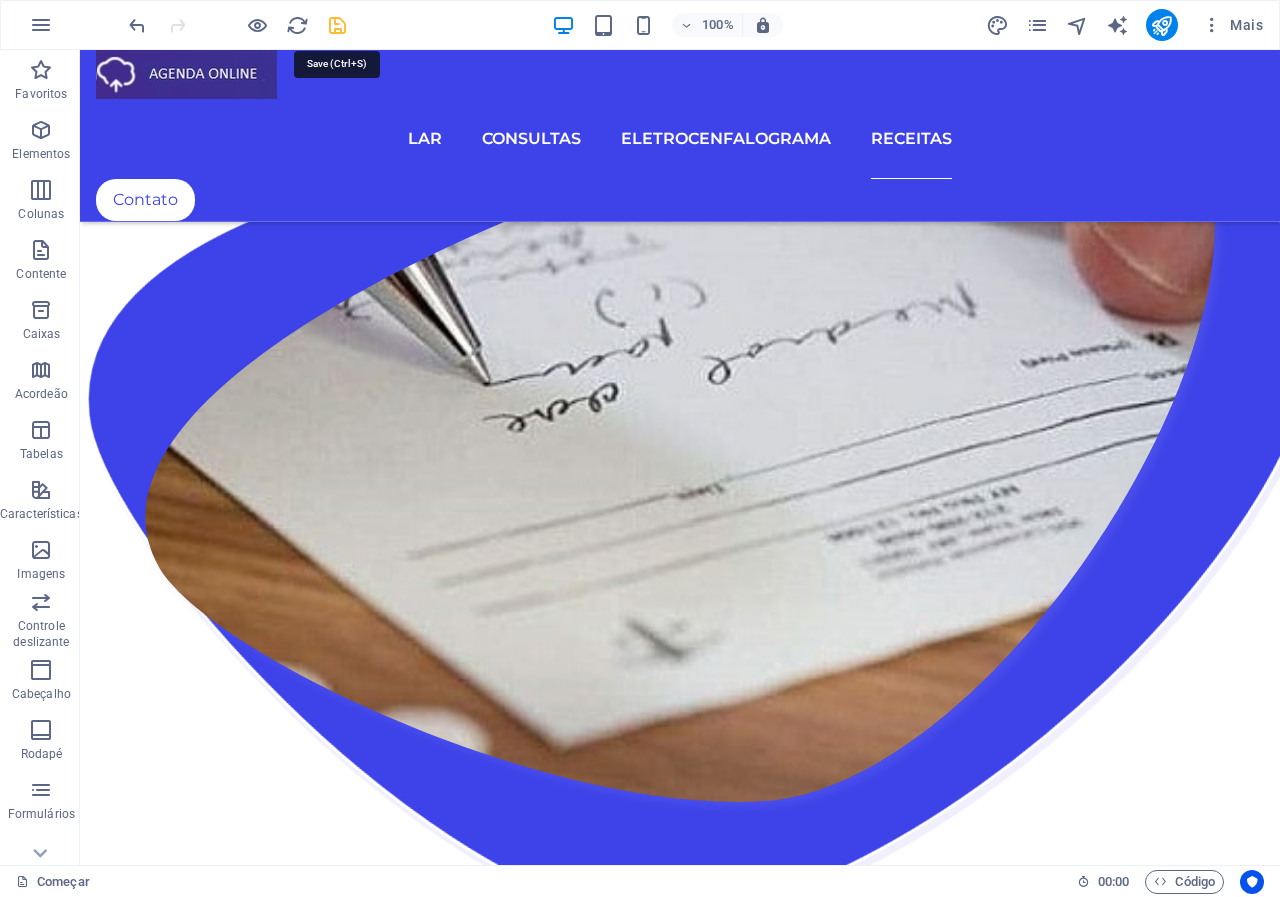click at bounding box center [337, 25] 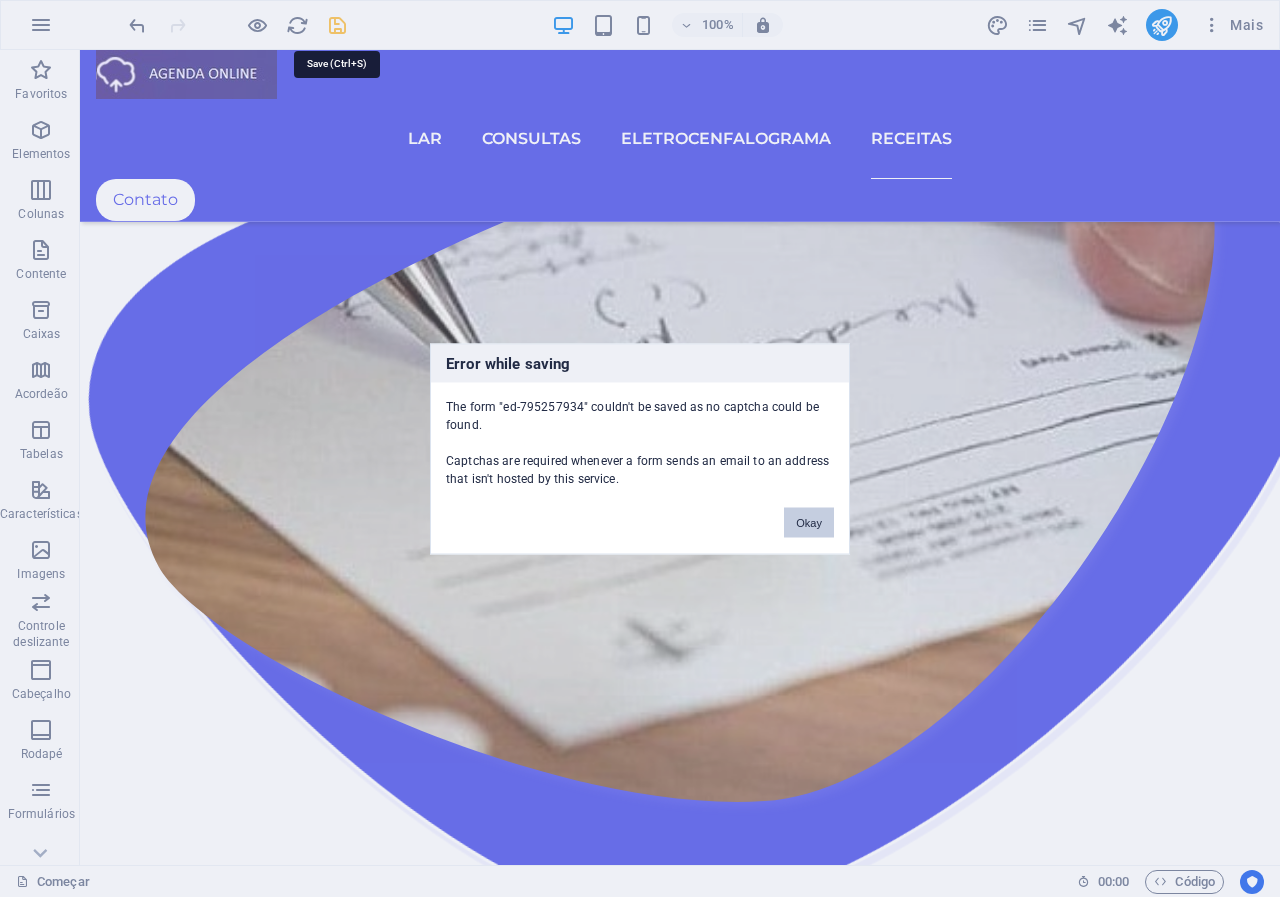 scroll, scrollTop: 3279, scrollLeft: 0, axis: vertical 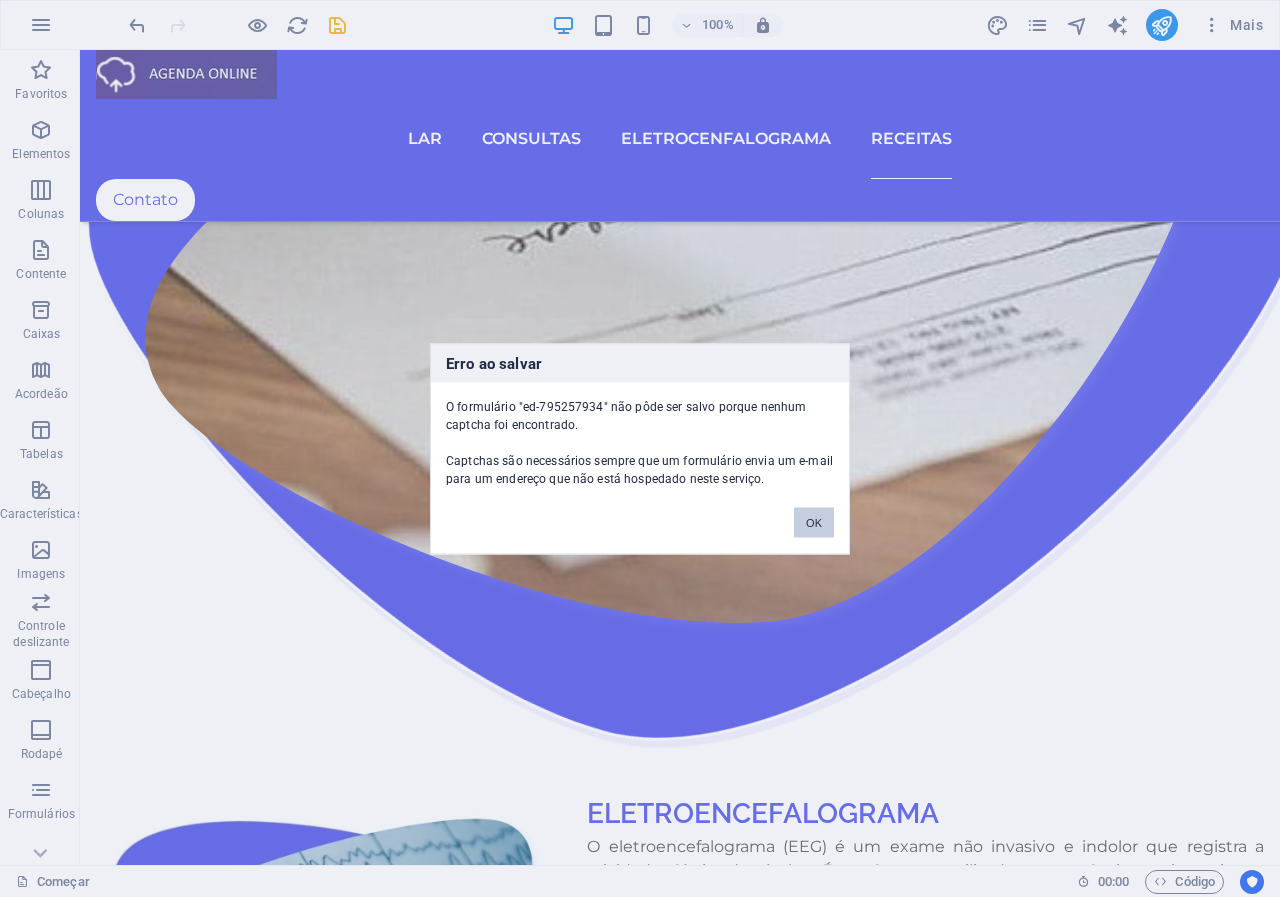 click on "OK" at bounding box center [814, 522] 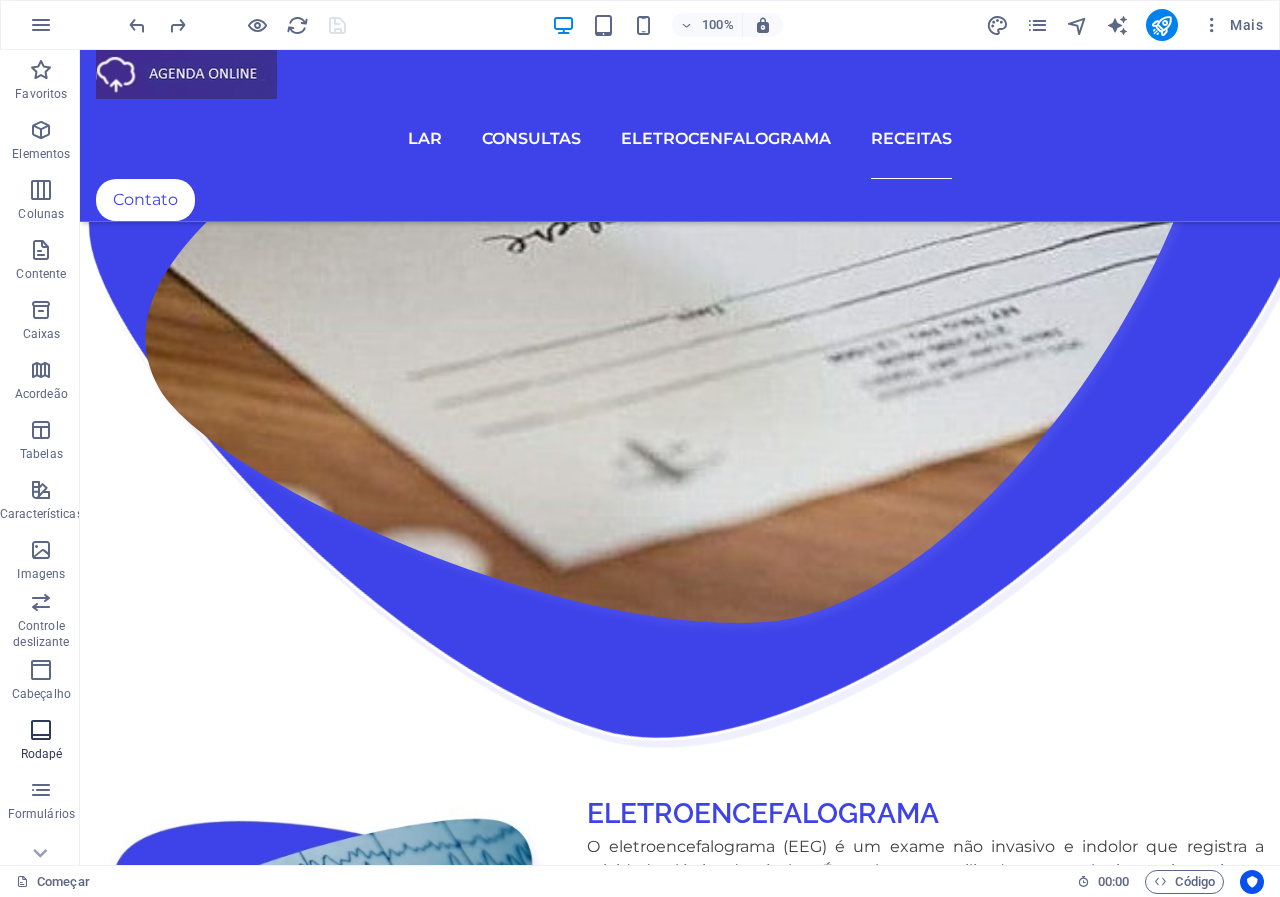 click at bounding box center [41, 730] 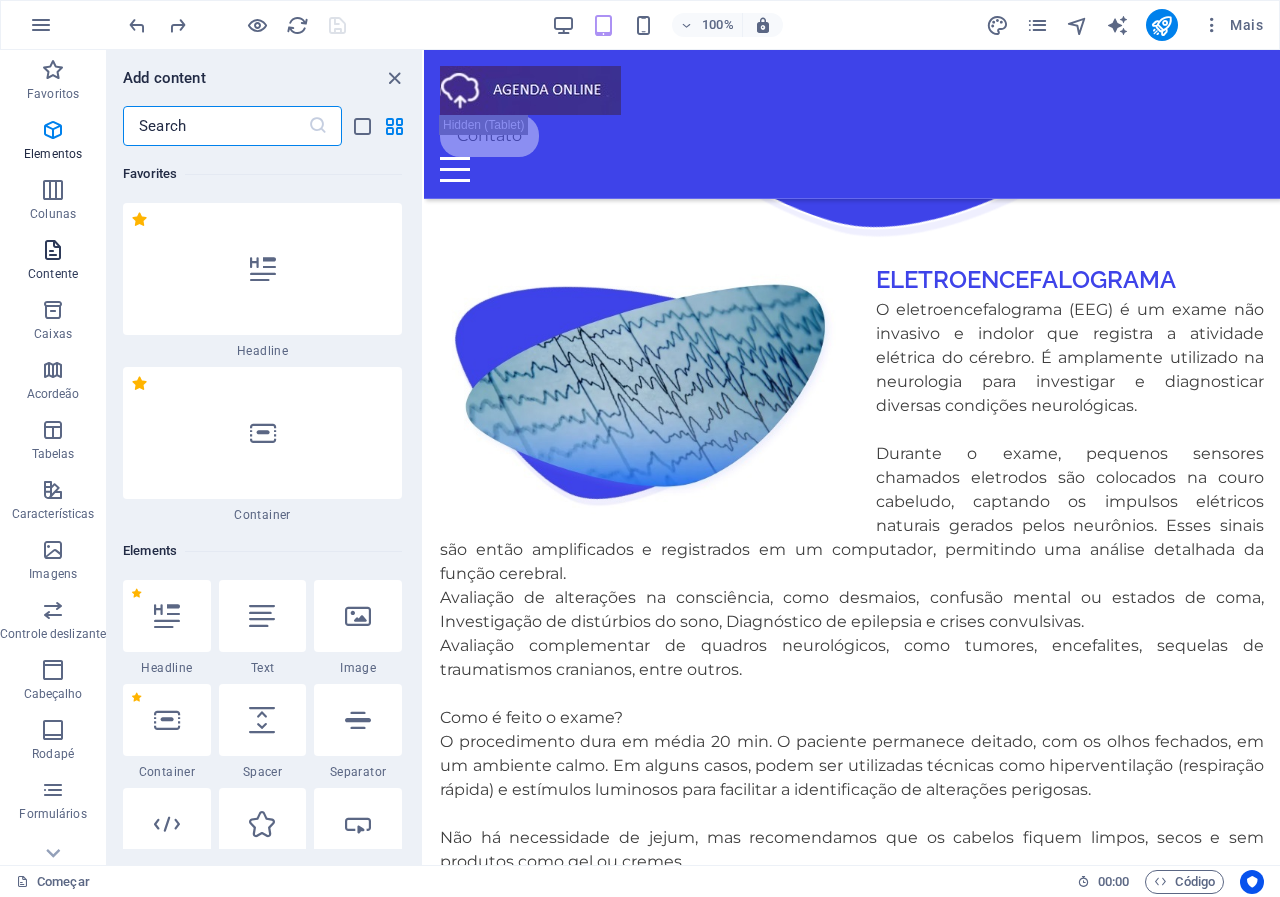 scroll, scrollTop: 24391, scrollLeft: 0, axis: vertical 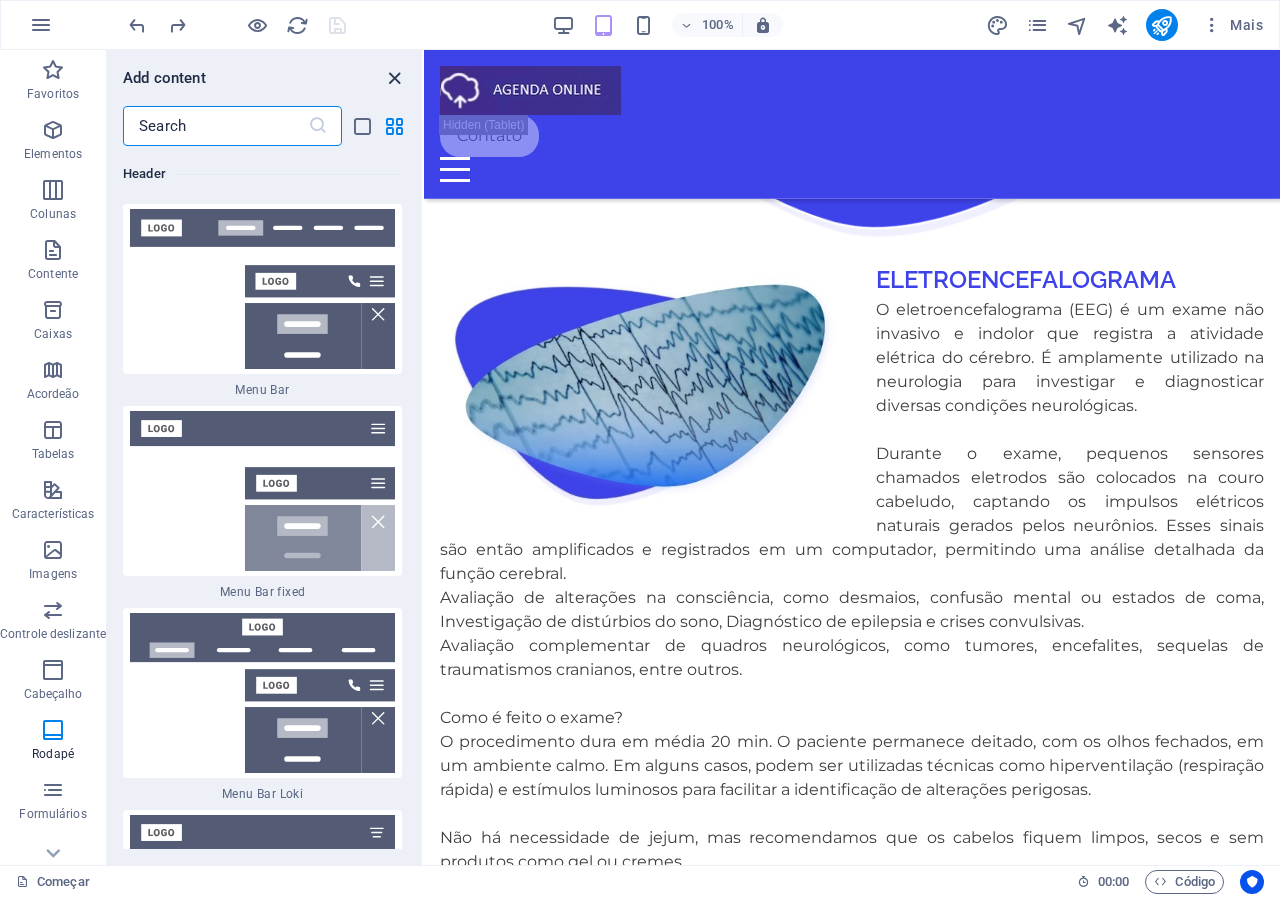 click at bounding box center [394, 78] 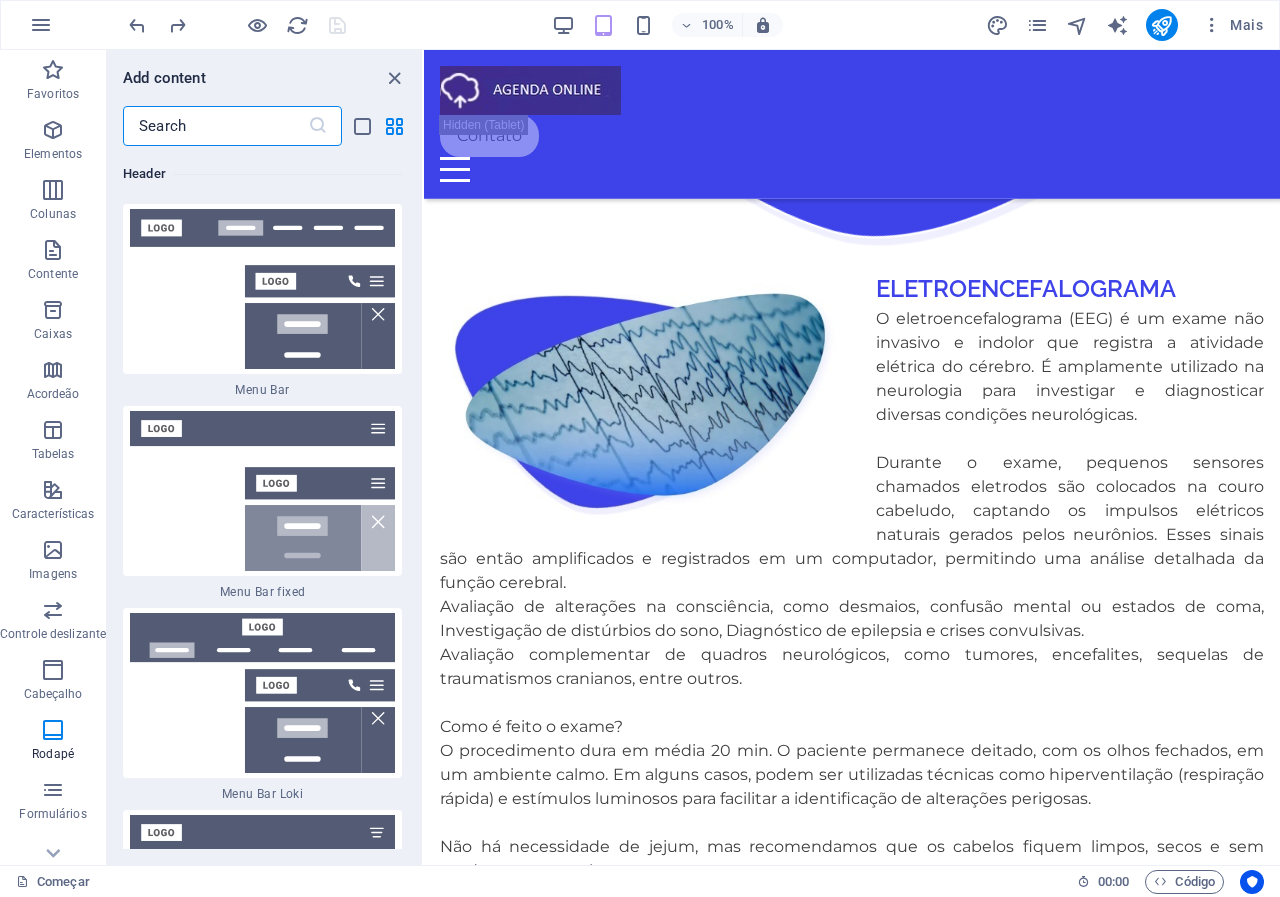 scroll, scrollTop: 0, scrollLeft: 0, axis: both 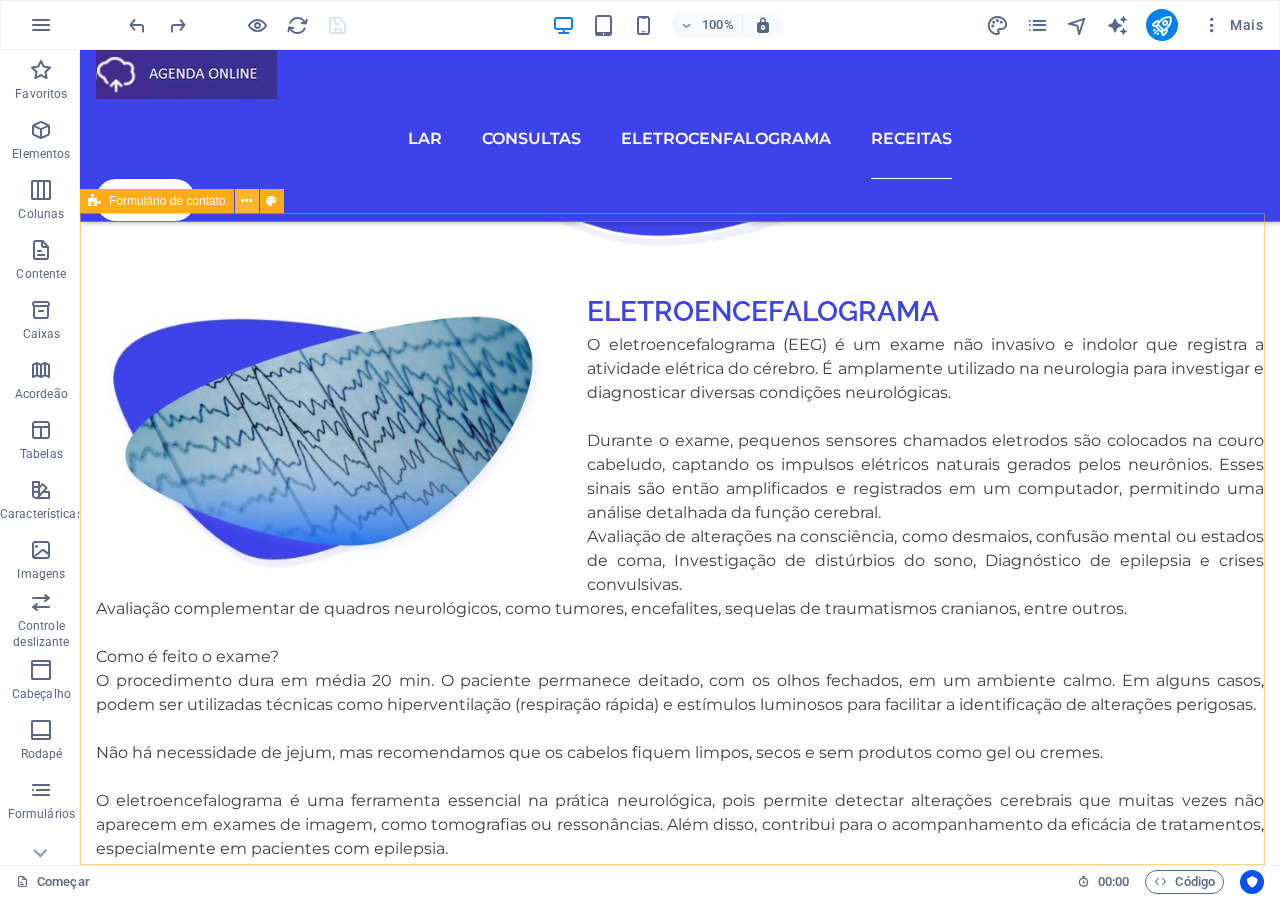 click at bounding box center (246, 201) 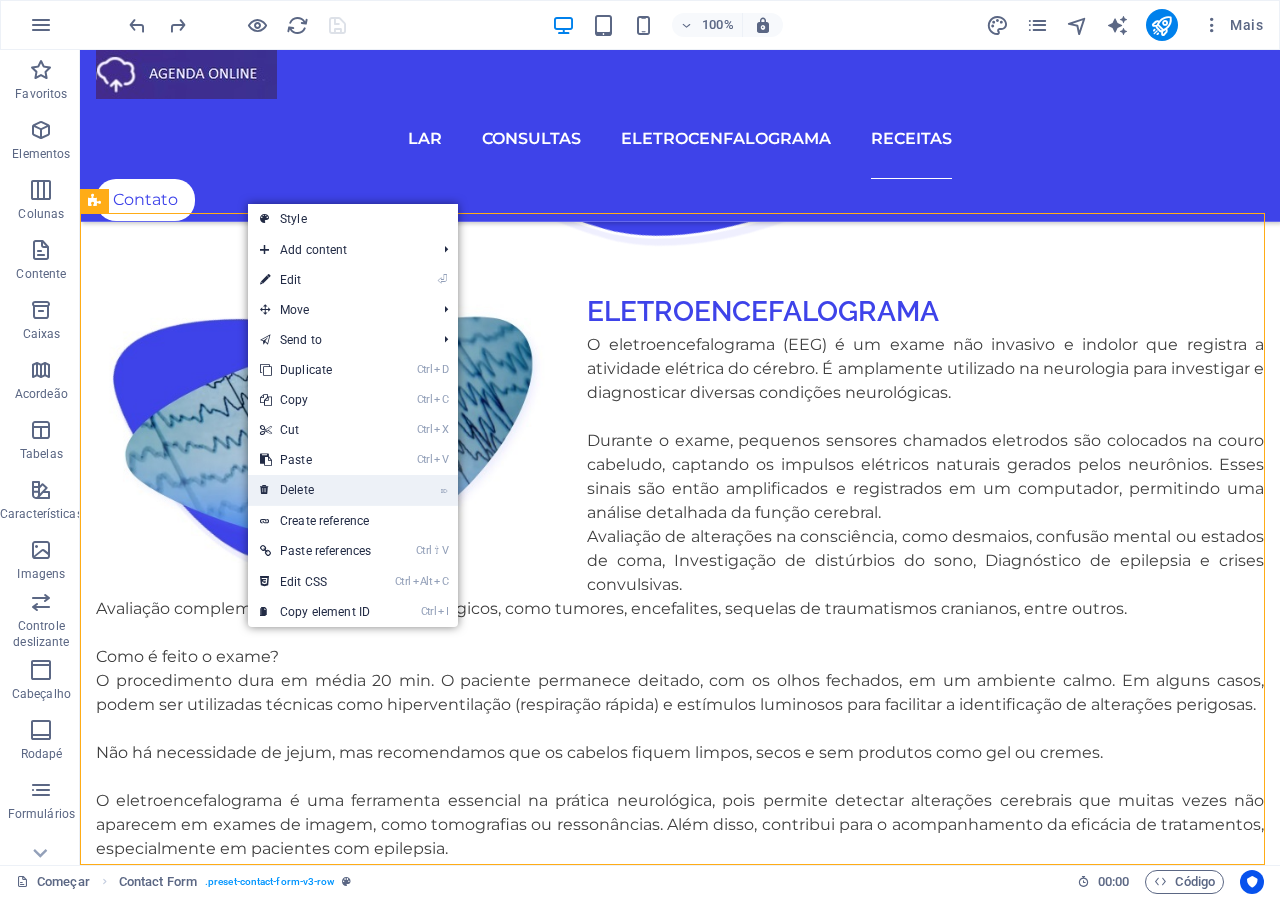click on "⌦  Delete" at bounding box center [315, 490] 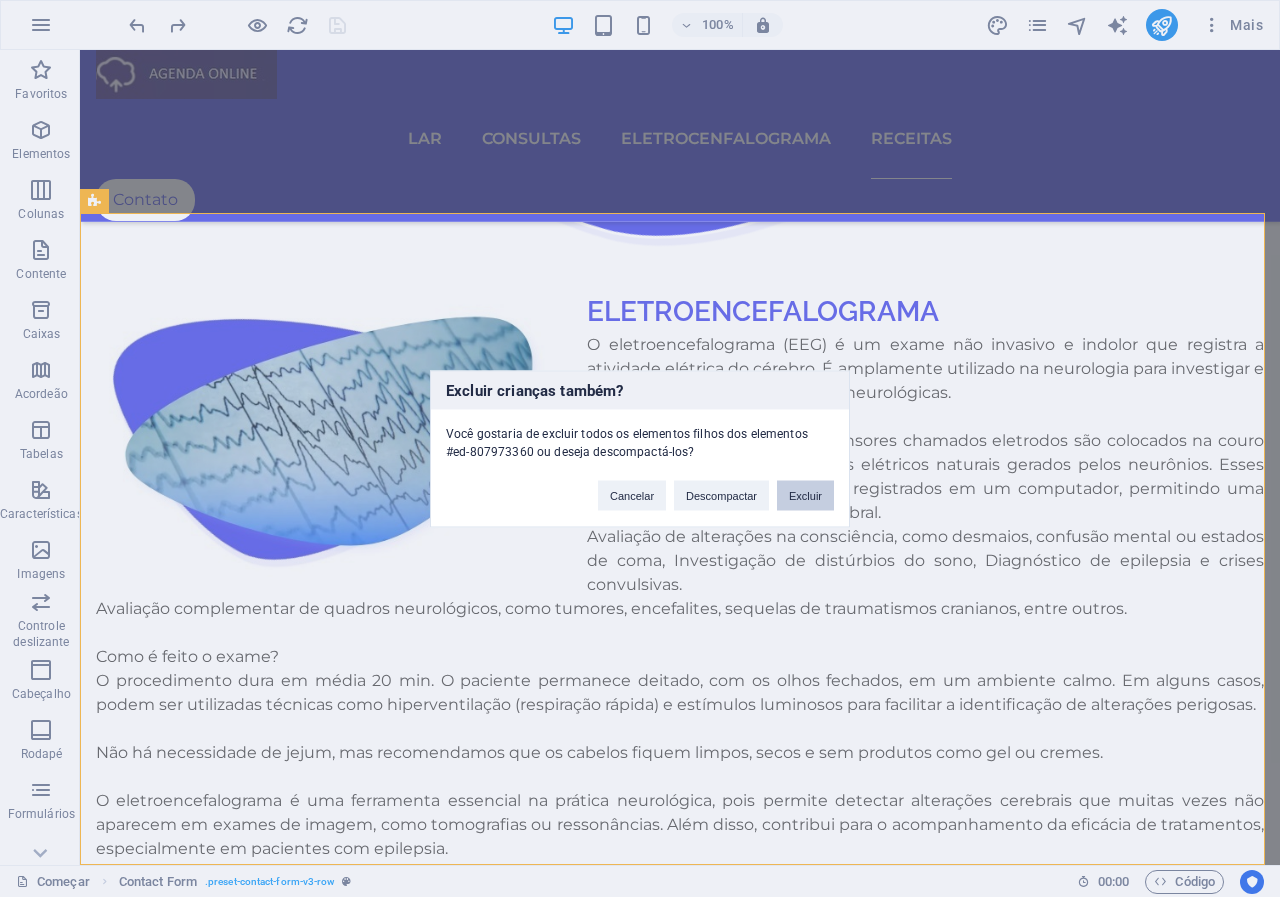 click on "Excluir" at bounding box center [805, 495] 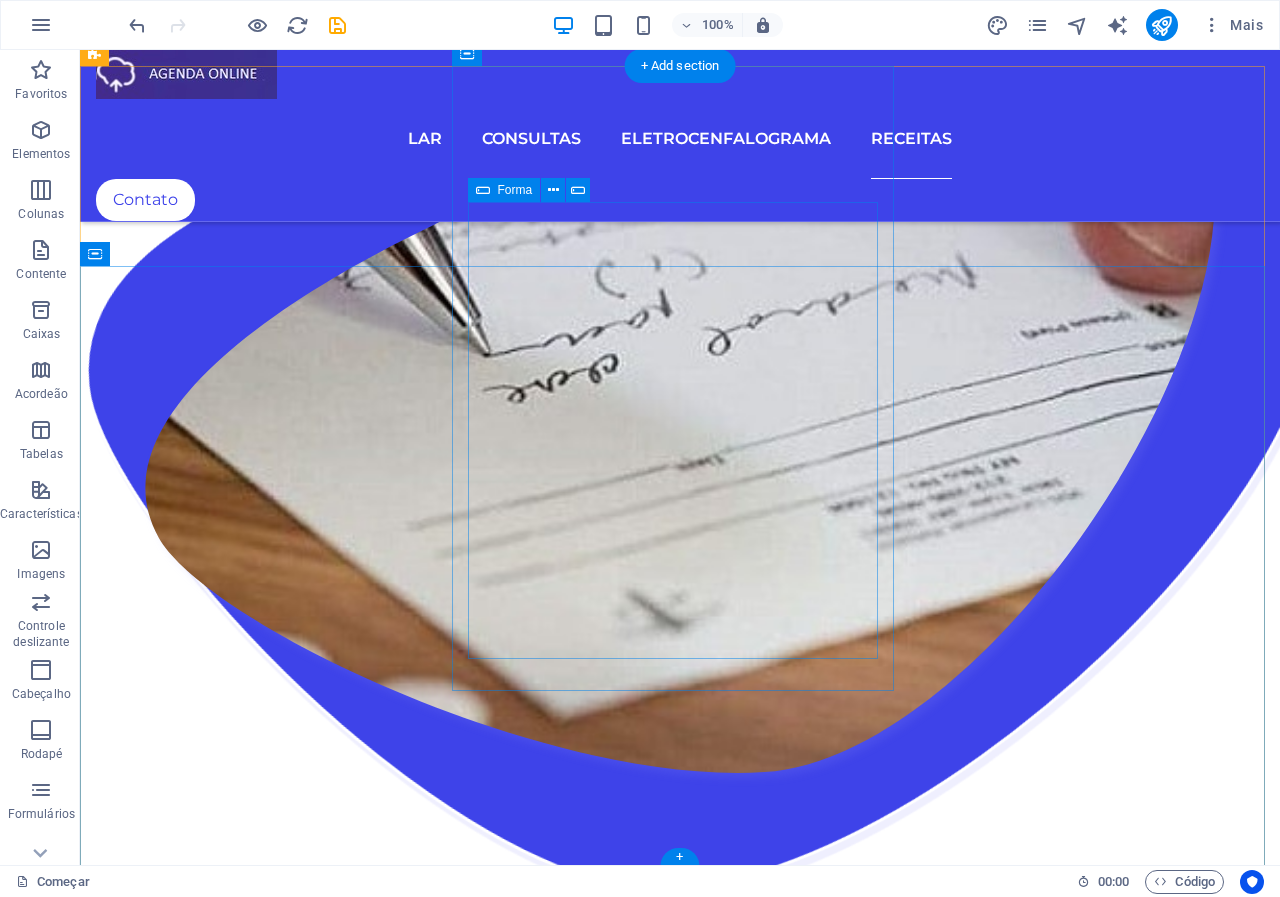 scroll, scrollTop: 3029, scrollLeft: 0, axis: vertical 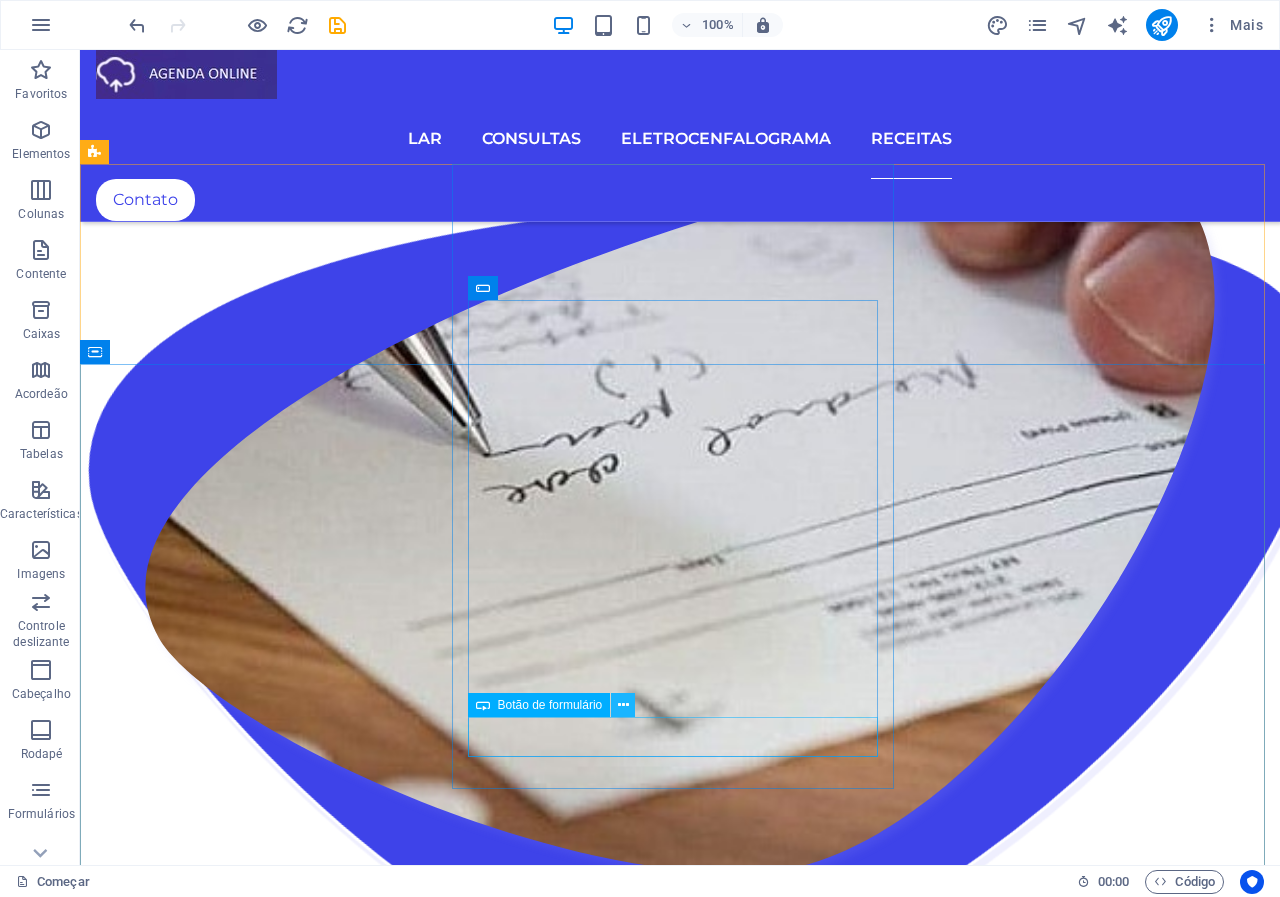 click at bounding box center [623, 705] 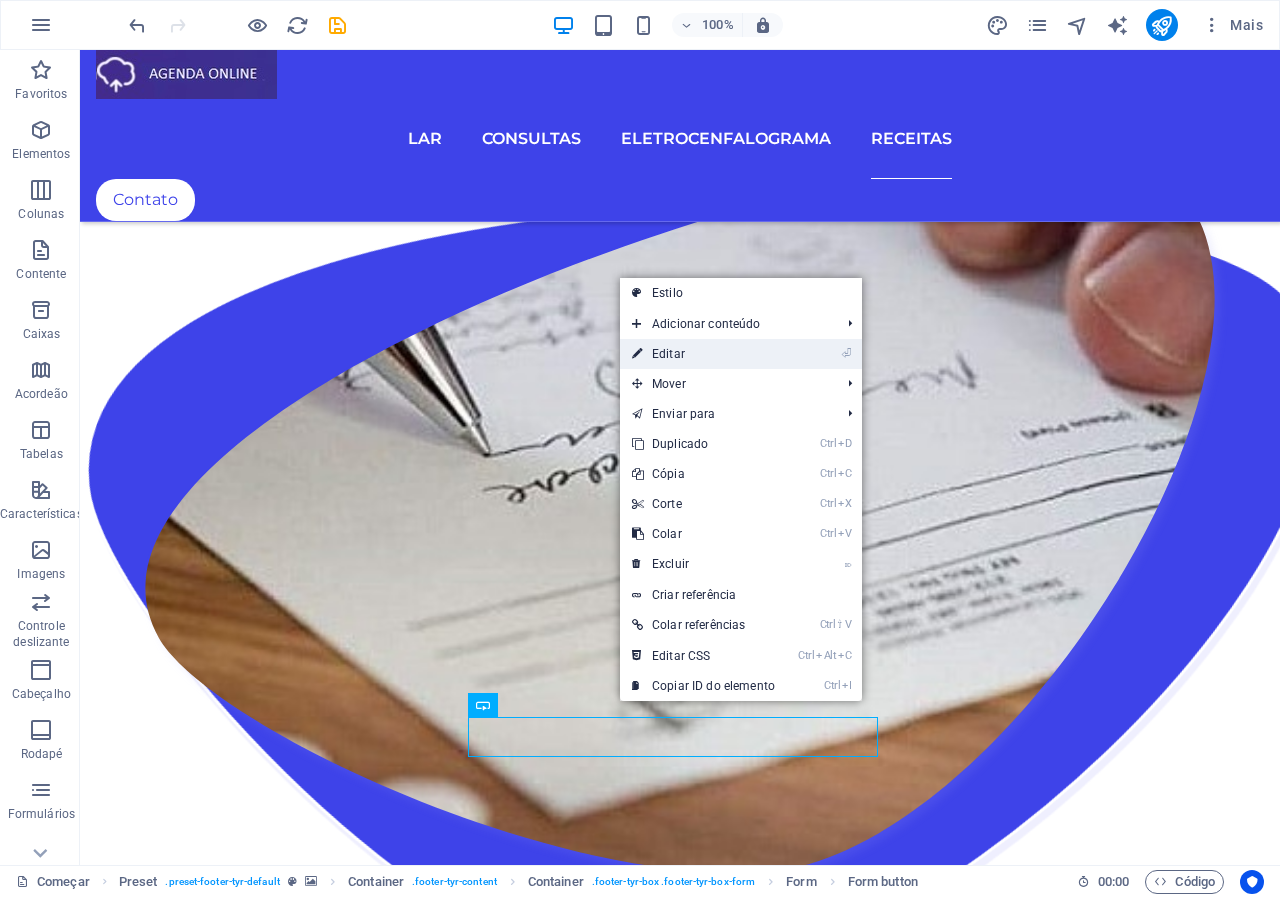 click on "Editar" at bounding box center [668, 354] 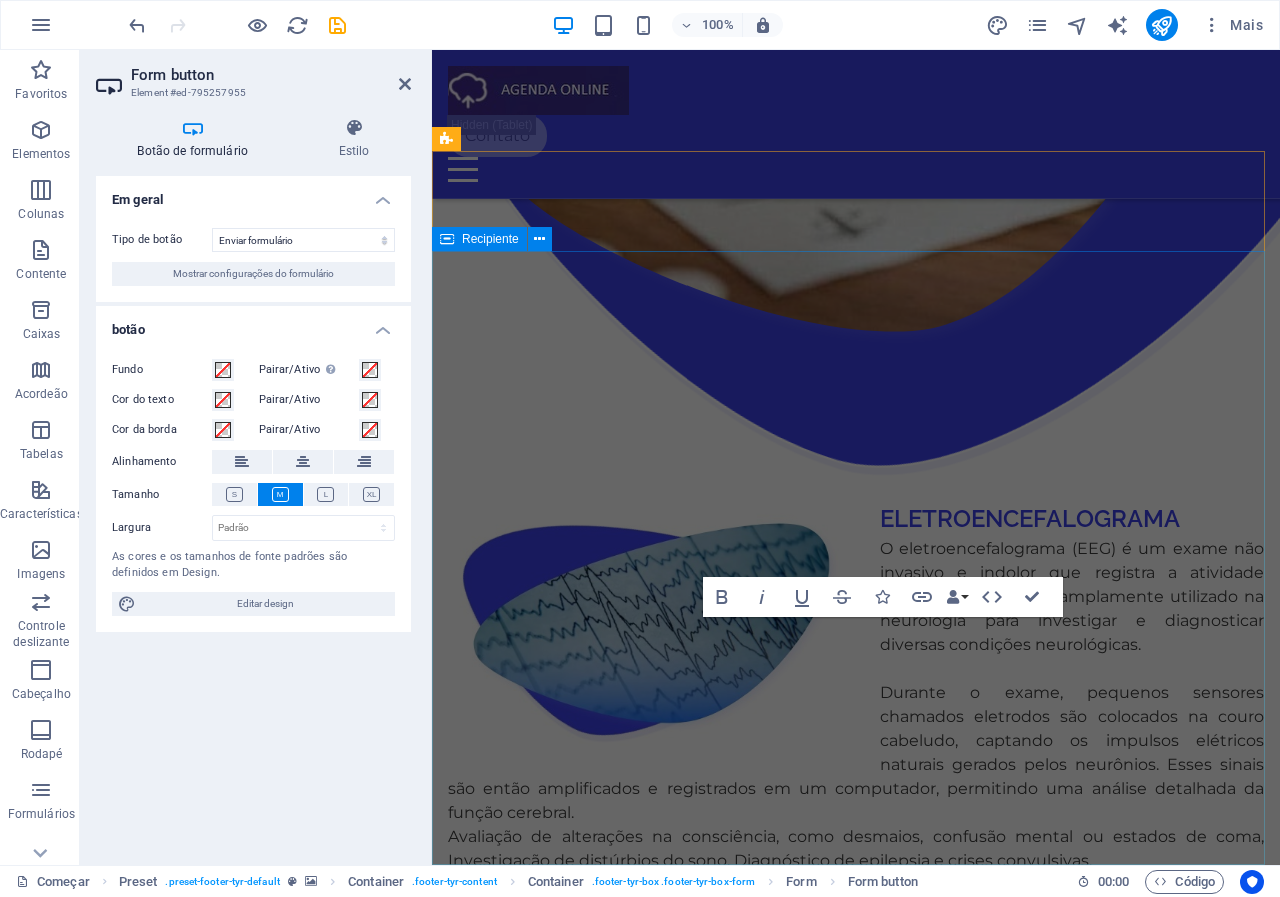 scroll, scrollTop: 4187, scrollLeft: 0, axis: vertical 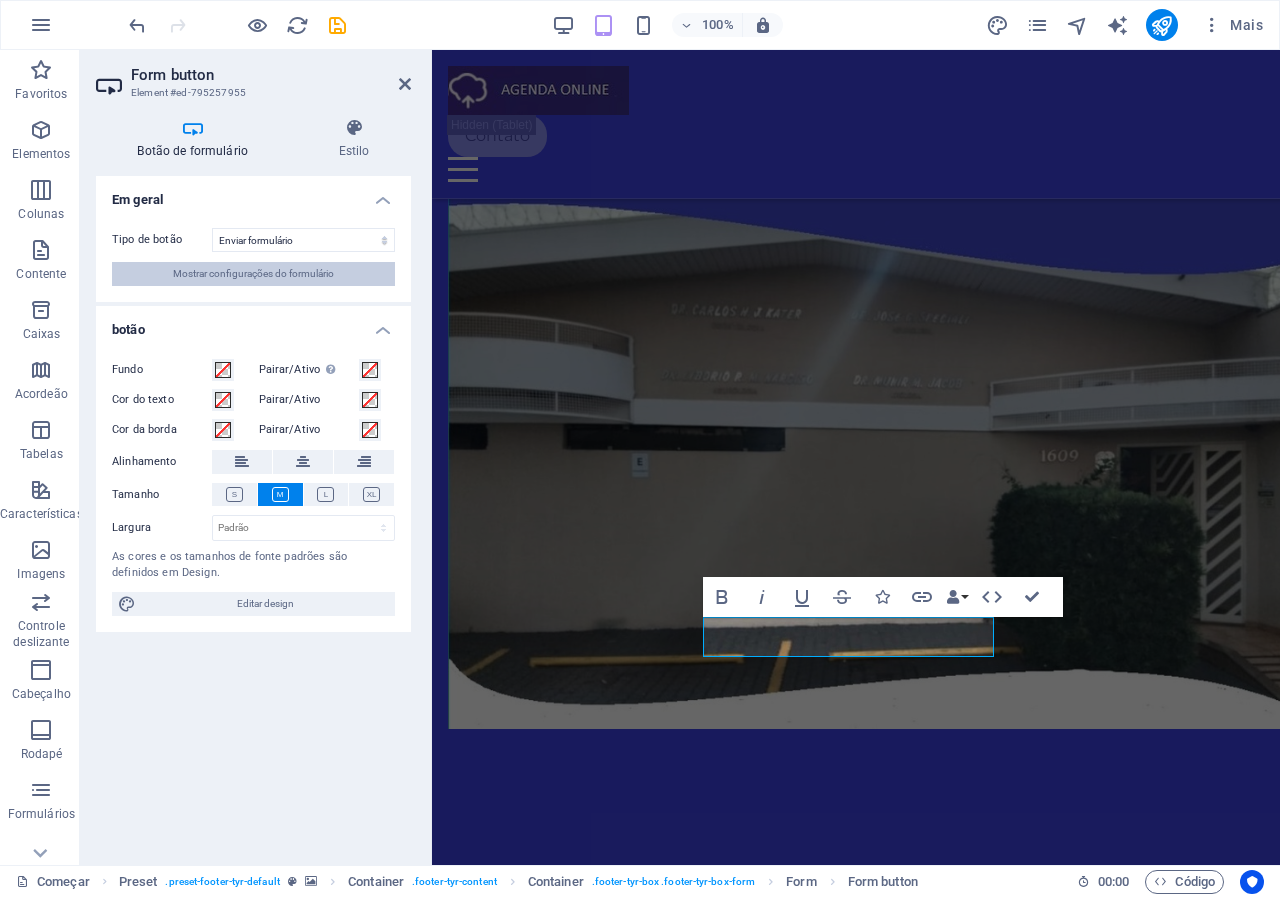 click on "Mostrar configurações do formulário" at bounding box center (253, 273) 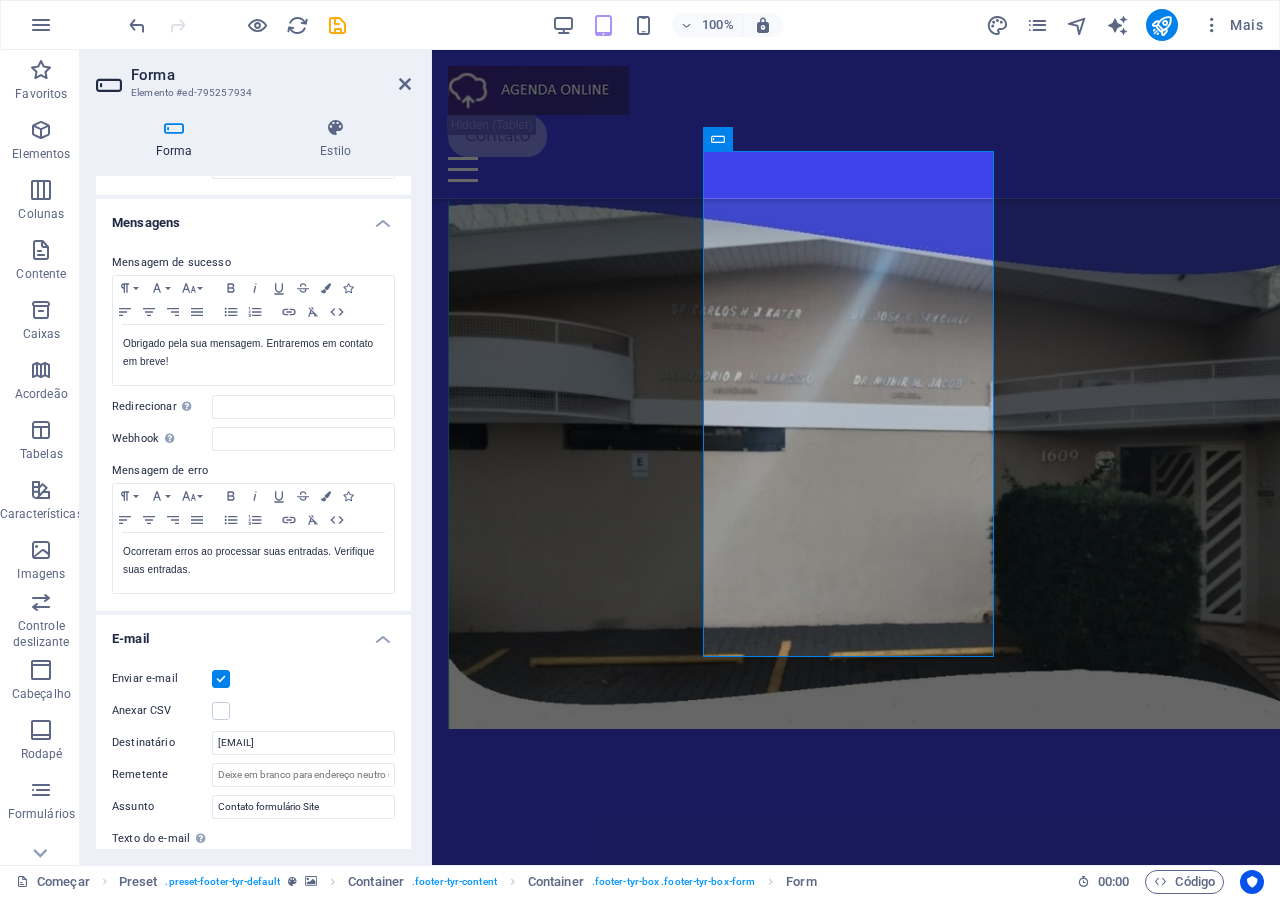 scroll, scrollTop: 0, scrollLeft: 0, axis: both 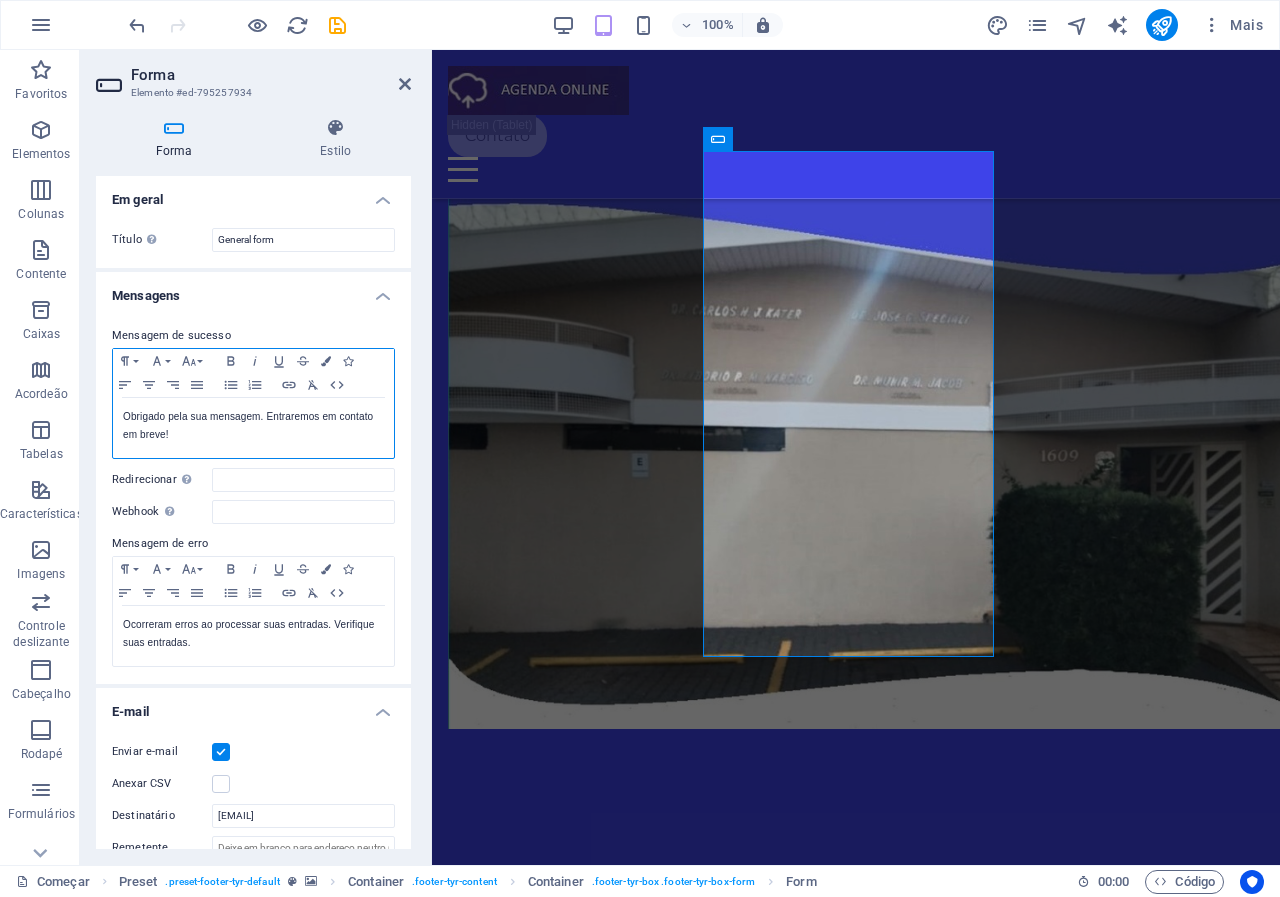 click on "Obrigado pela sua mensagem. Entraremos em contato em breve!" at bounding box center (253, 426) 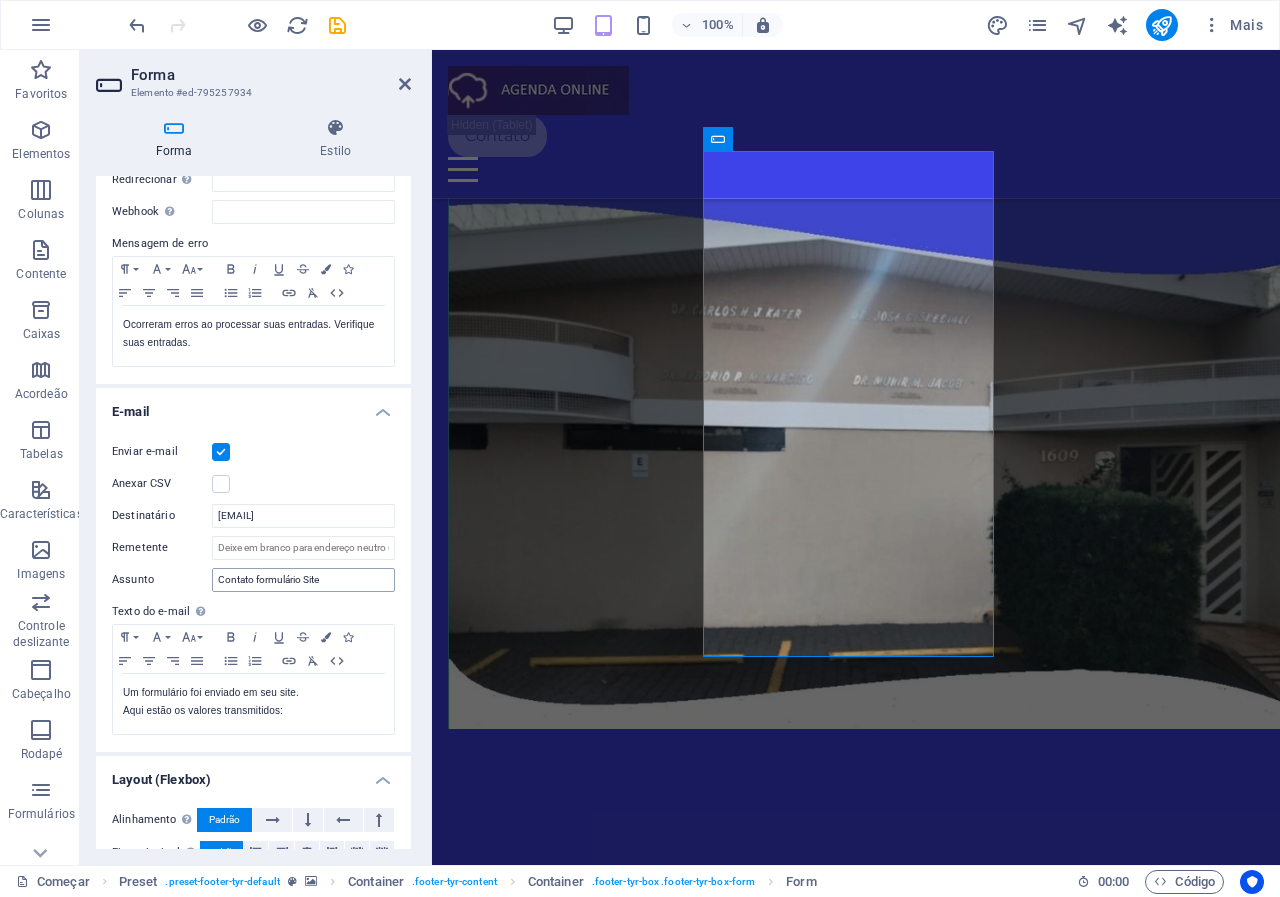 scroll, scrollTop: 400, scrollLeft: 0, axis: vertical 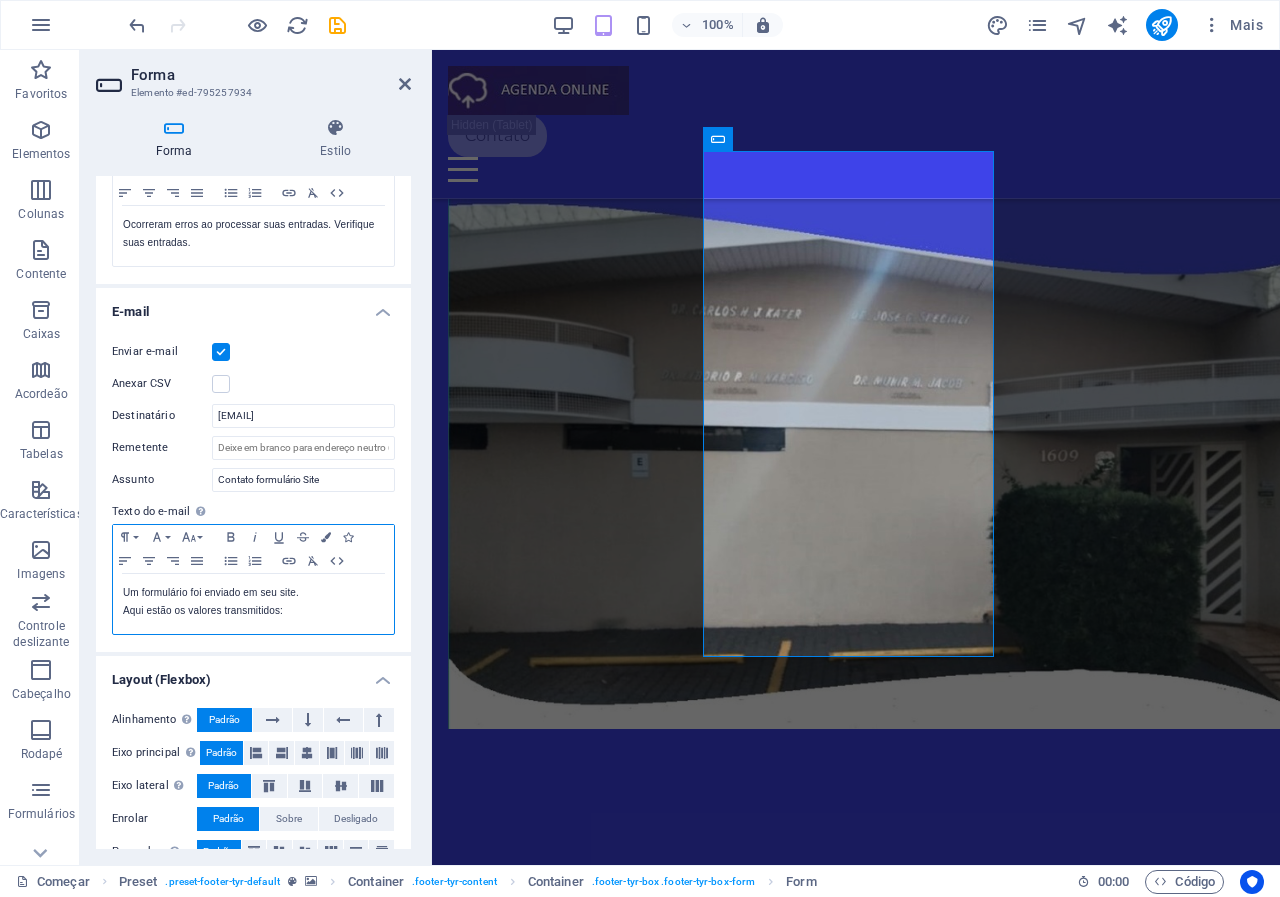 click on "Aqui estão os valores transmitidos:" at bounding box center (253, 611) 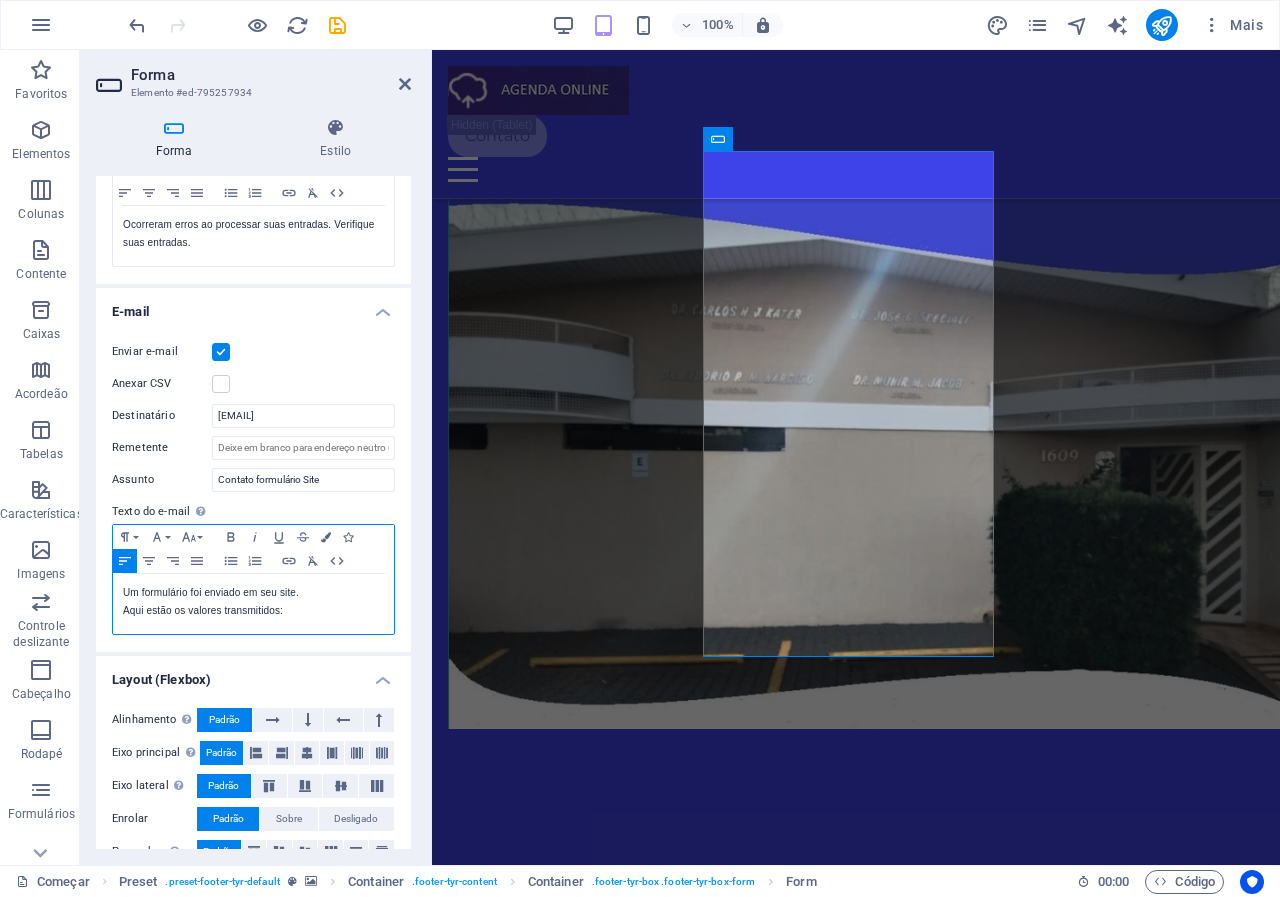 click on "Um formulário foi enviado em seu site." at bounding box center [211, 592] 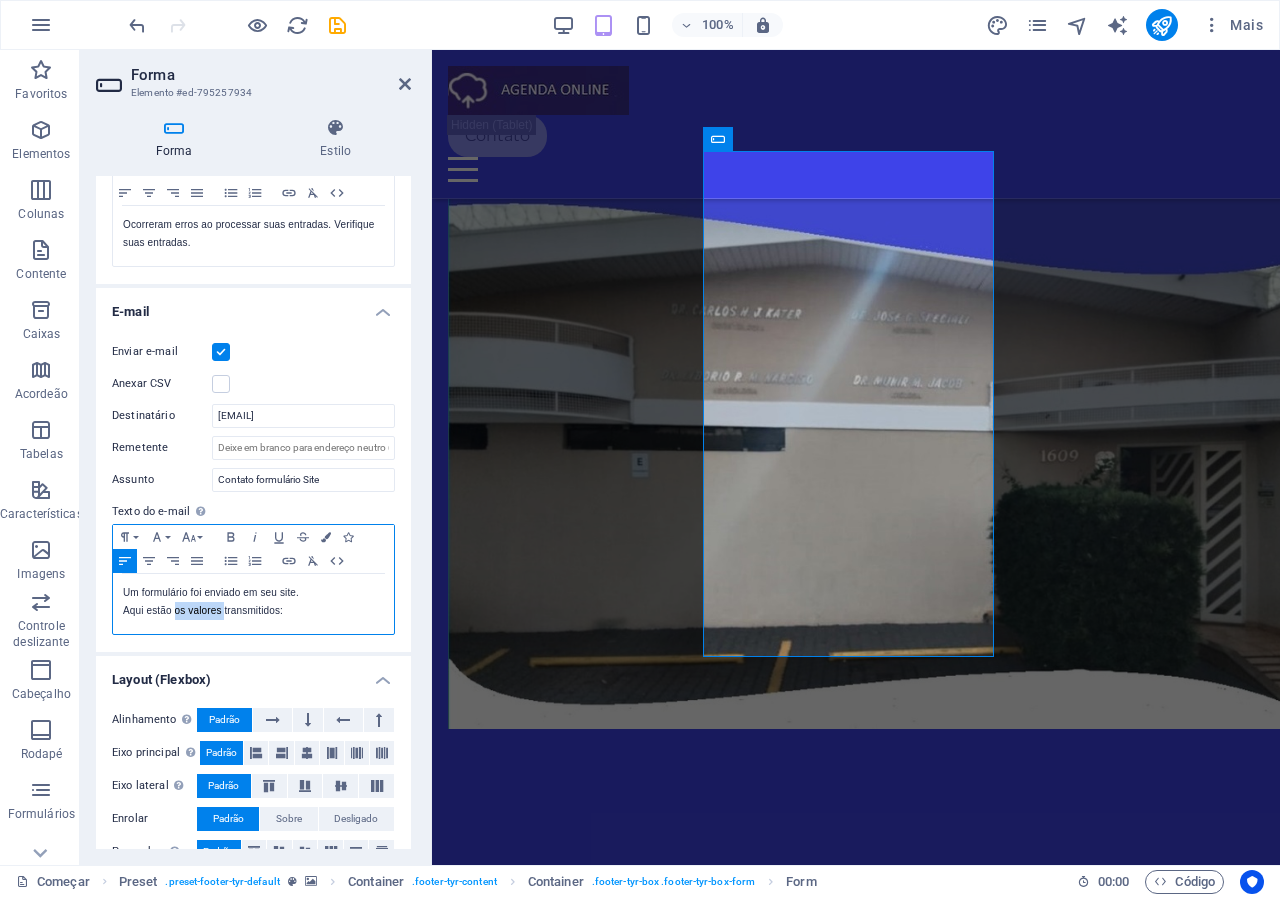 drag, startPoint x: 175, startPoint y: 615, endPoint x: 223, endPoint y: 613, distance: 48.04165 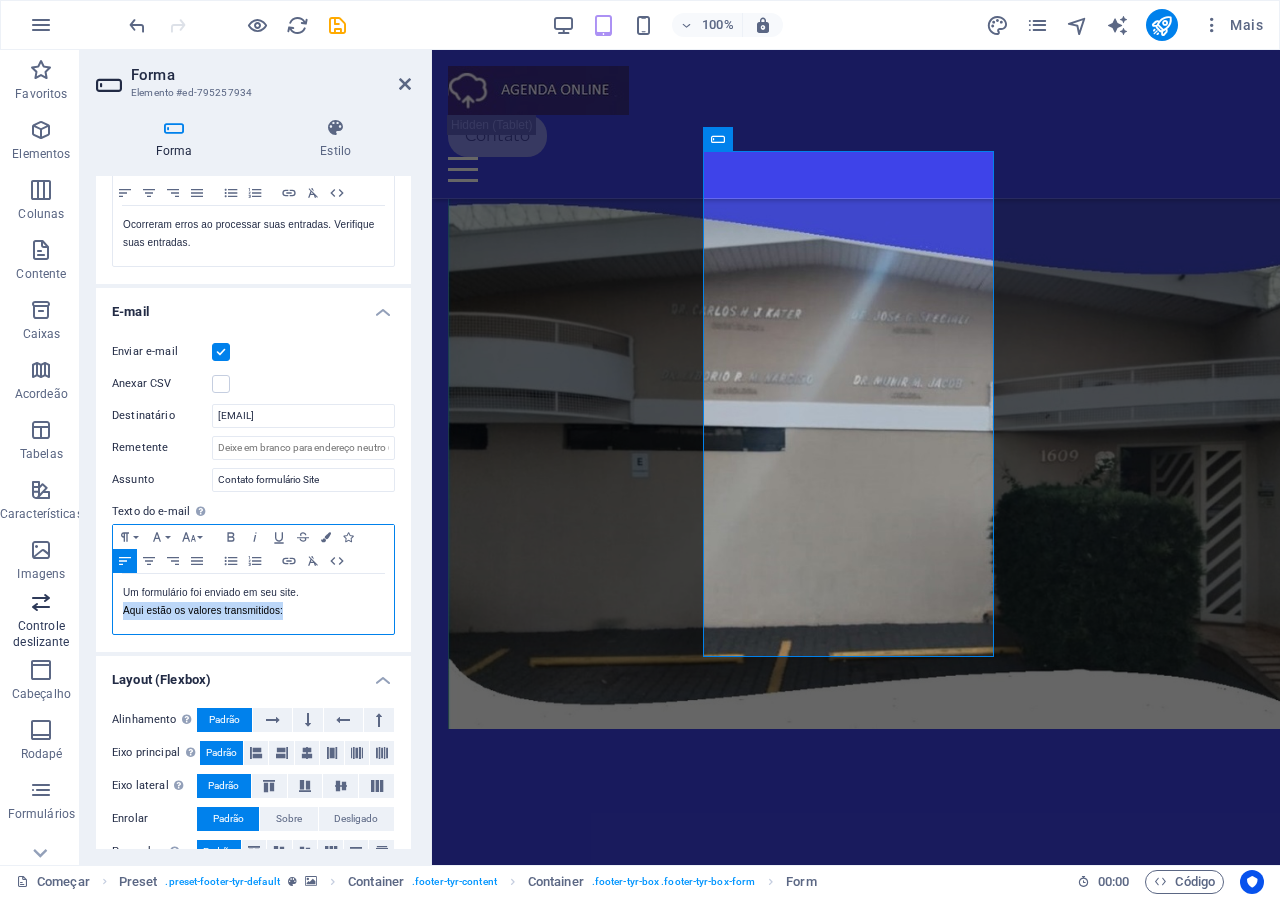 drag, startPoint x: 288, startPoint y: 611, endPoint x: 76, endPoint y: 615, distance: 212.03773 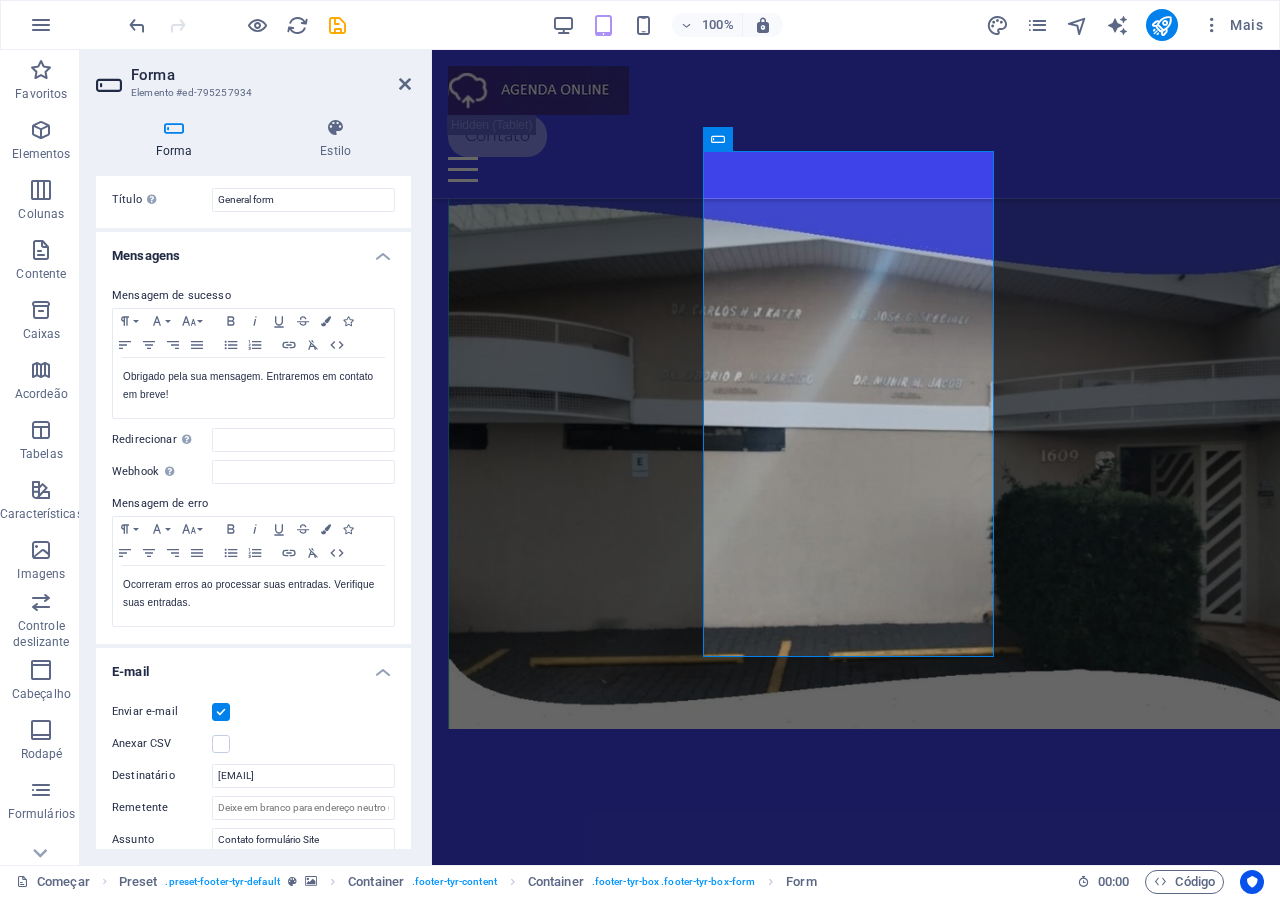 scroll, scrollTop: 0, scrollLeft: 0, axis: both 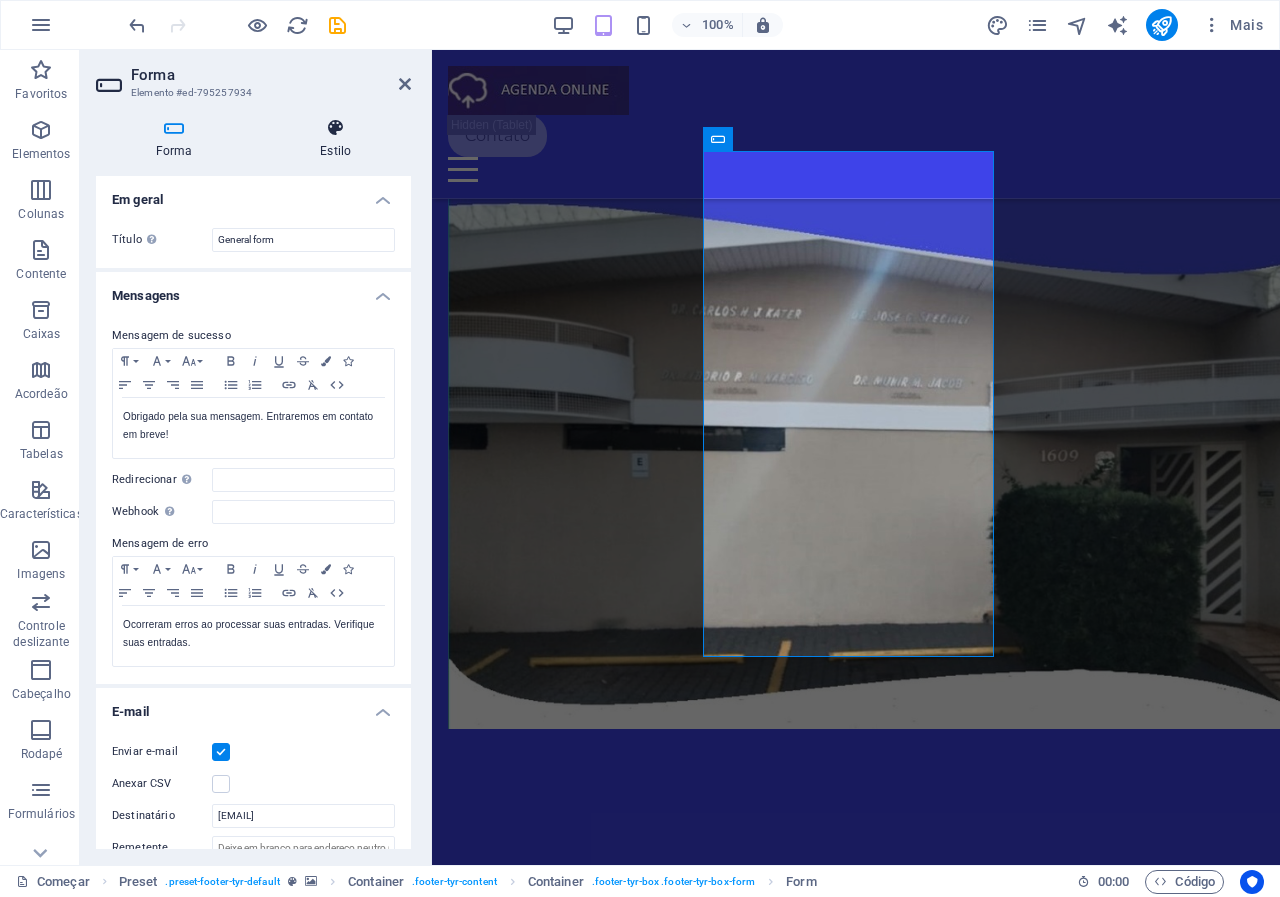 click on "Estilo" at bounding box center (335, 151) 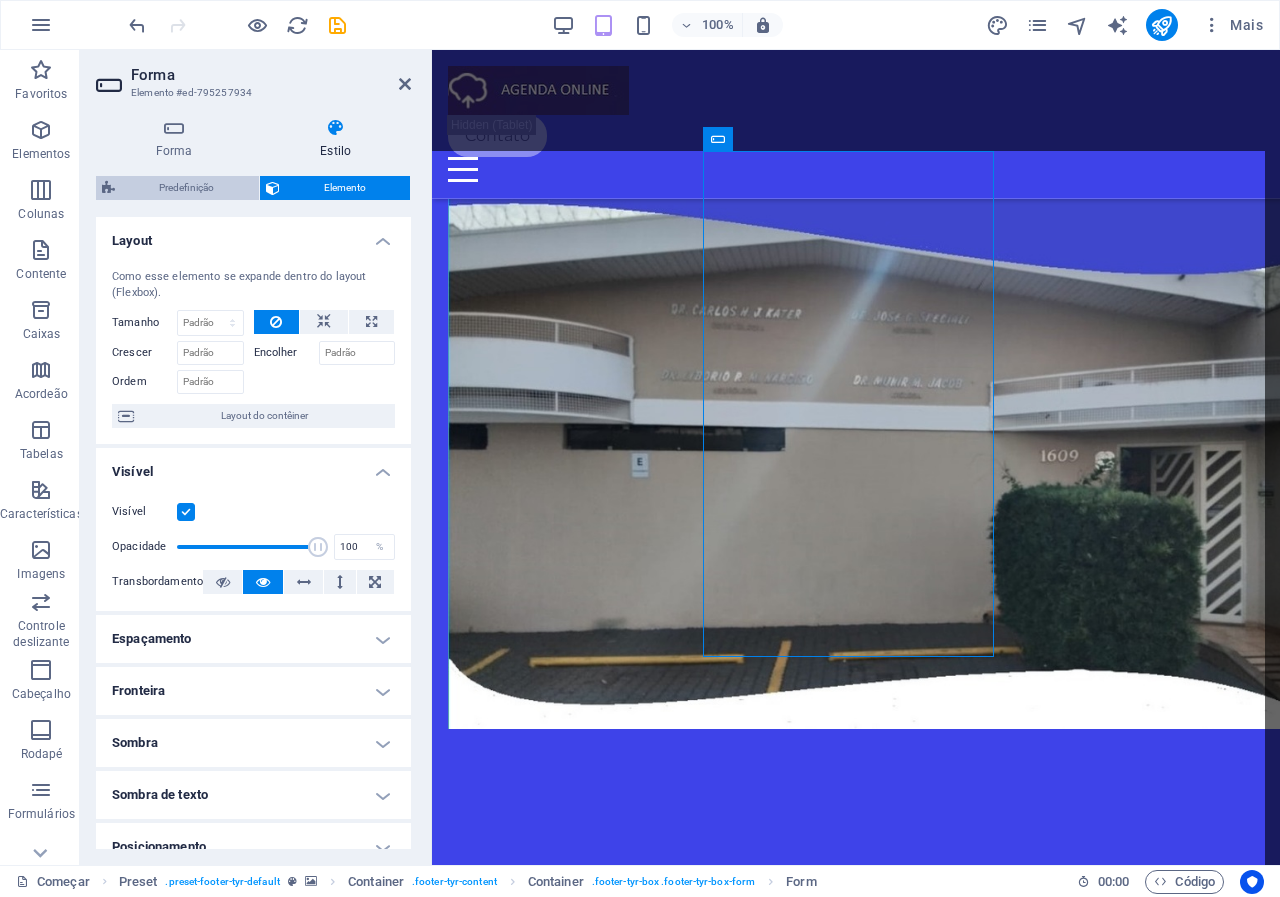 click on "Predefinição" at bounding box center (186, 187) 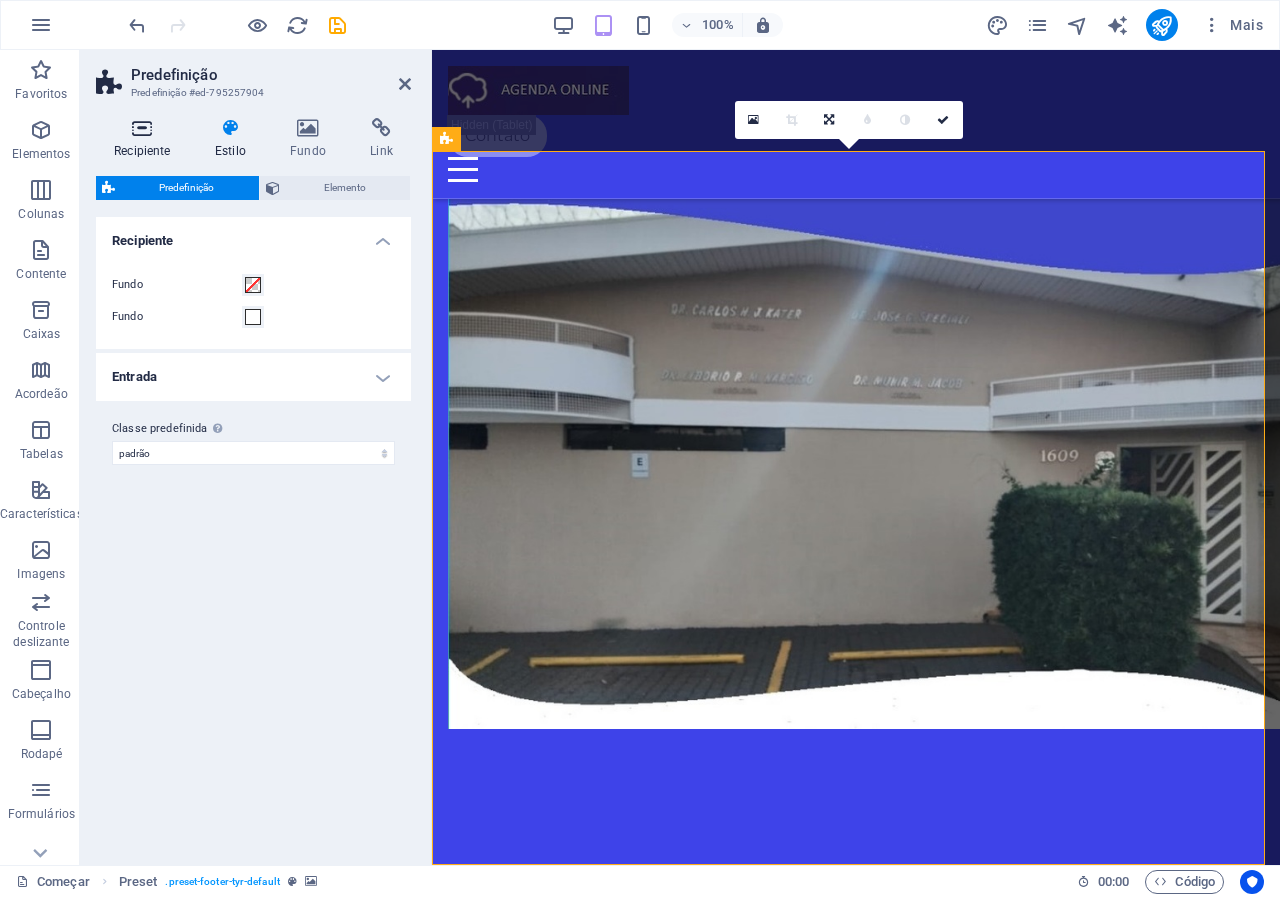 click at bounding box center (142, 128) 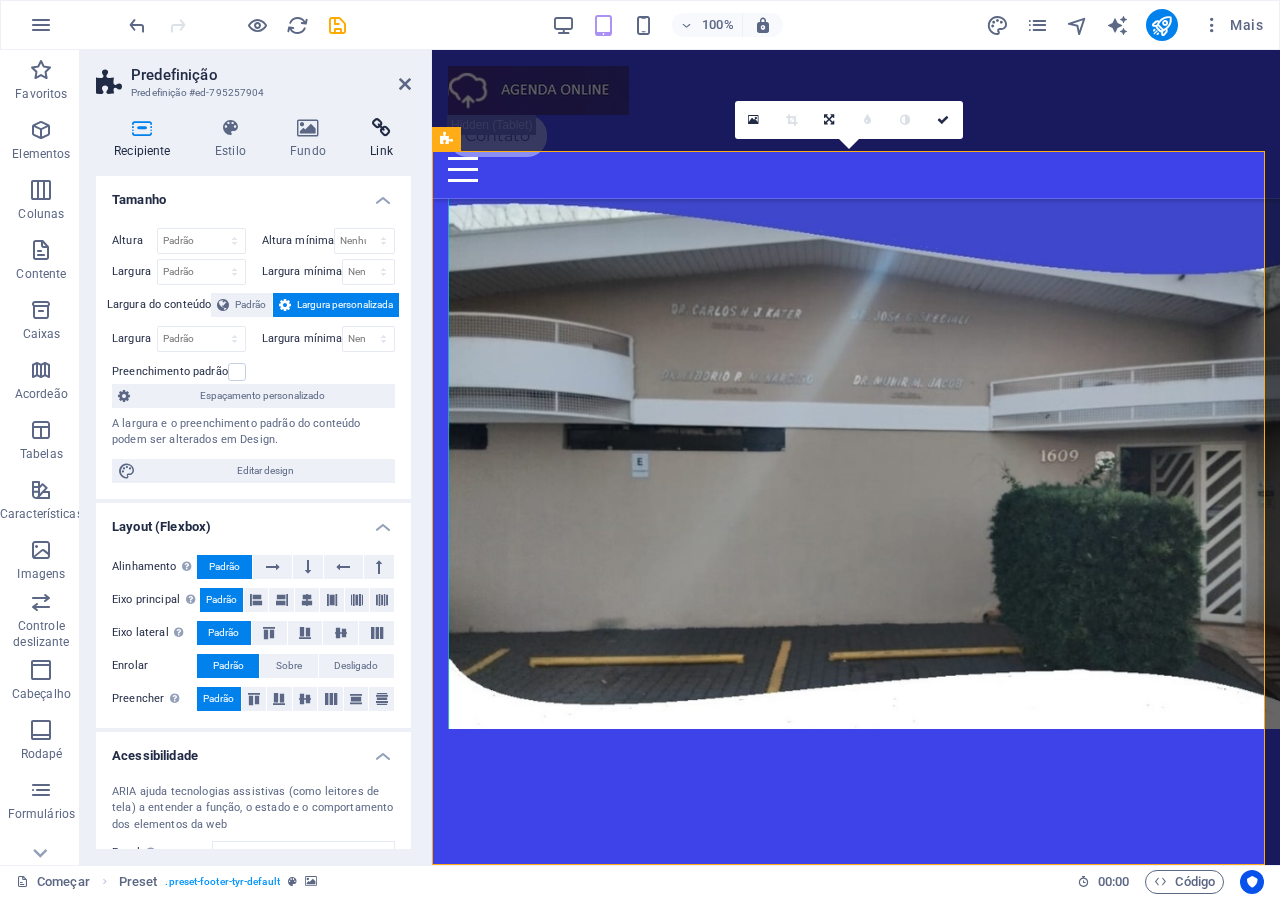 click at bounding box center (381, 128) 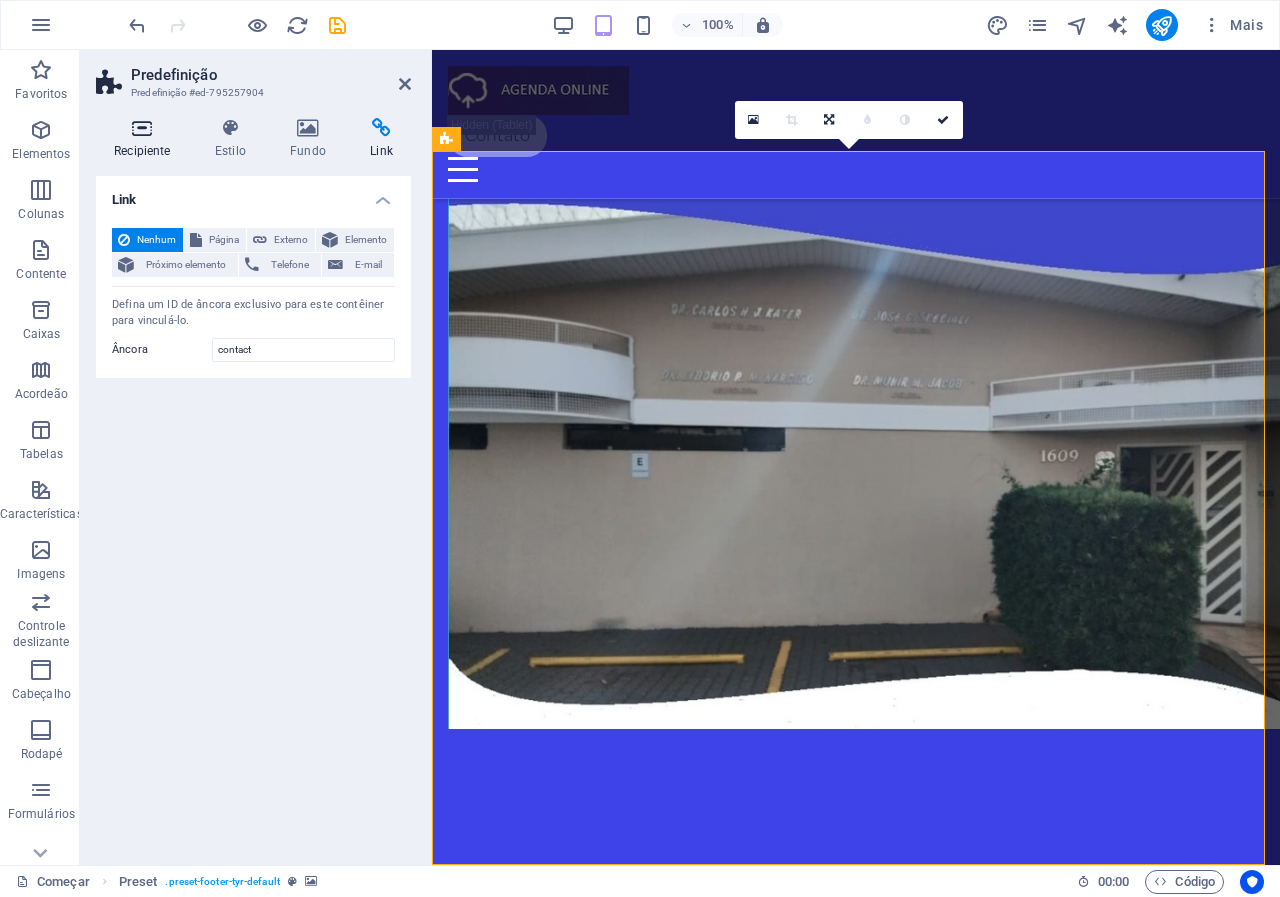 click at bounding box center (142, 128) 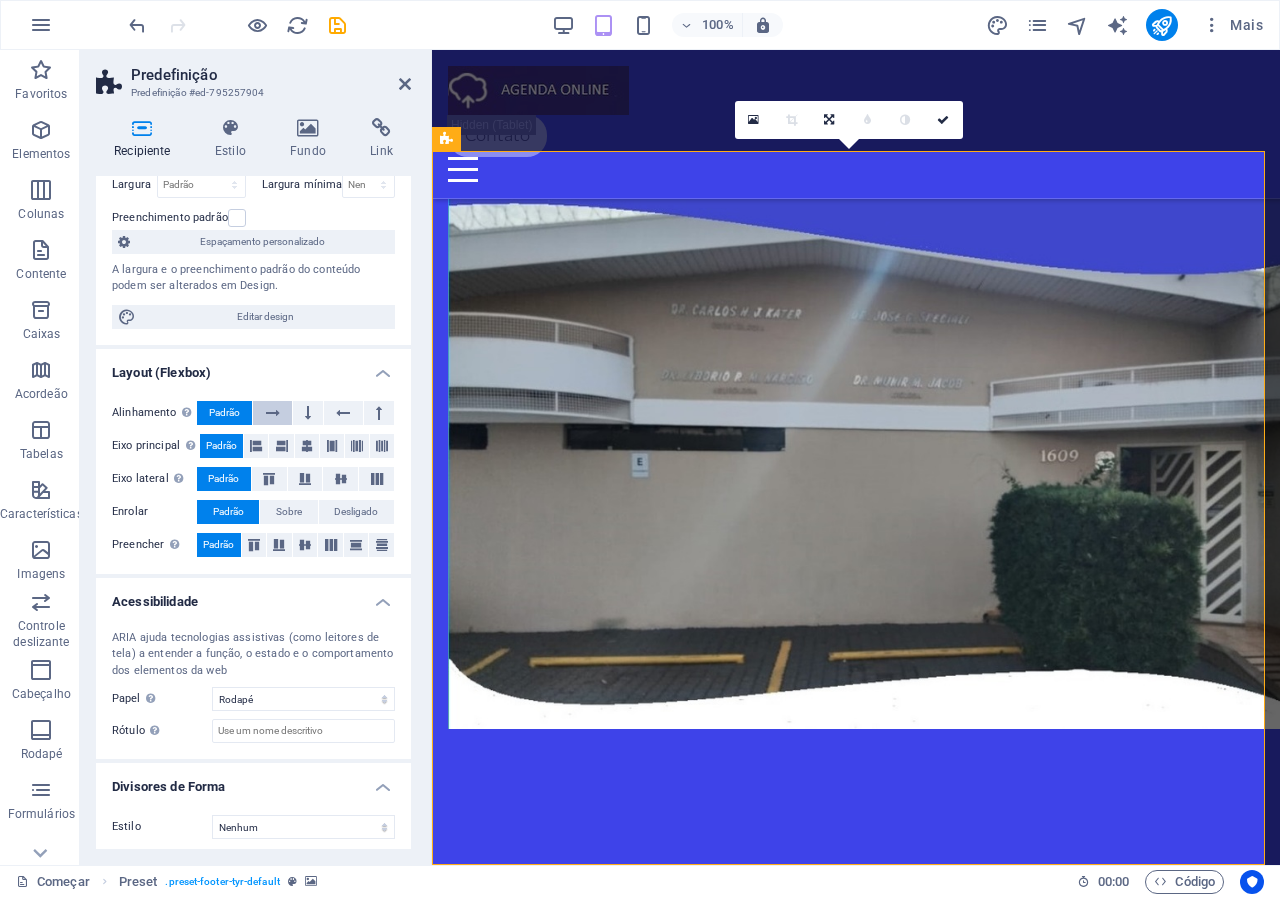 scroll, scrollTop: 160, scrollLeft: 0, axis: vertical 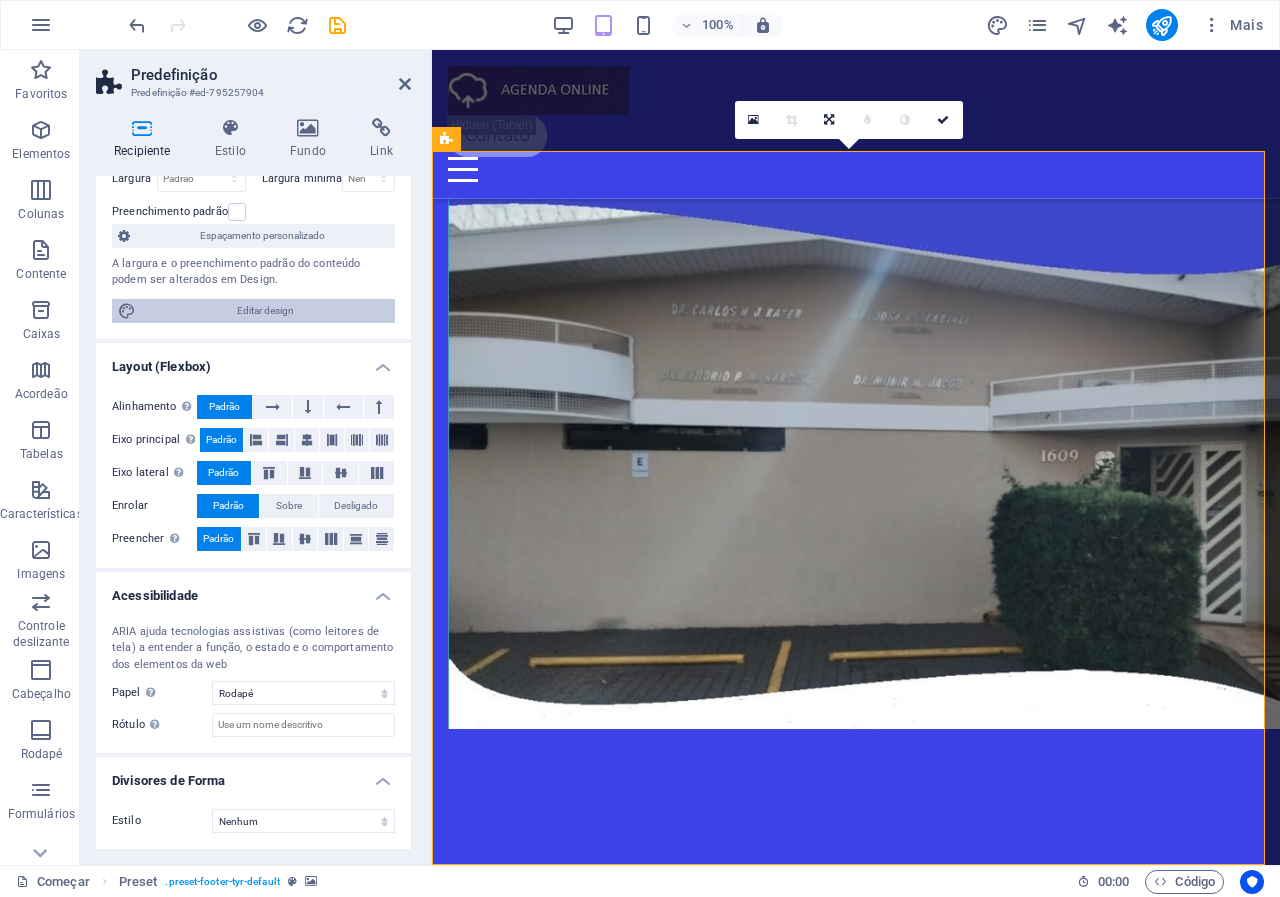 click on "Editar design" at bounding box center (265, 311) 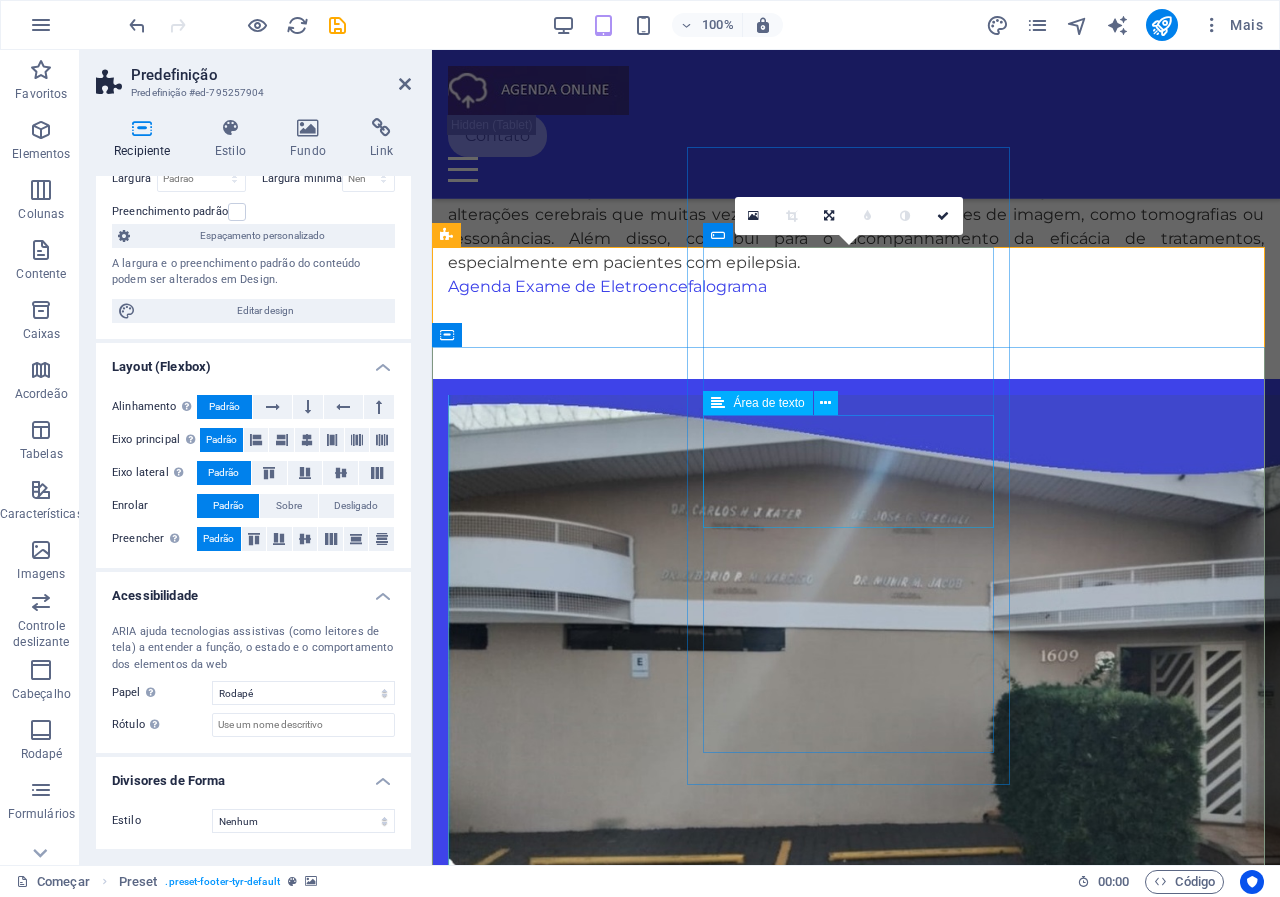 scroll, scrollTop: 4187, scrollLeft: 0, axis: vertical 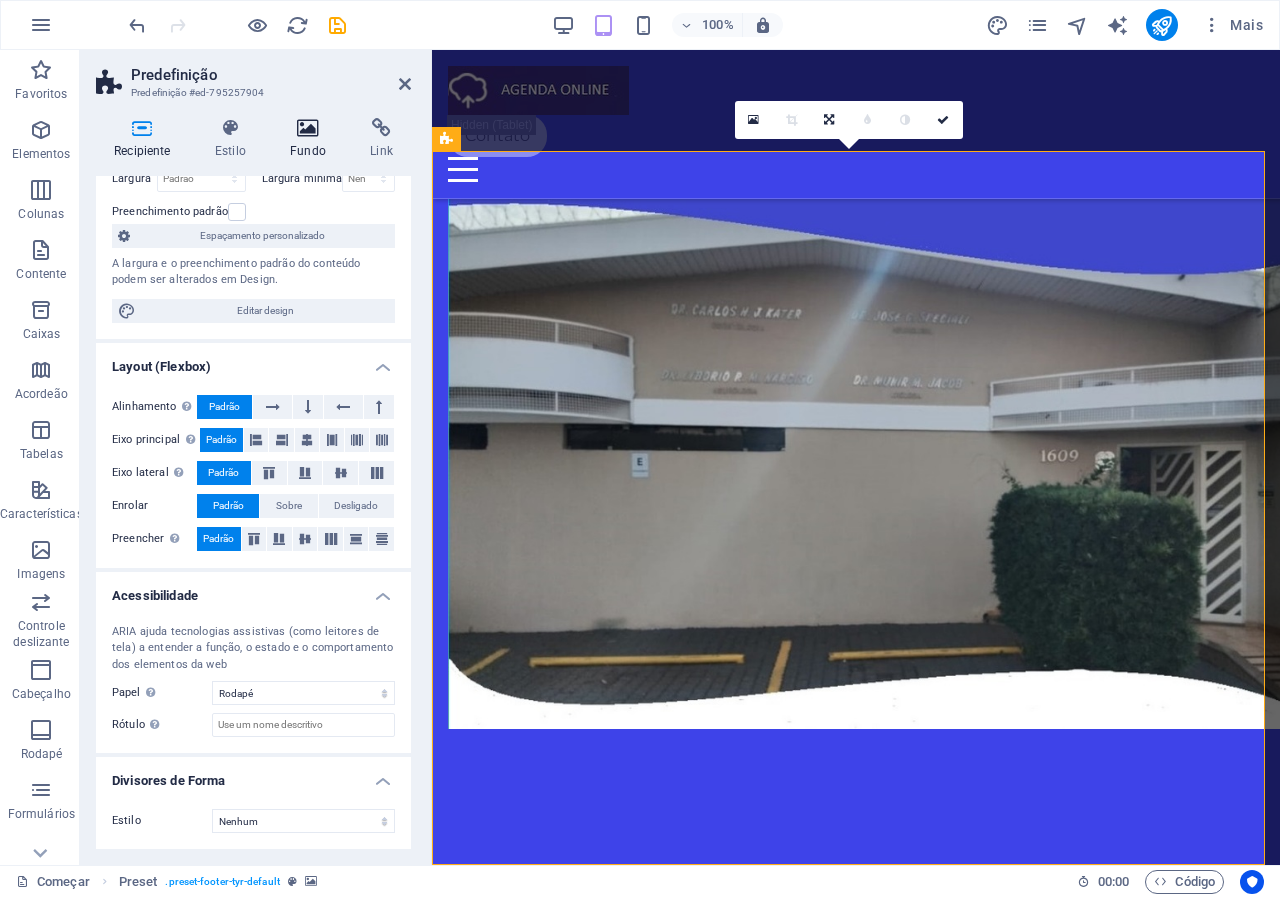 click at bounding box center (308, 128) 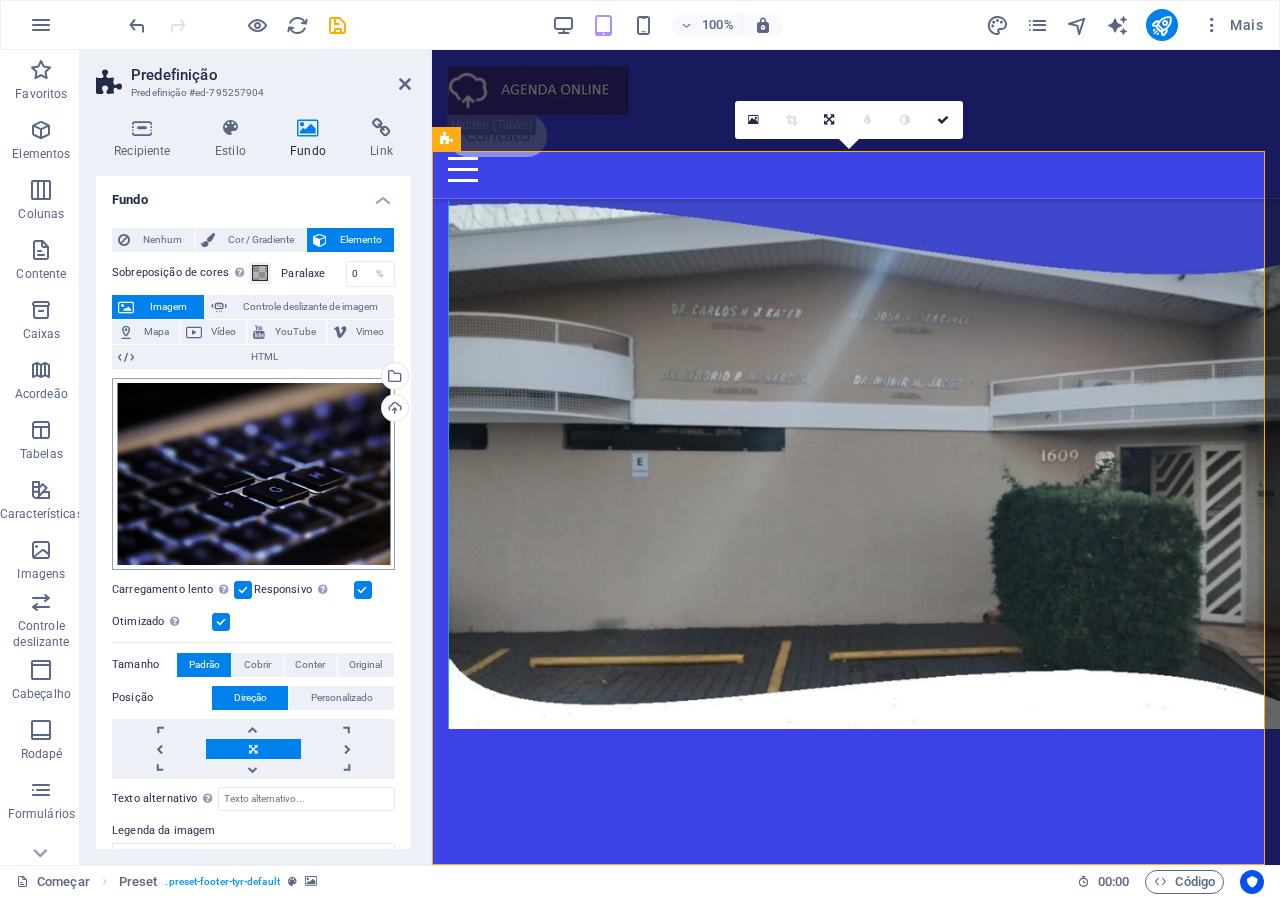 scroll, scrollTop: 119, scrollLeft: 0, axis: vertical 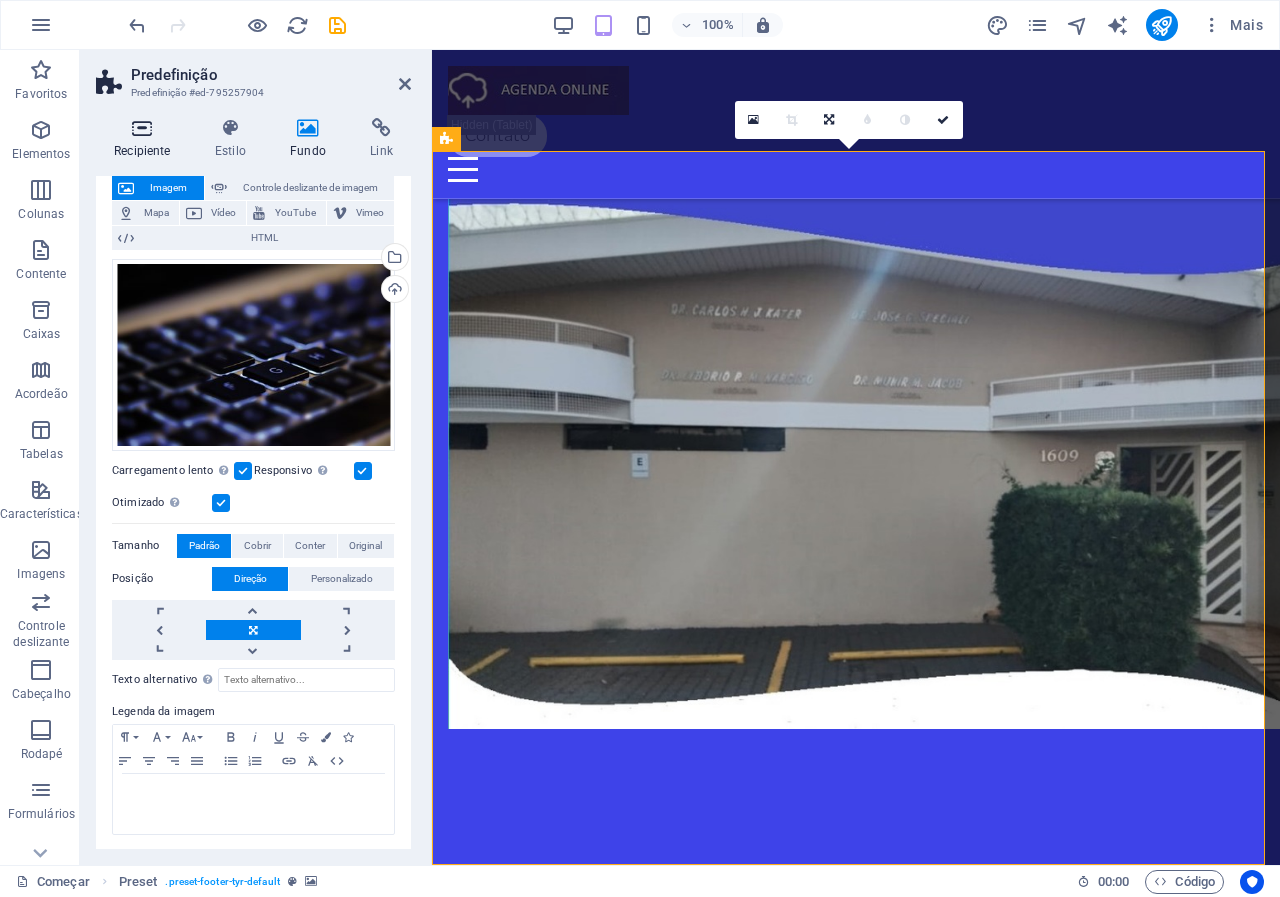 click at bounding box center [142, 128] 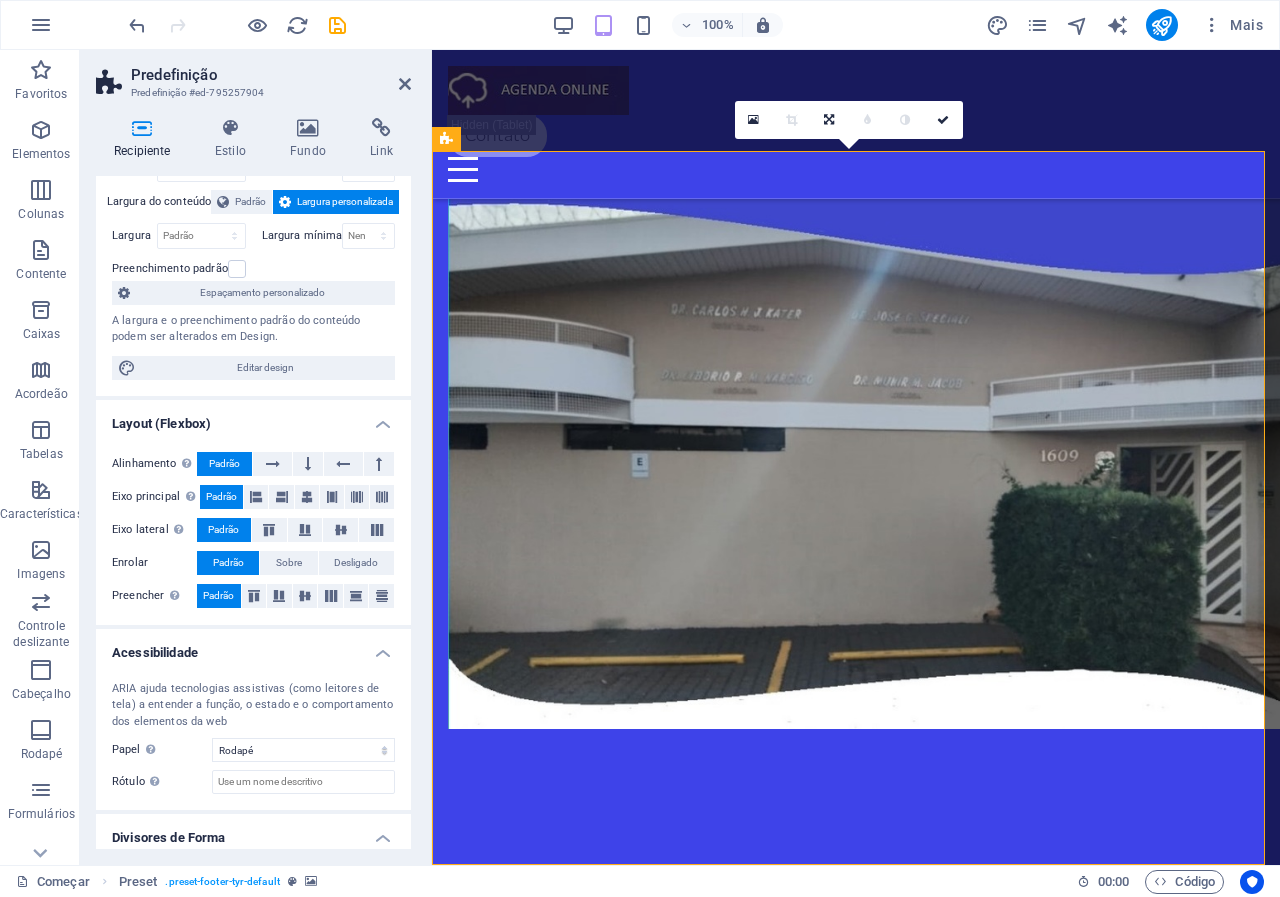 scroll, scrollTop: 0, scrollLeft: 0, axis: both 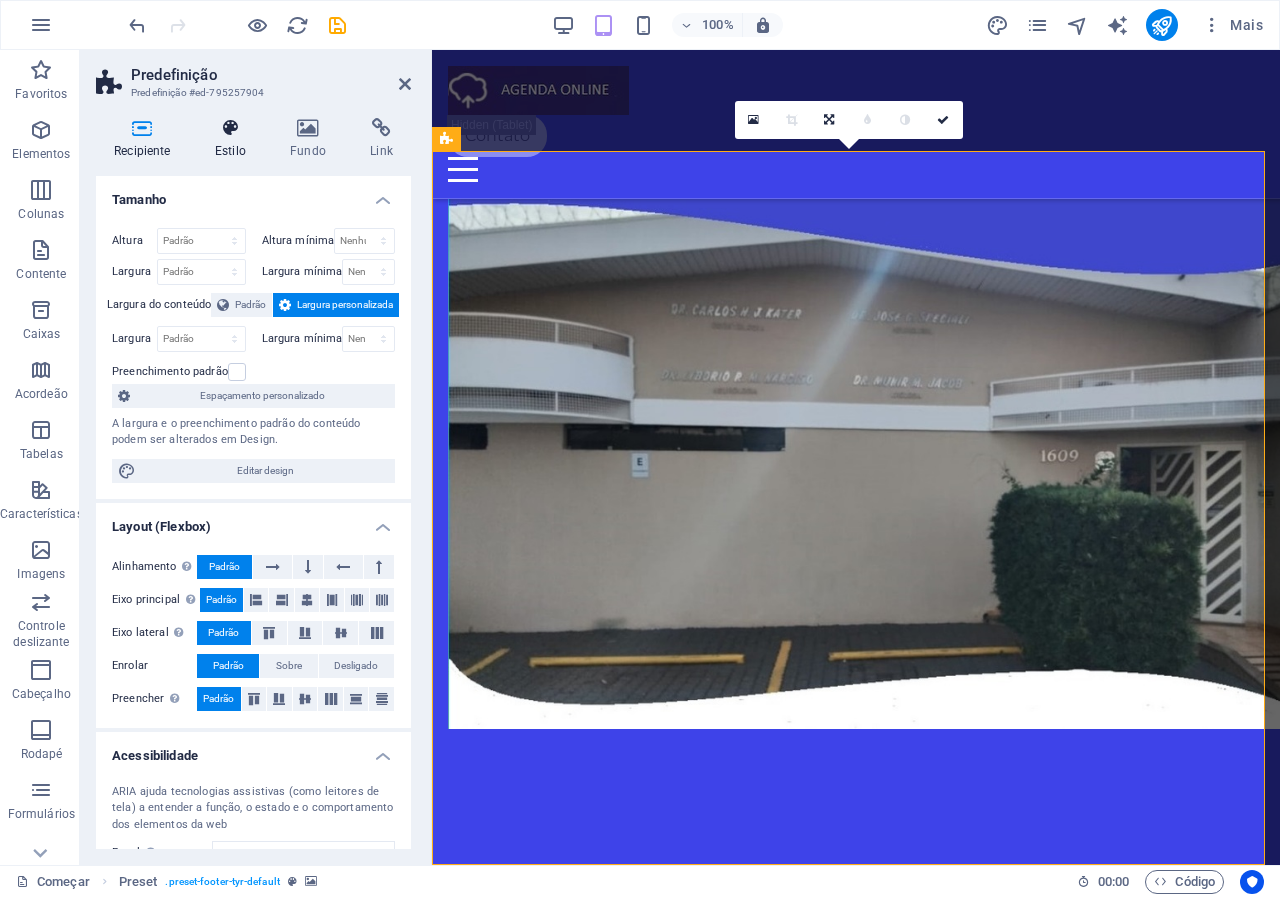 click at bounding box center (230, 128) 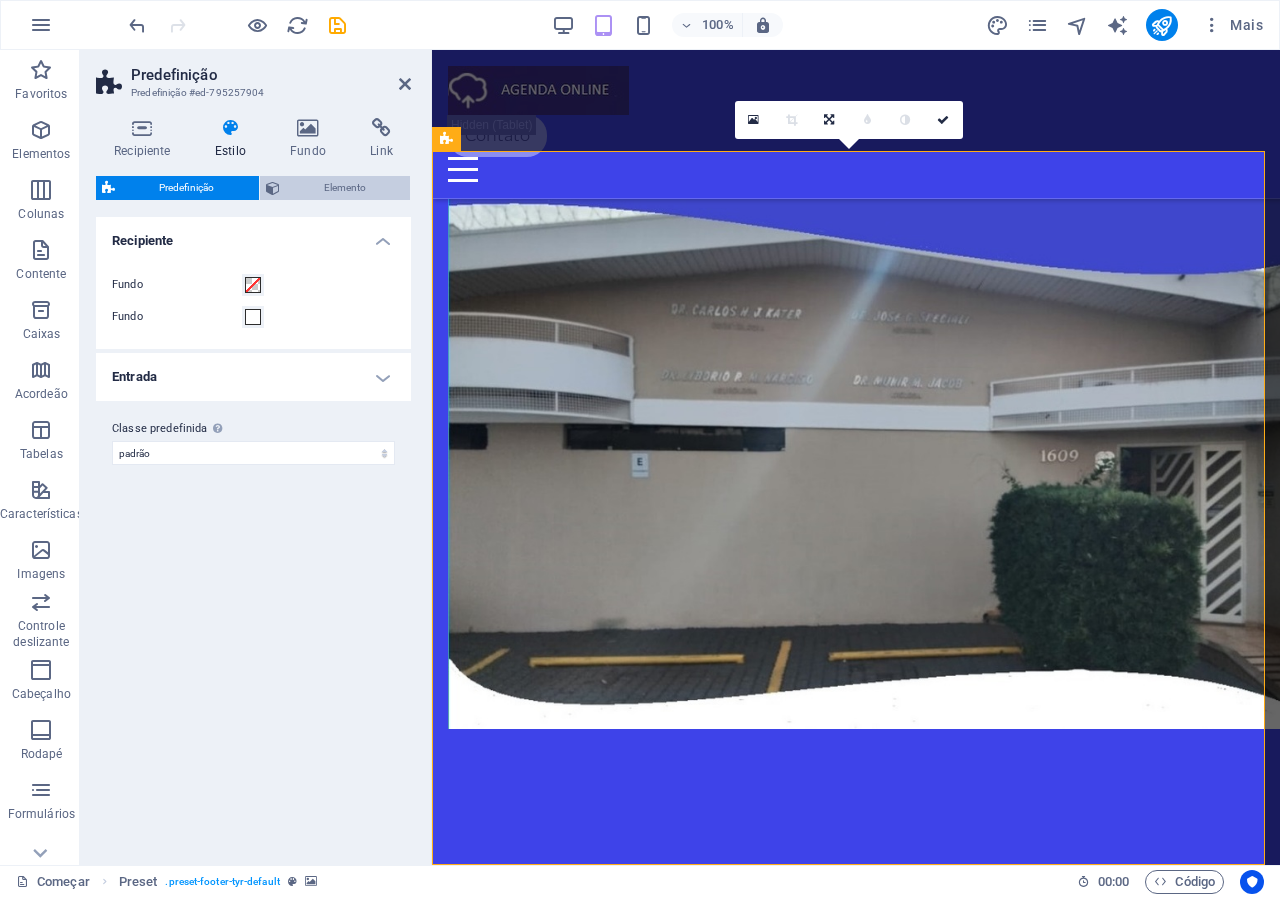 click on "Elemento" at bounding box center [345, 188] 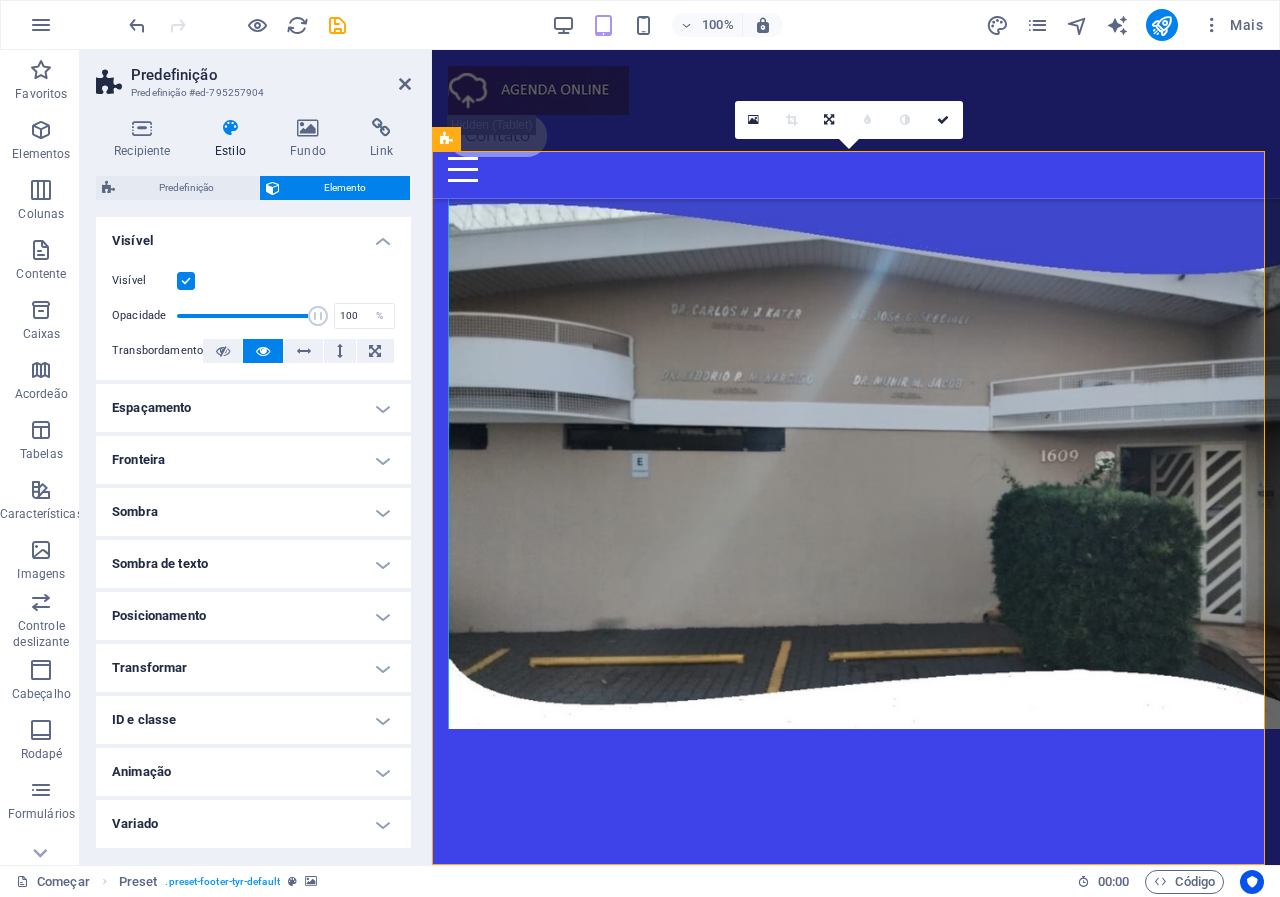 click on "Elemento" at bounding box center (345, 188) 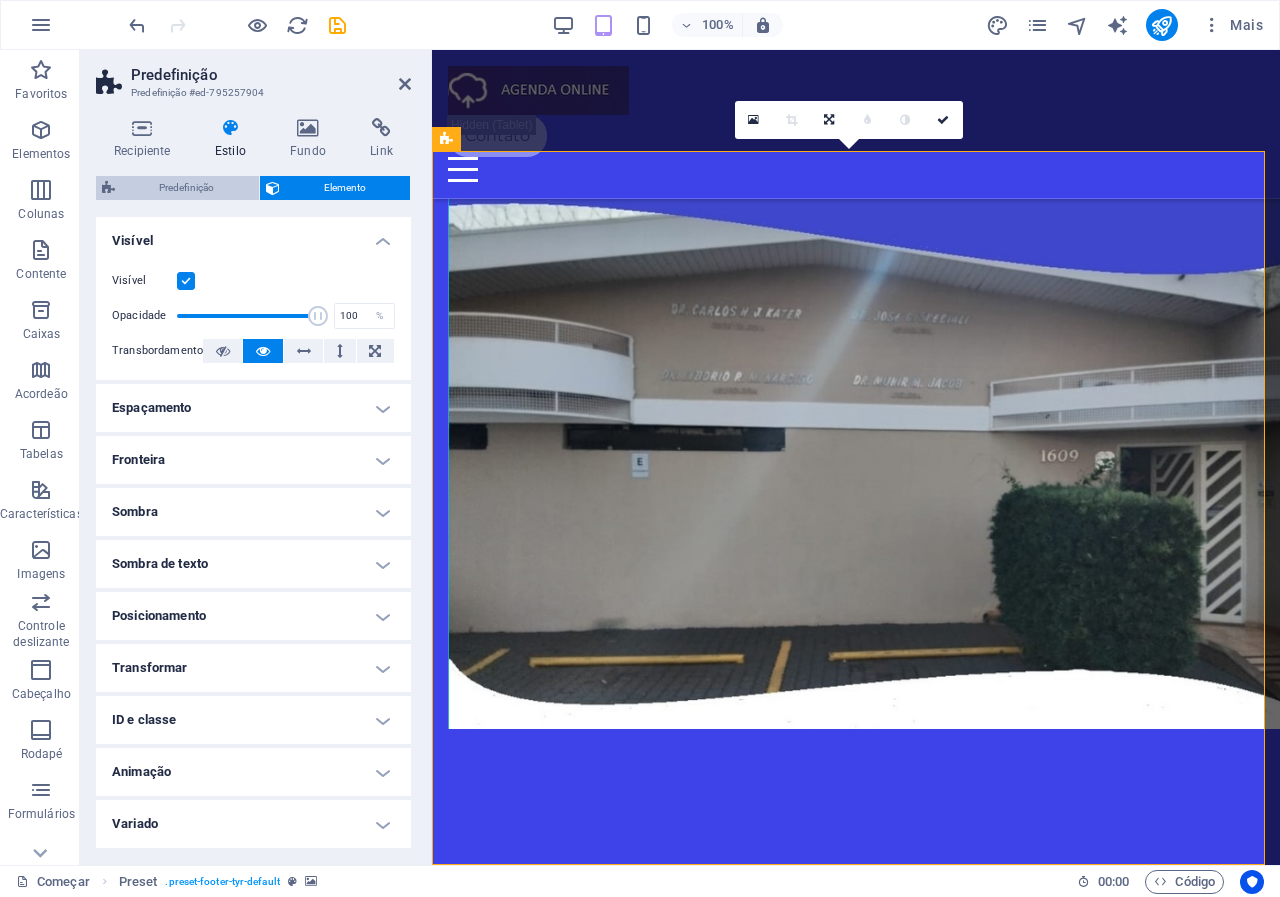 click on "Predefinição" at bounding box center (187, 188) 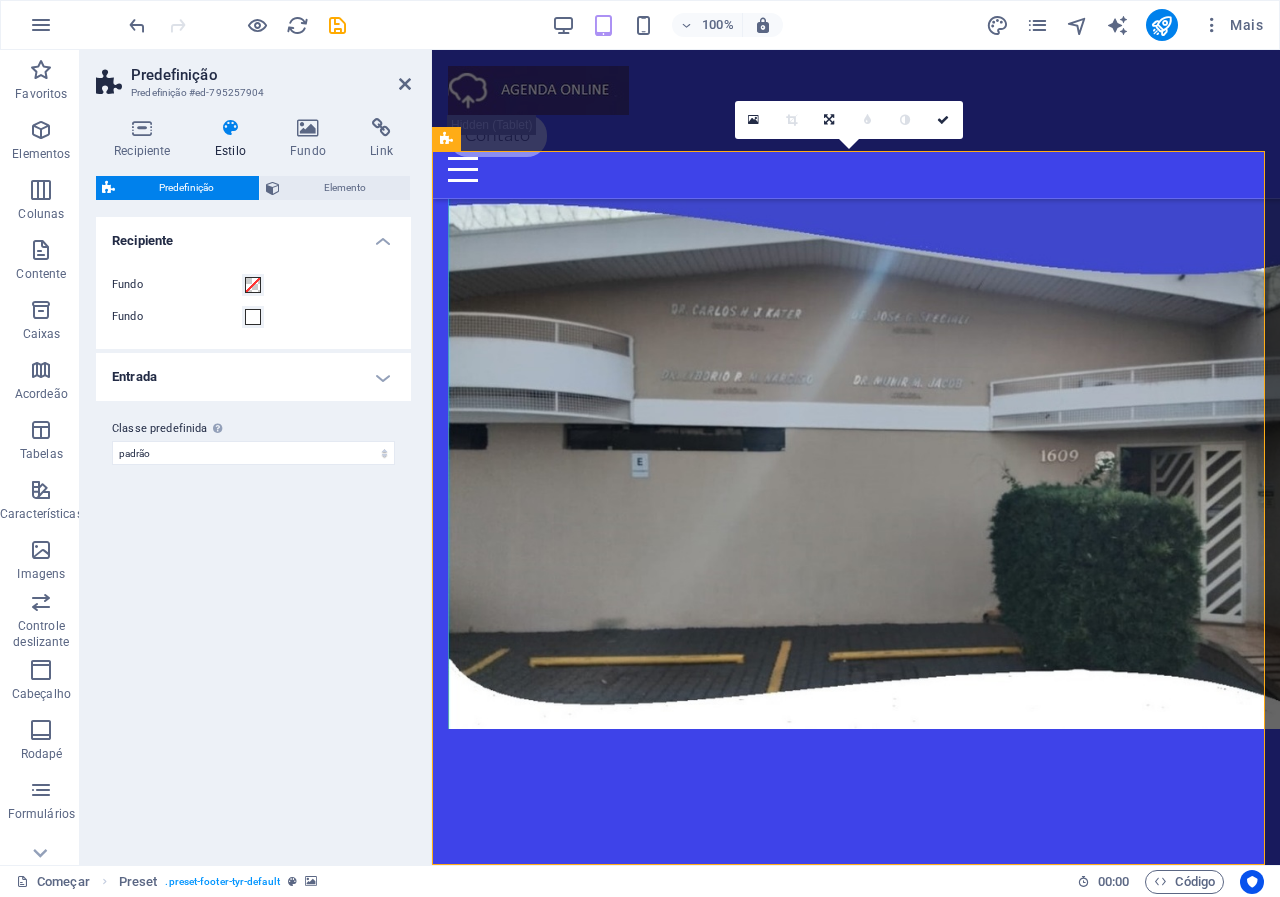 click on "Recipiente" at bounding box center (253, 235) 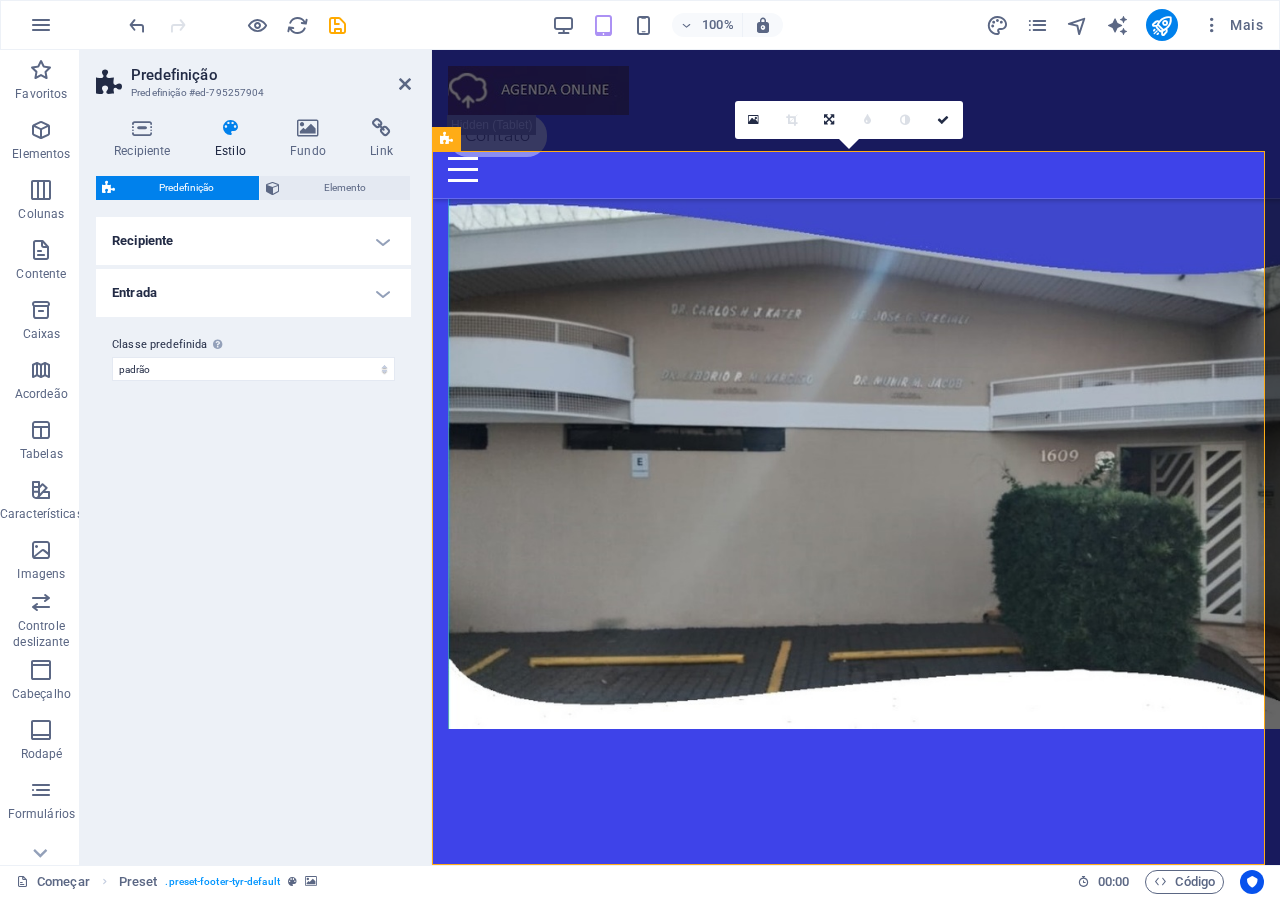 click on "Recipiente" at bounding box center (253, 241) 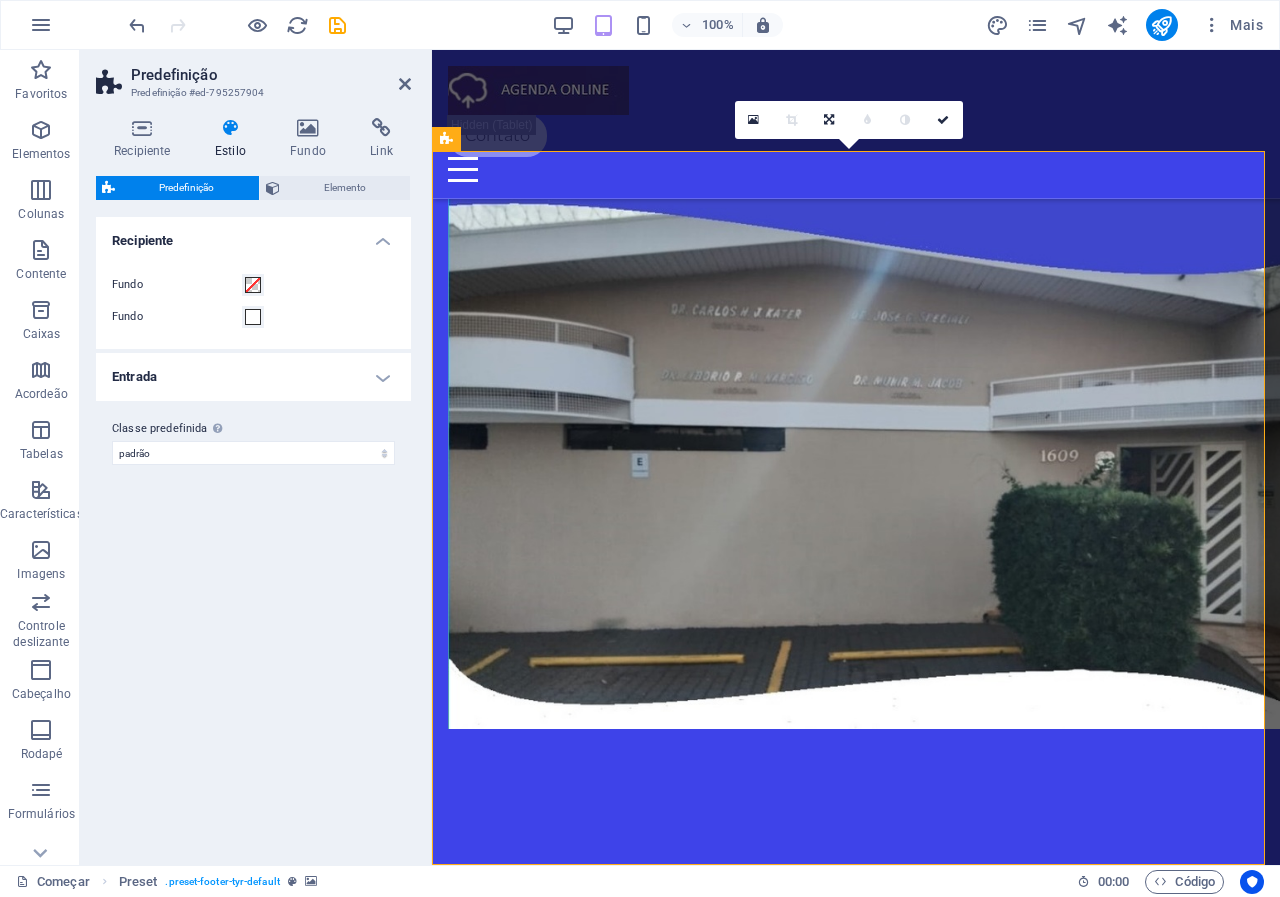click on "Entrada" at bounding box center [253, 377] 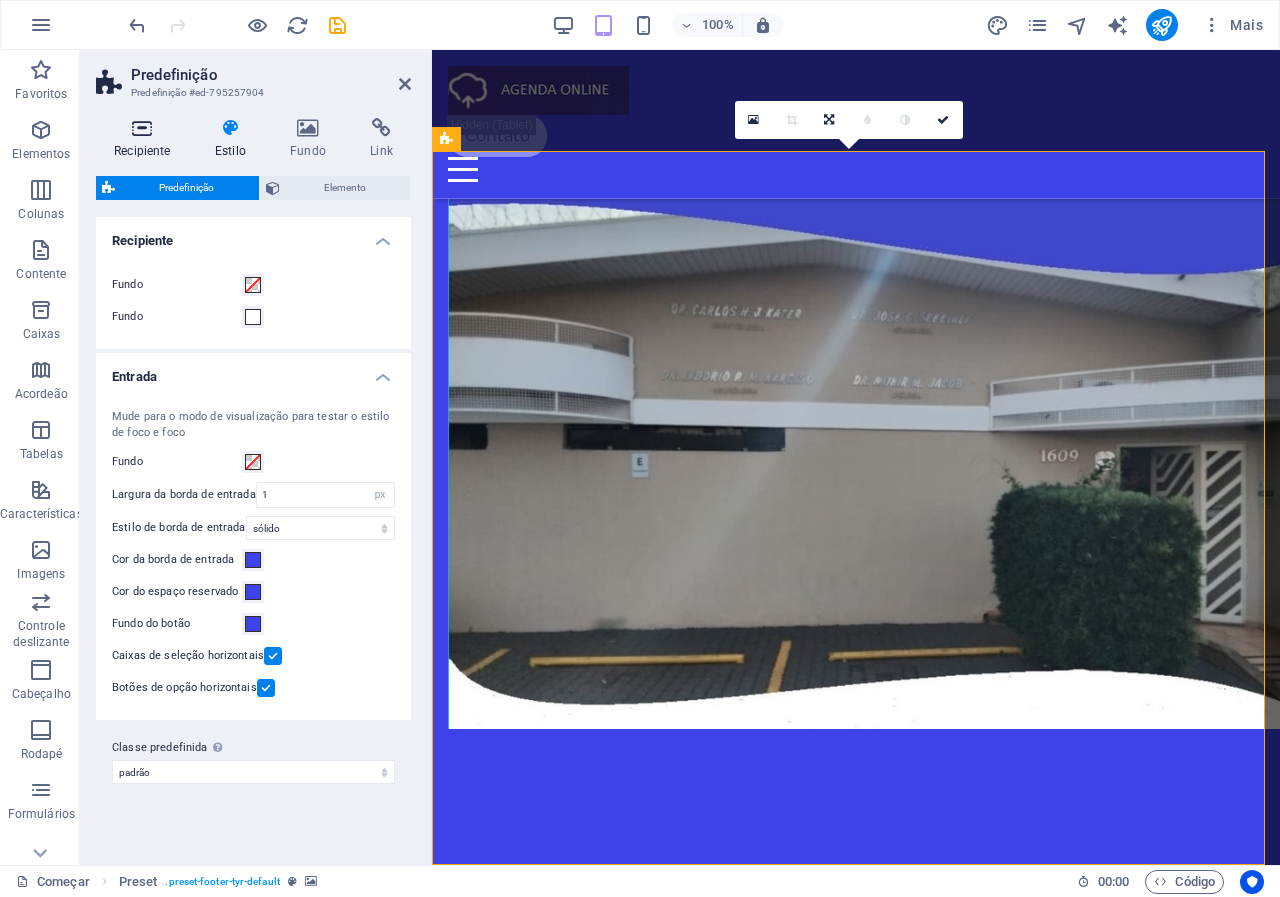 click at bounding box center (142, 128) 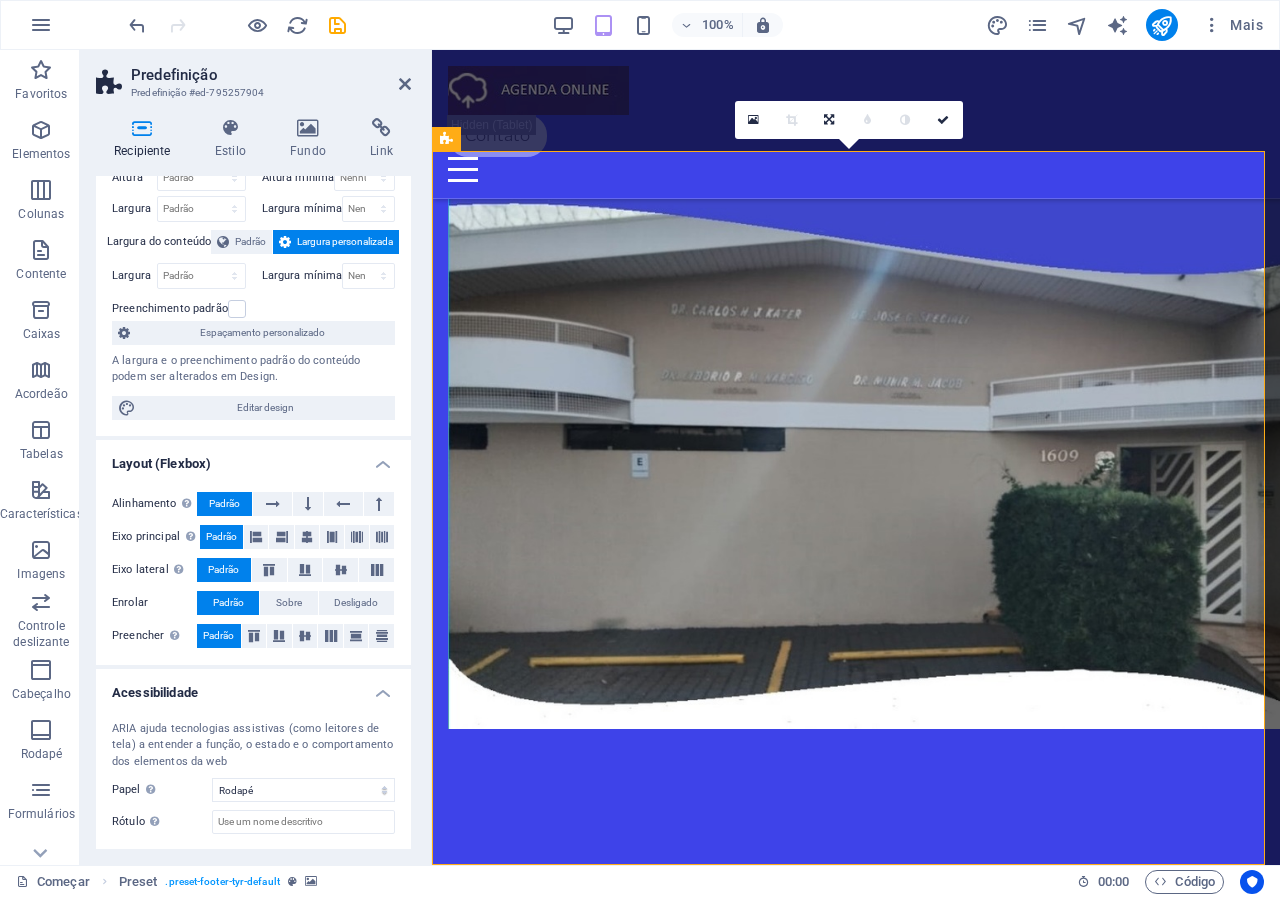 scroll, scrollTop: 0, scrollLeft: 0, axis: both 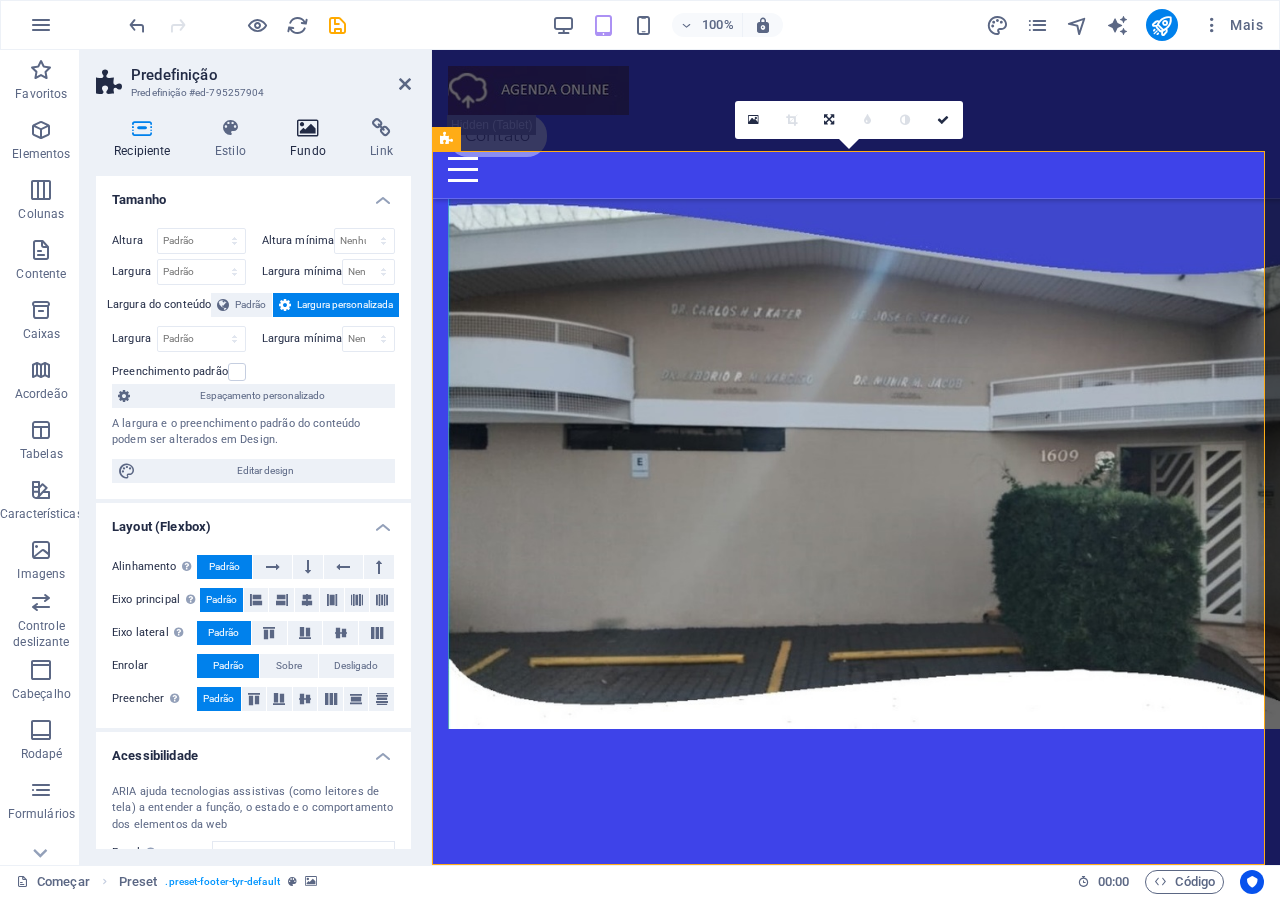 click at bounding box center [308, 128] 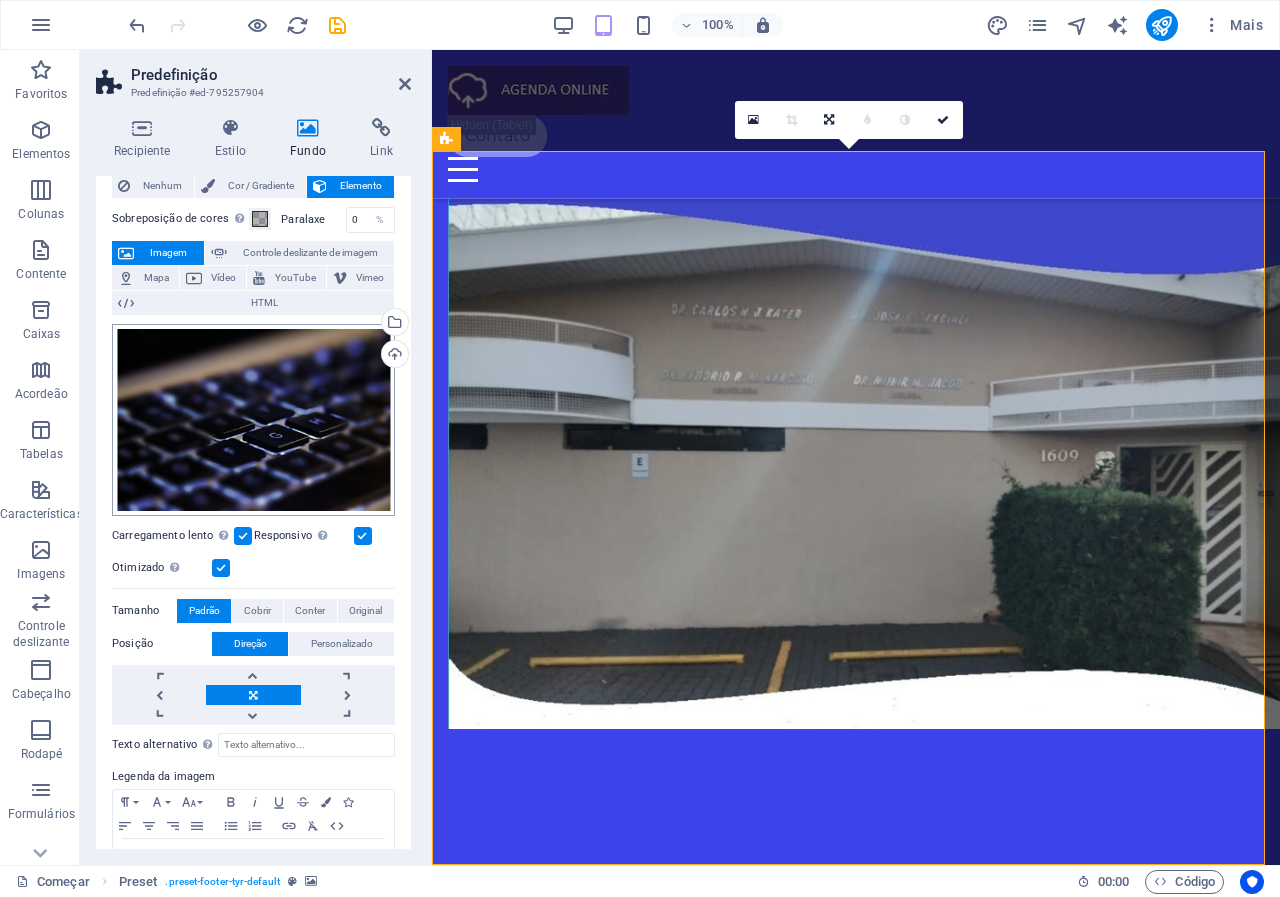 scroll, scrollTop: 0, scrollLeft: 0, axis: both 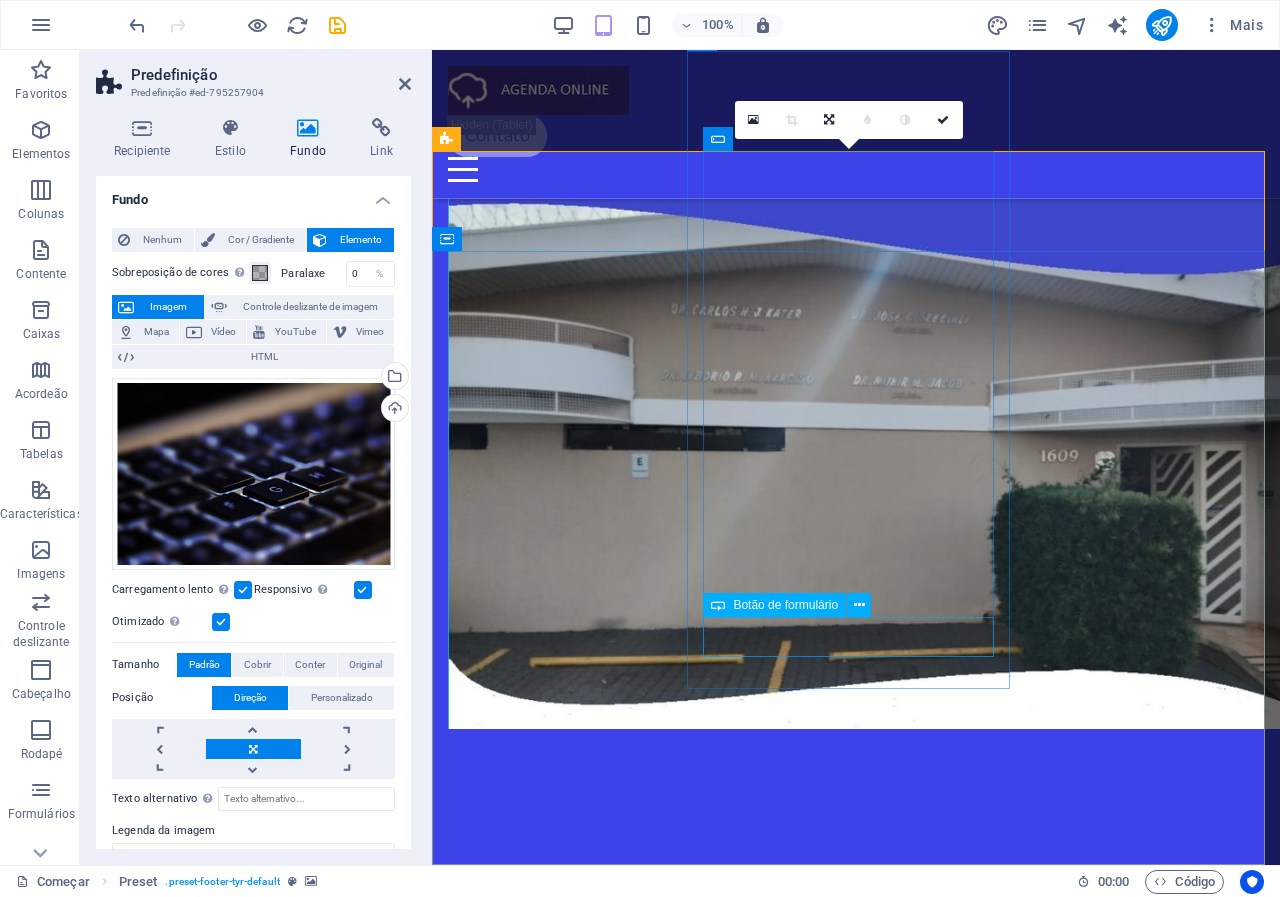 click on "Enviar" 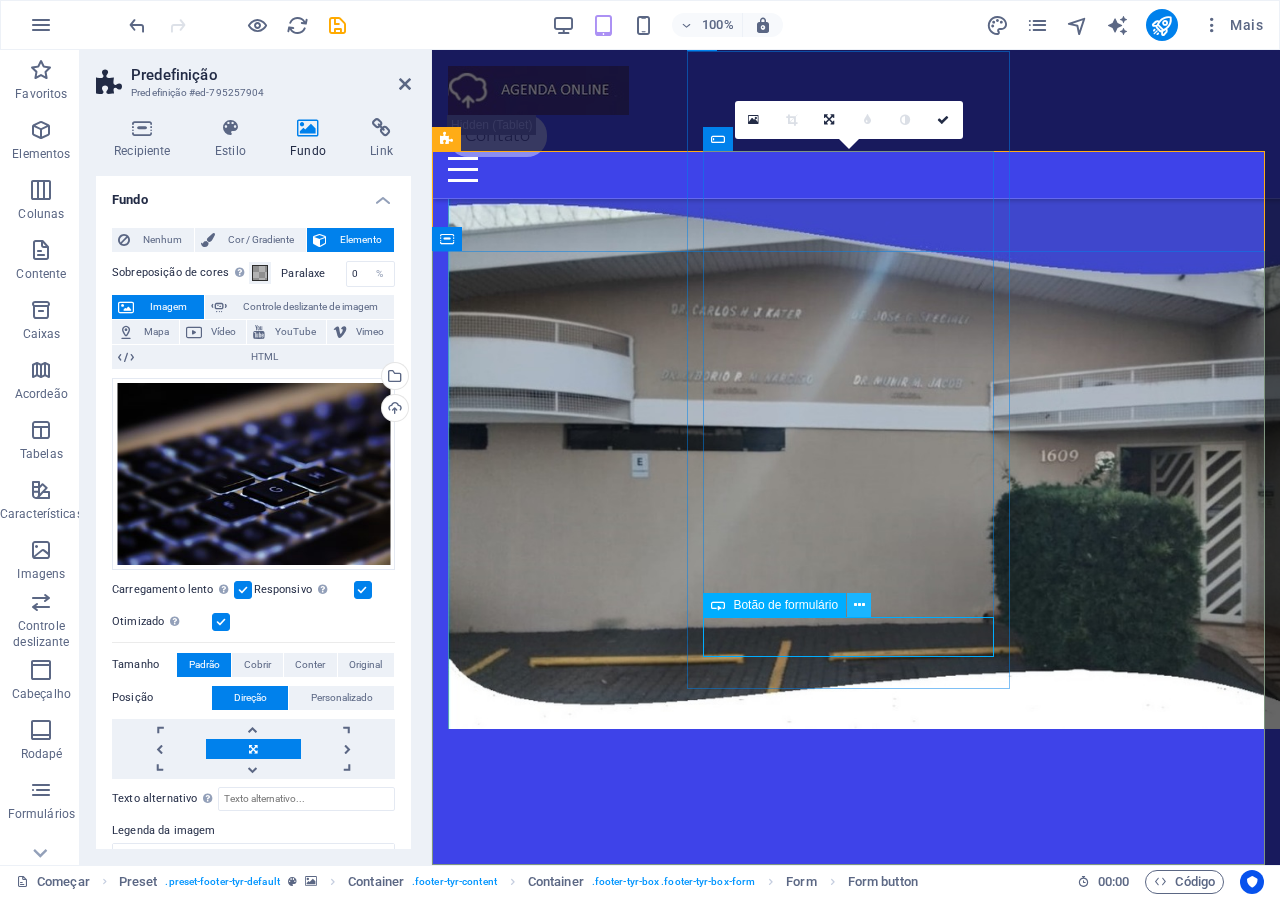 click at bounding box center (859, 605) 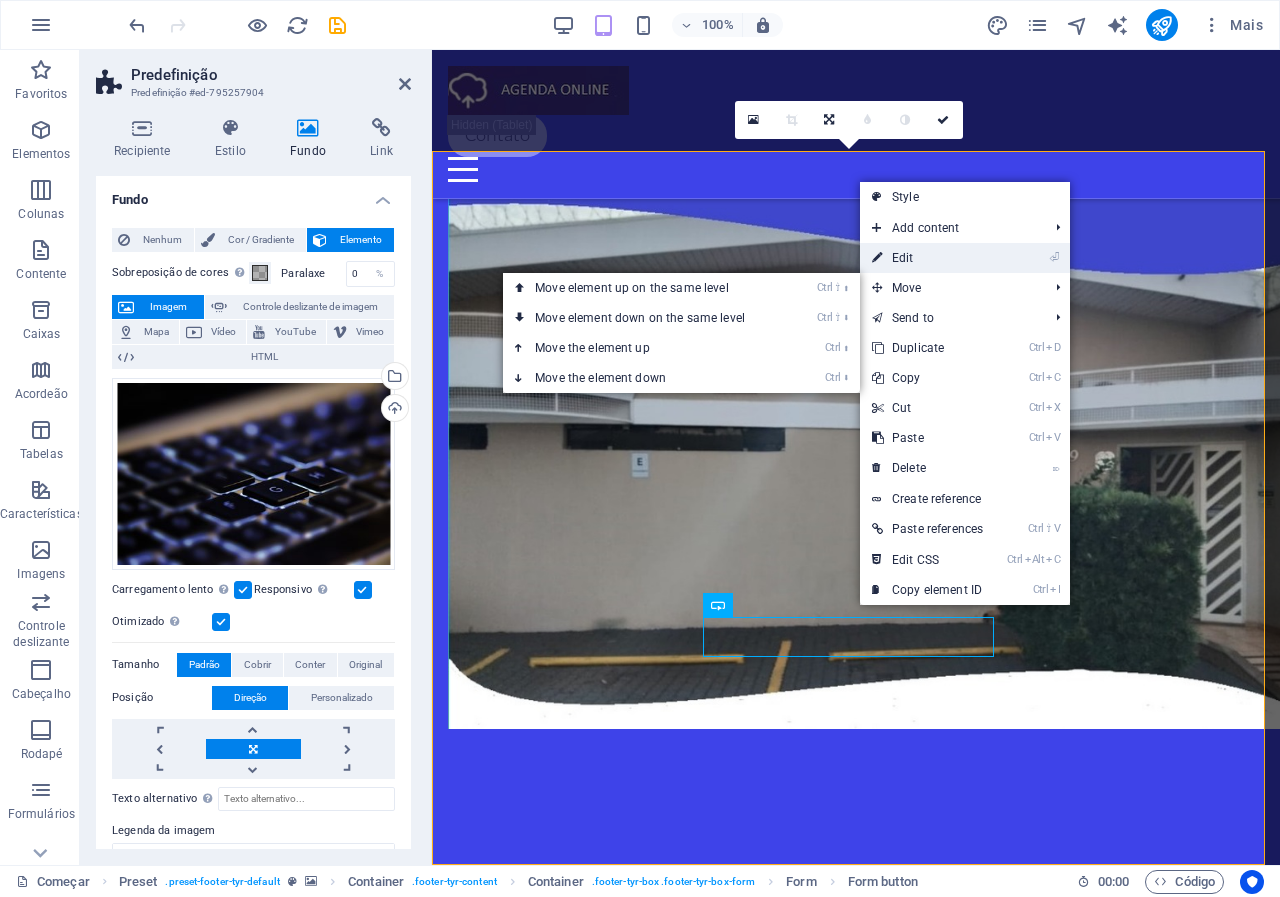 click on "⏎  Edit" at bounding box center (927, 258) 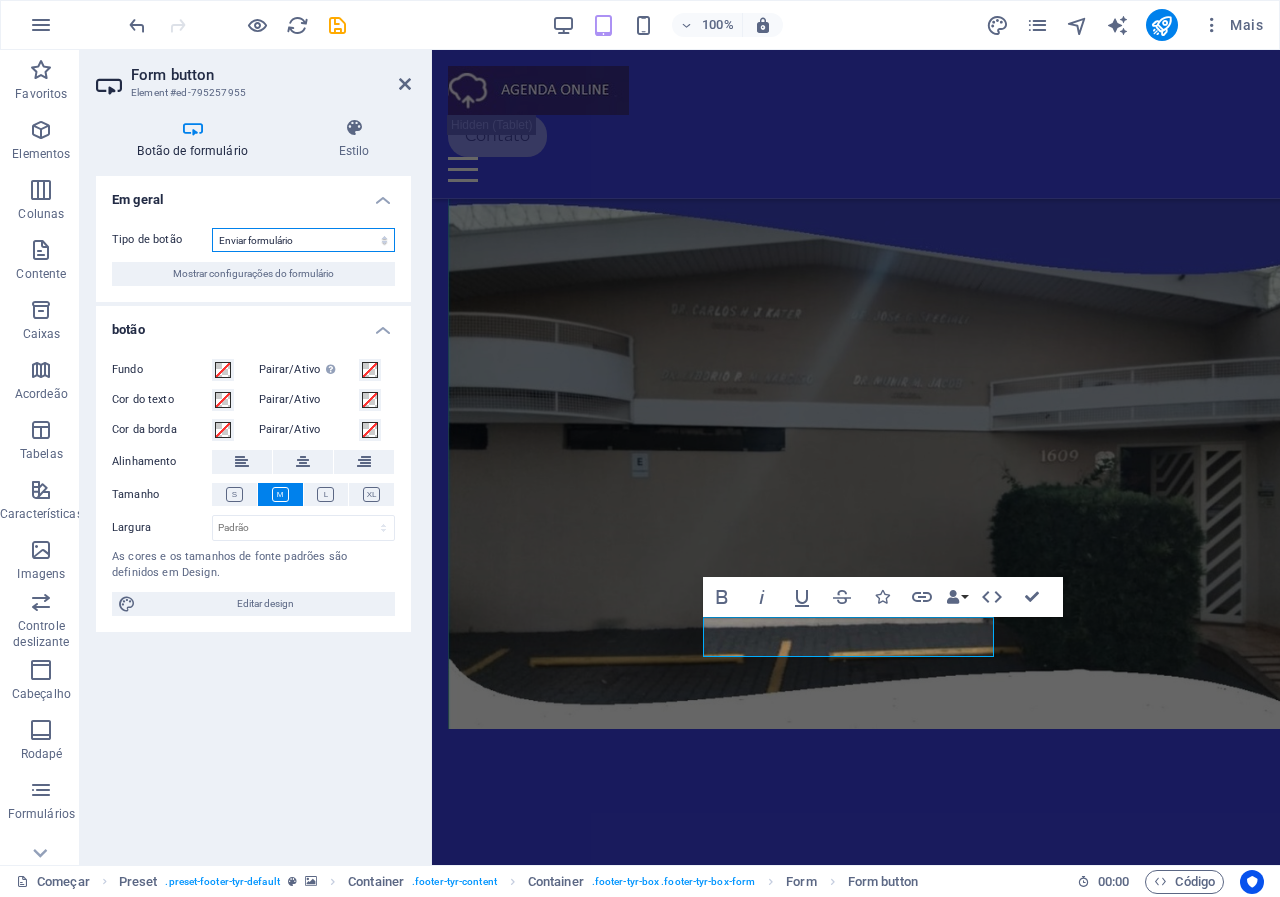 click on "Enviar formulário Redefinir formulário Nenhuma ação" at bounding box center [303, 240] 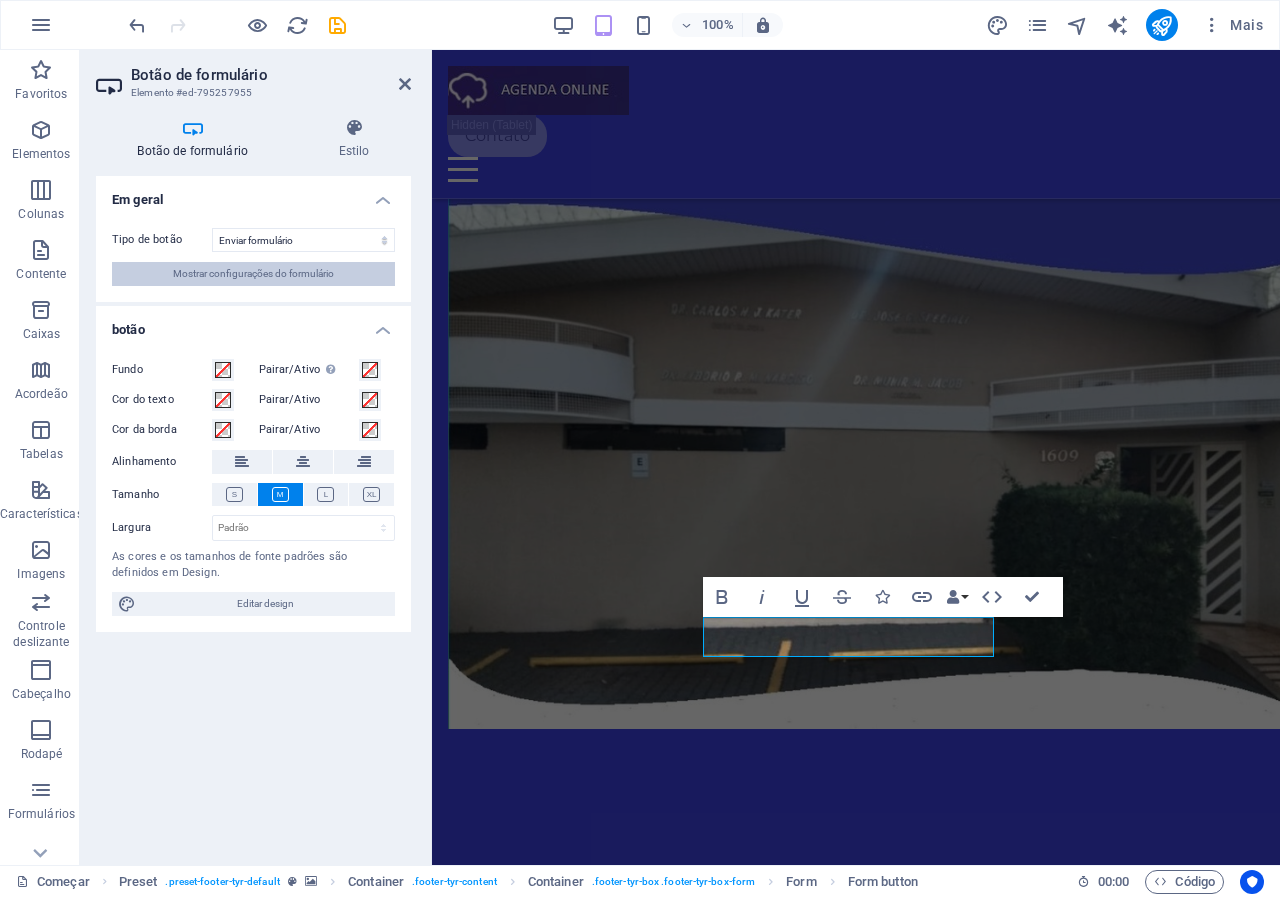 click on "Mostrar configurações do formulário" at bounding box center (253, 273) 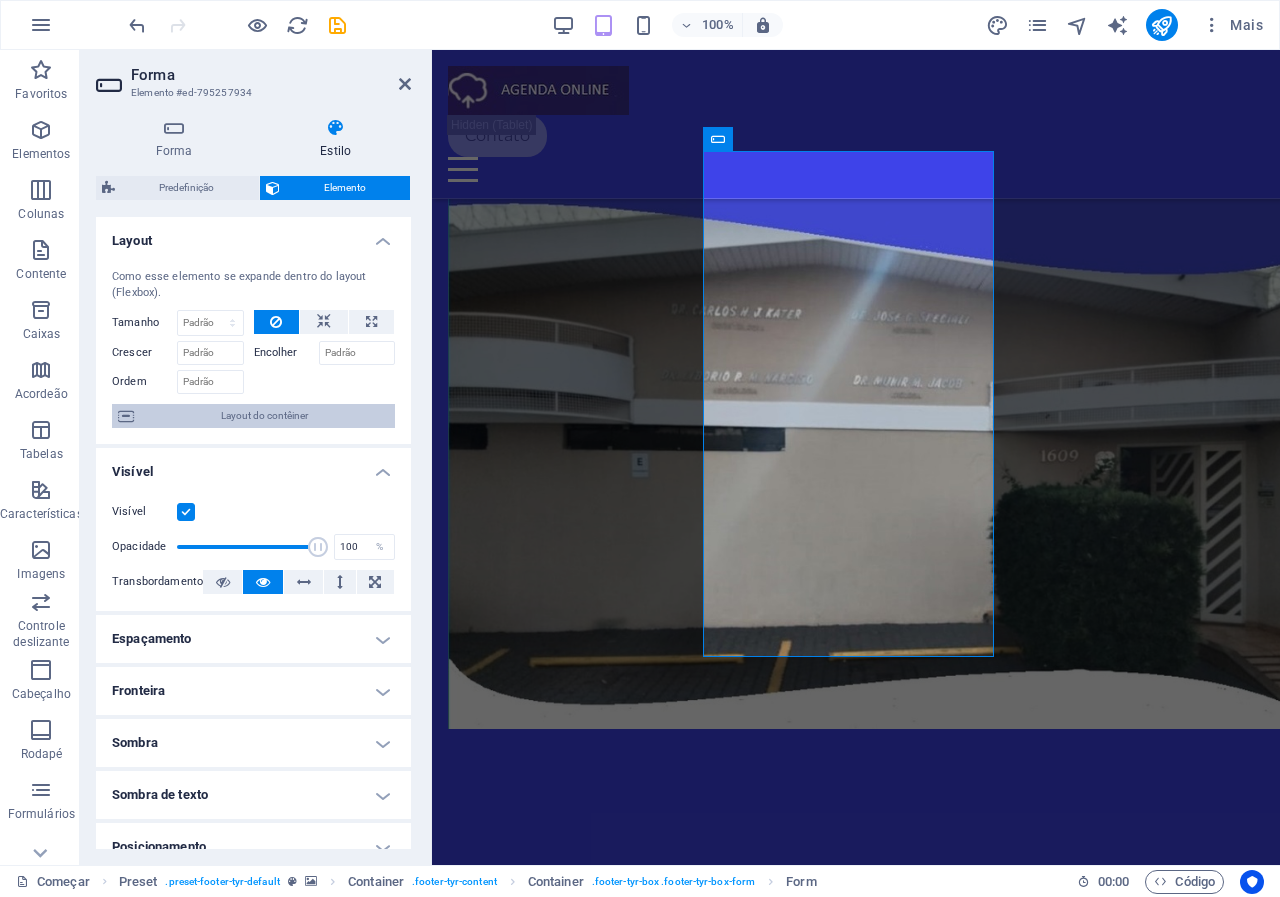 click on "Layout do contêiner" at bounding box center (264, 416) 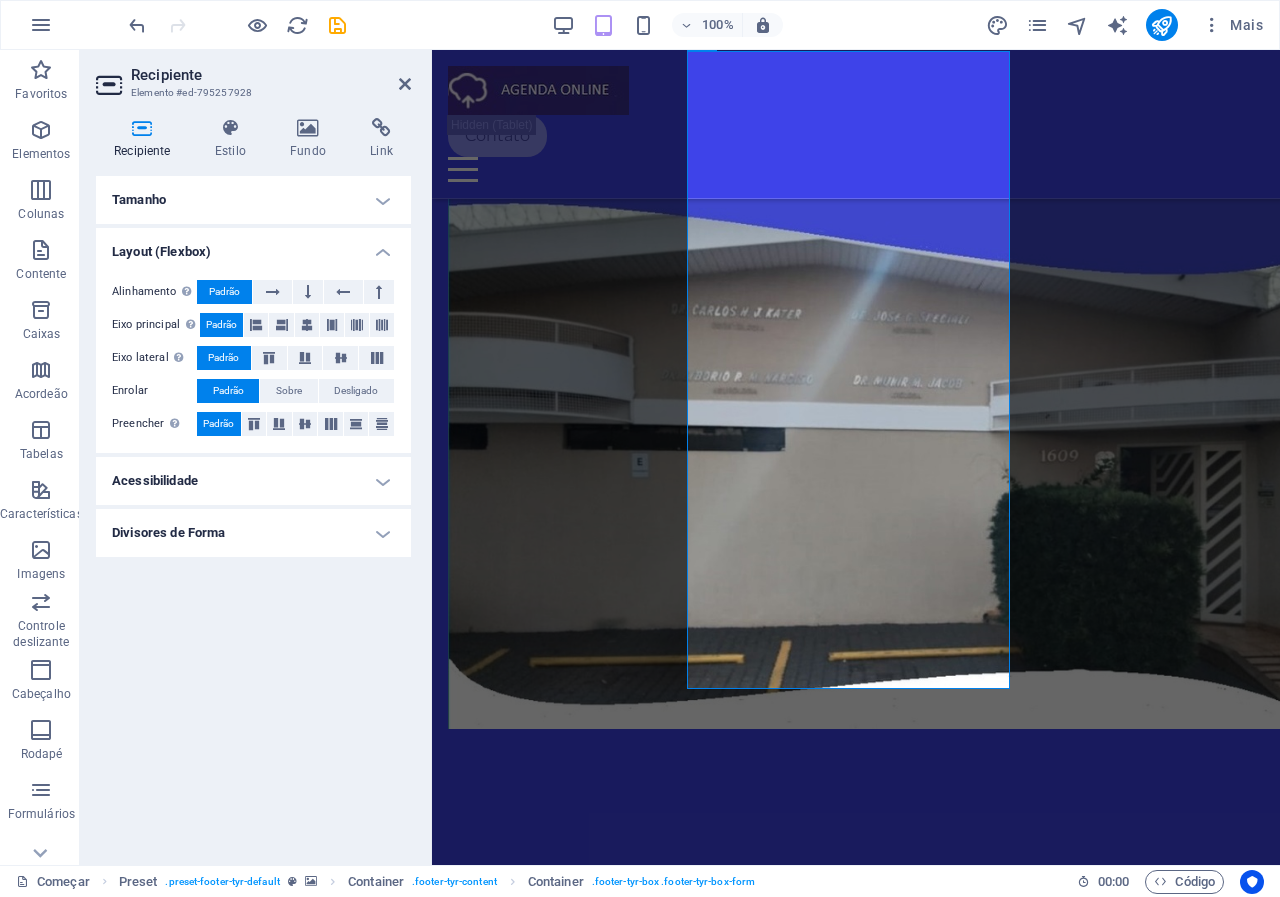 click on "Acessibilidade" at bounding box center (253, 481) 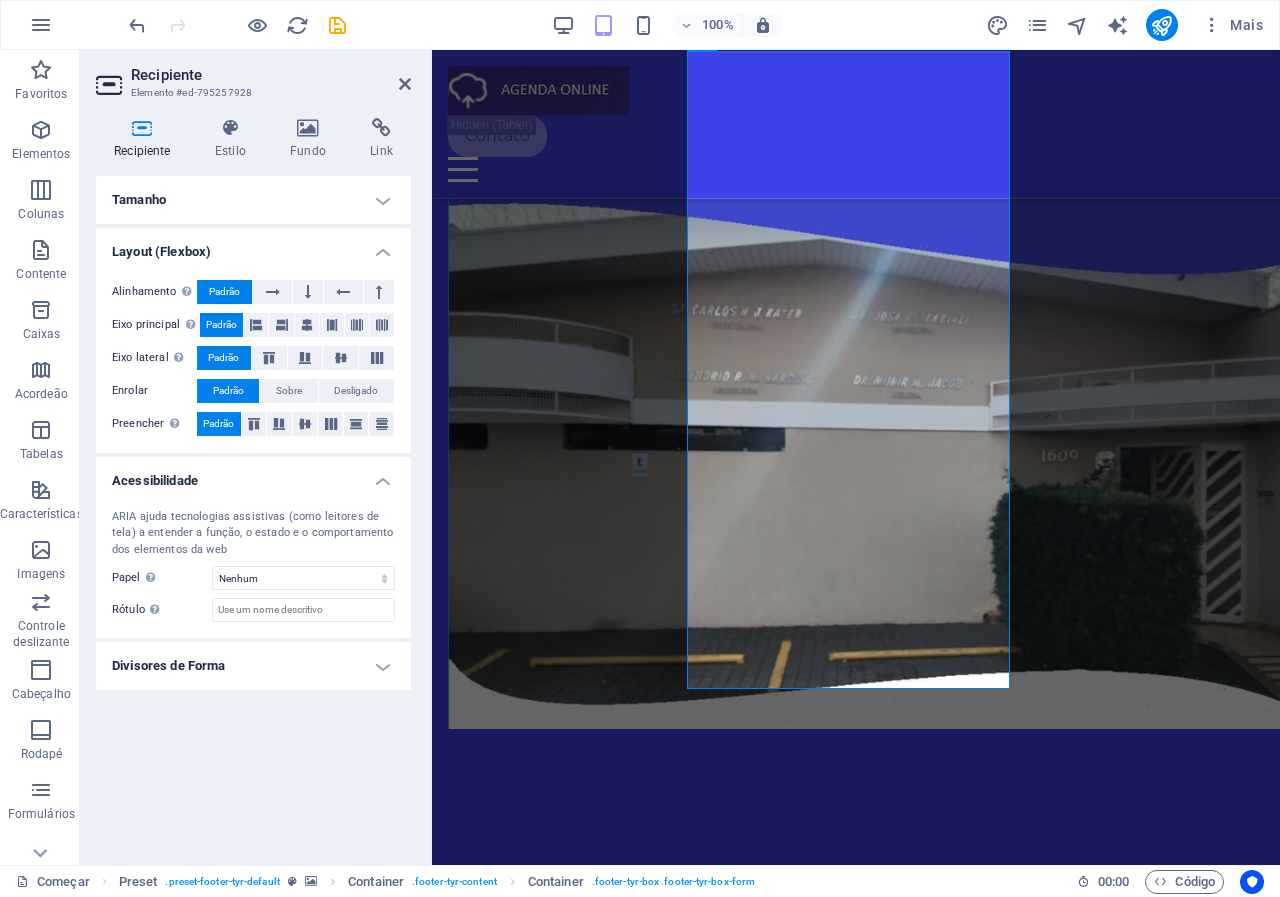 click on "Divisores de Forma" at bounding box center (253, 666) 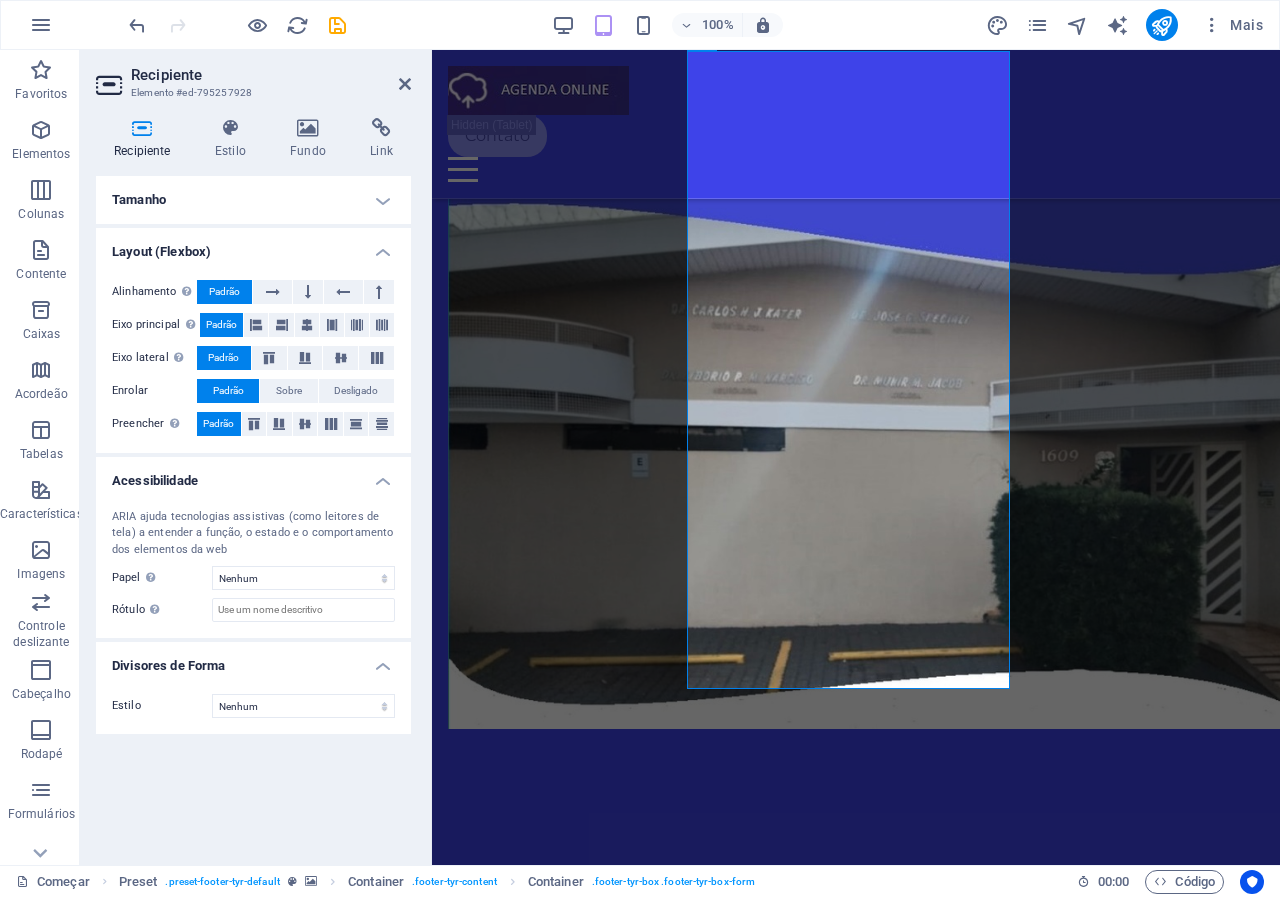 click on "Tamanho" at bounding box center (253, 200) 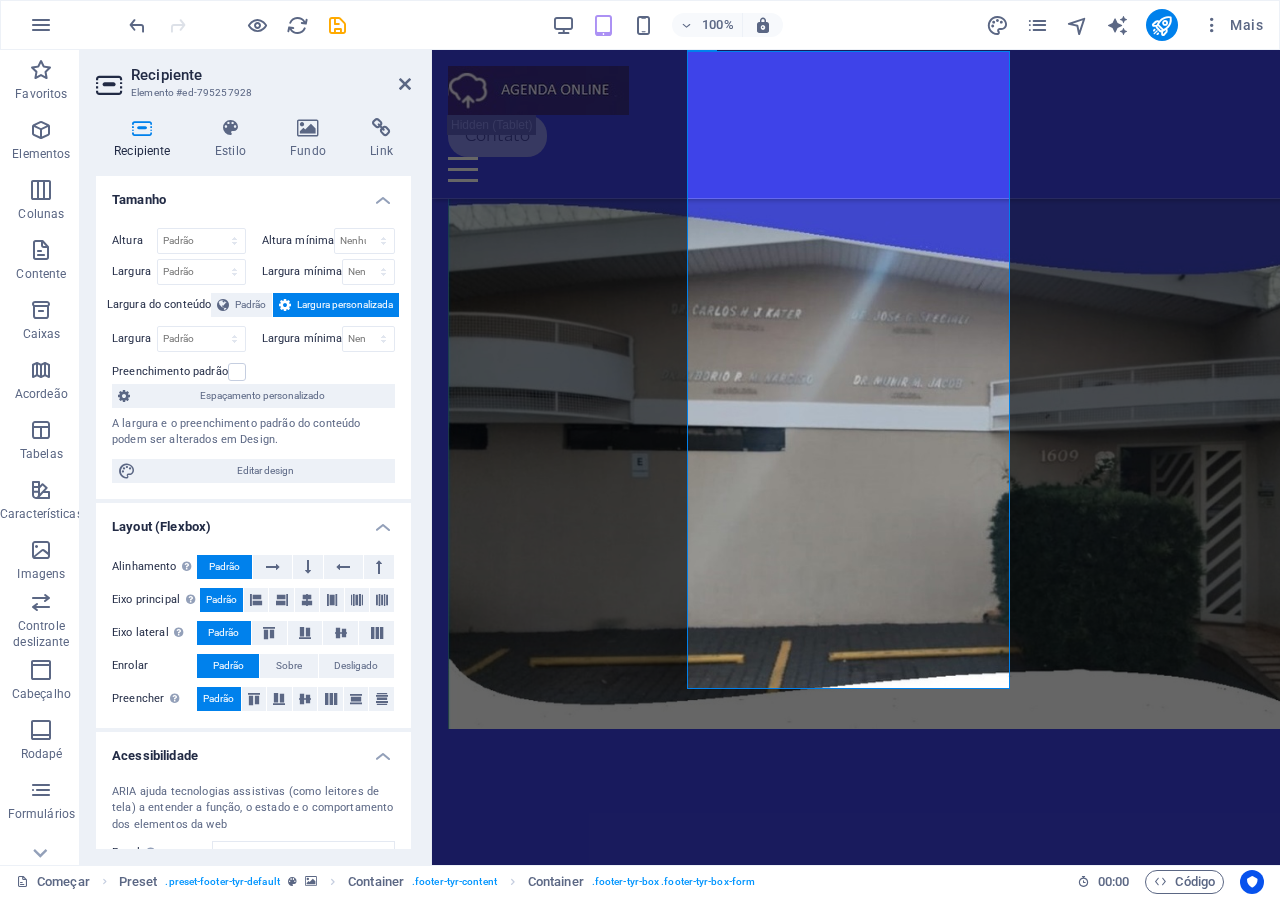 click at bounding box center [142, 128] 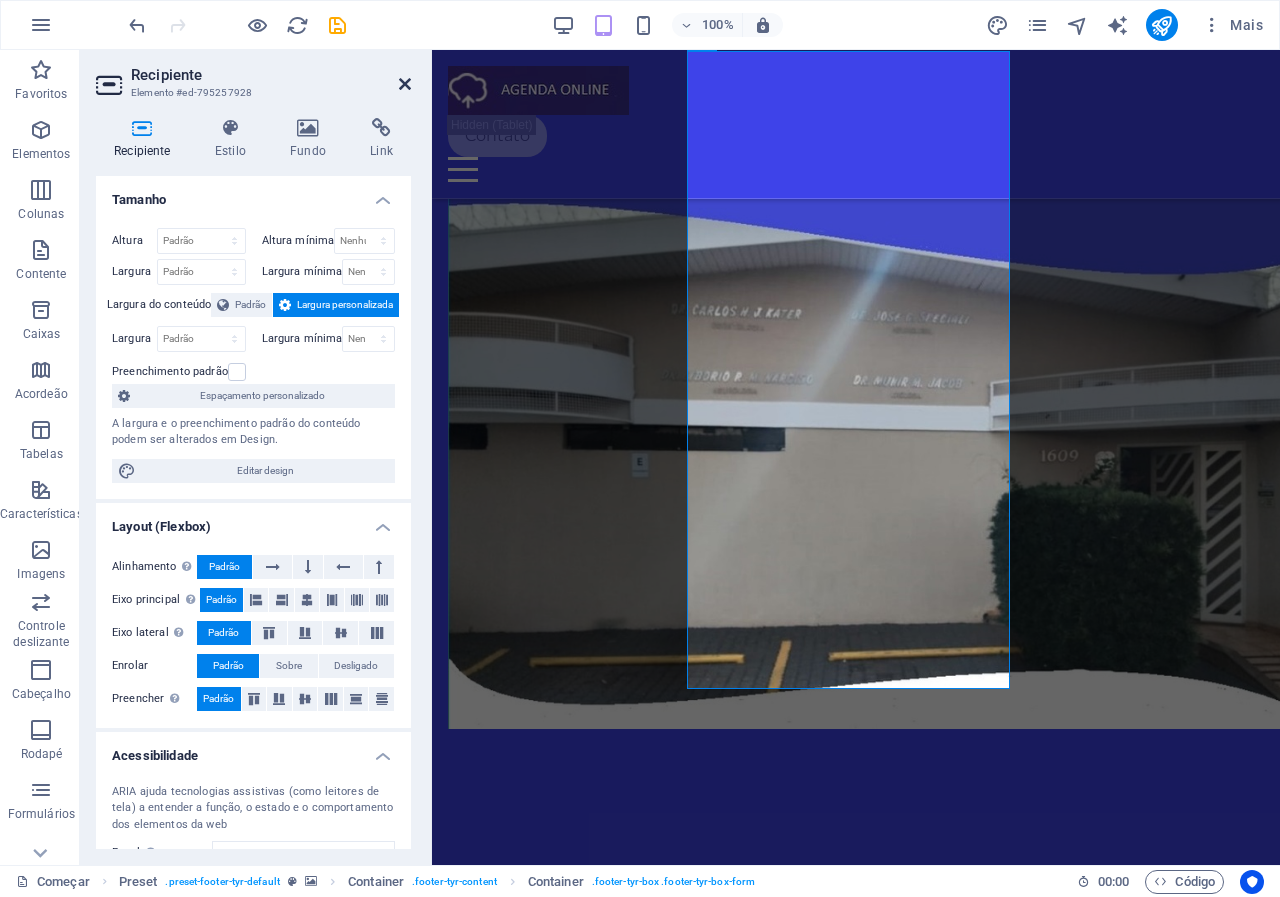 click at bounding box center [405, 84] 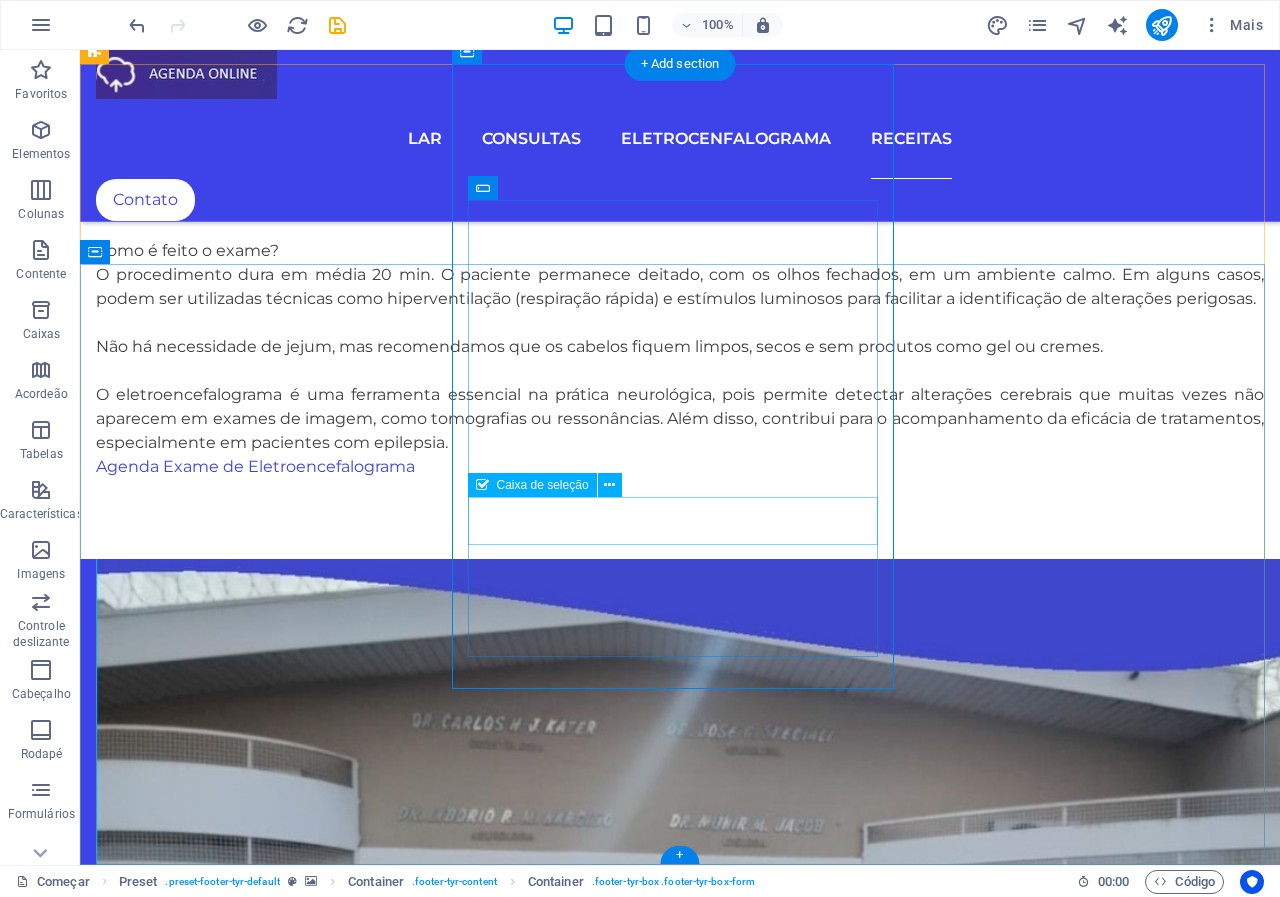 scroll, scrollTop: 3129, scrollLeft: 0, axis: vertical 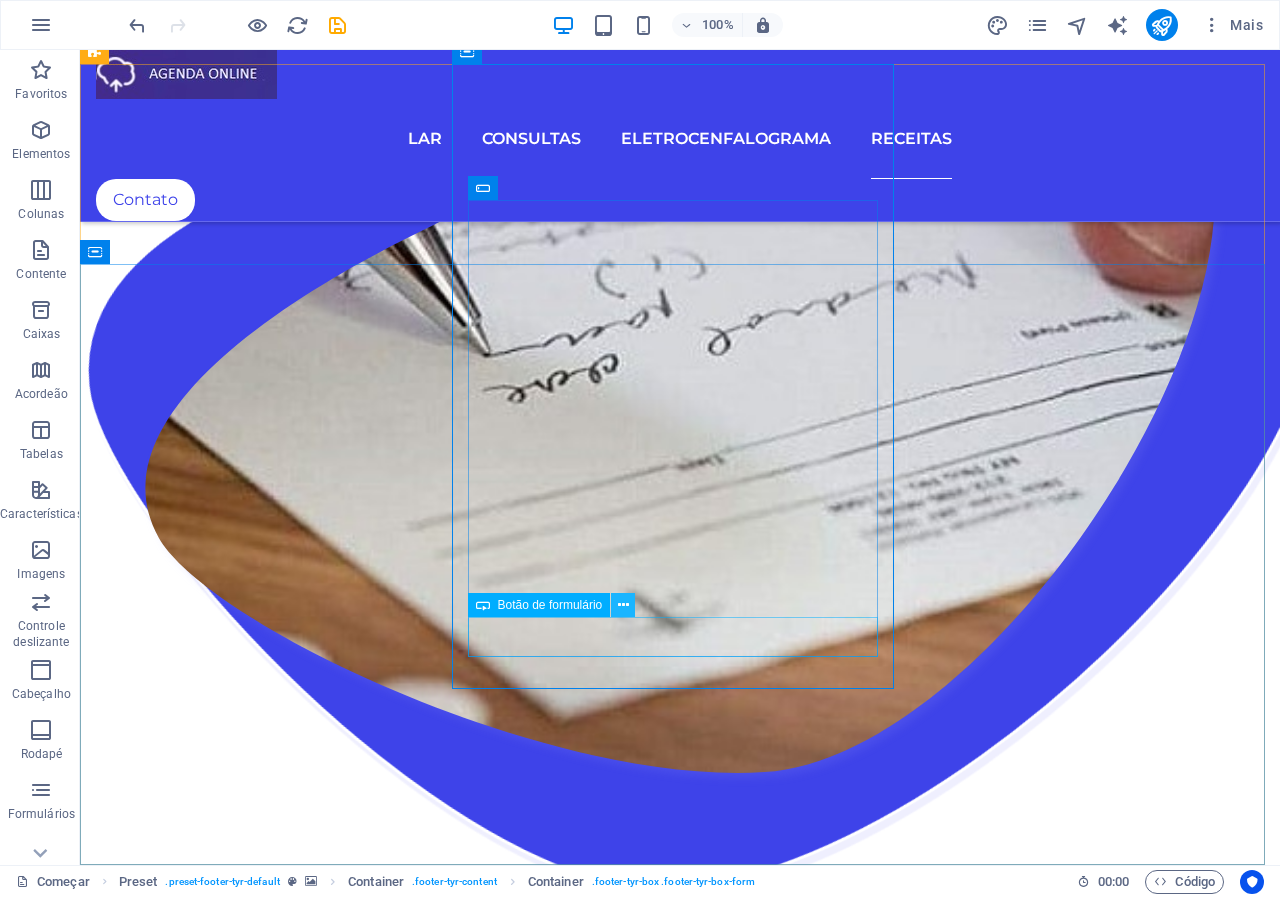 click at bounding box center (623, 605) 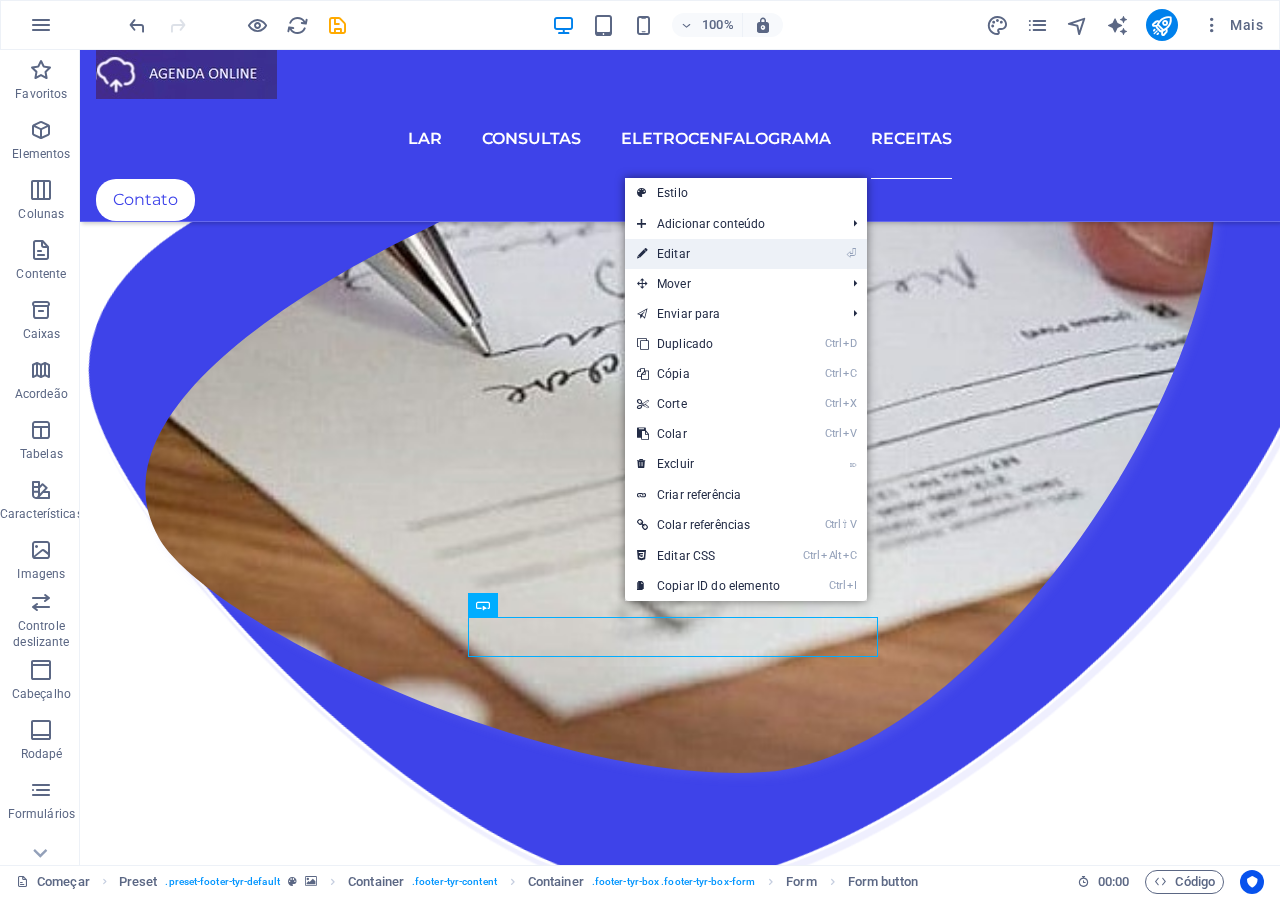 click on "Editar" at bounding box center (673, 254) 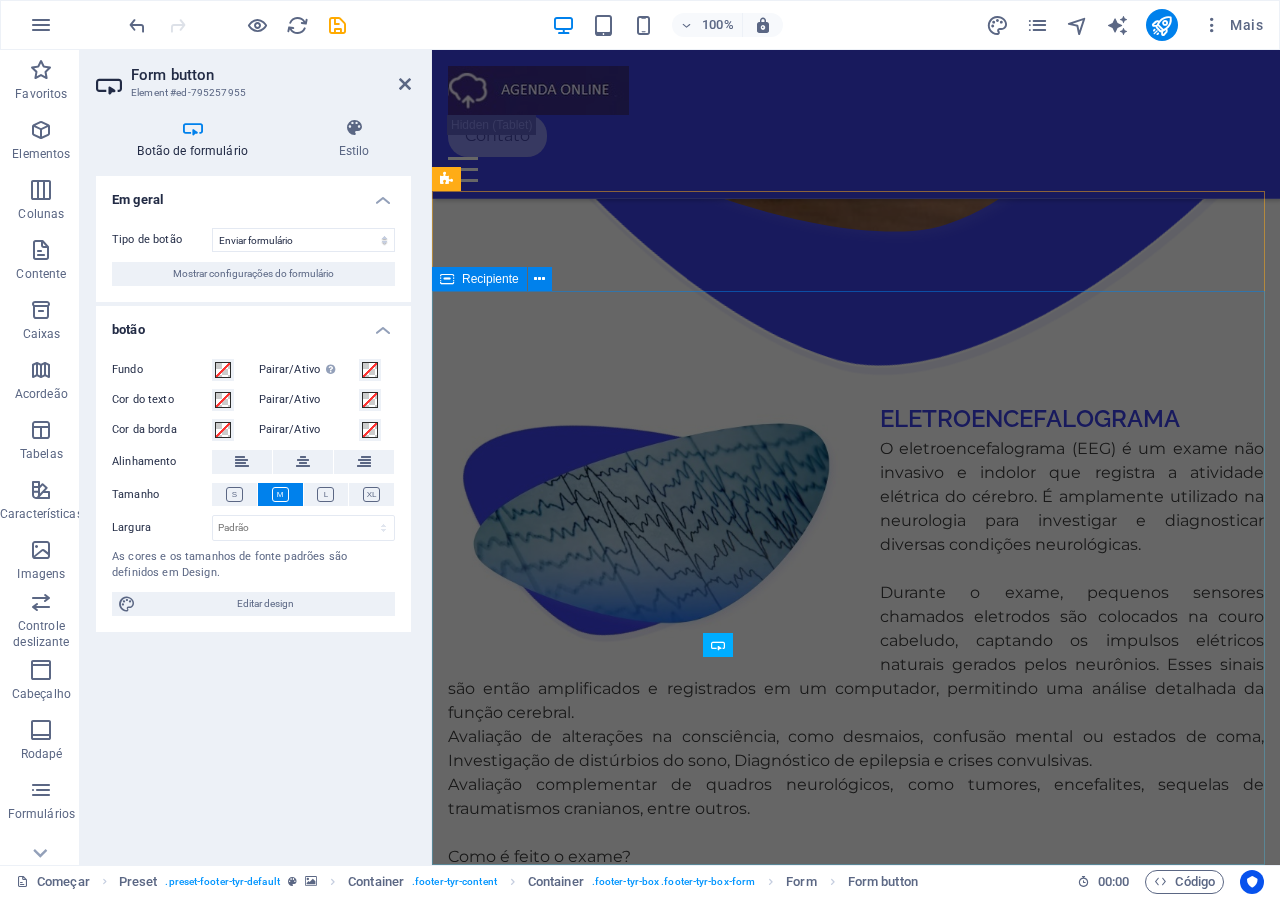 scroll, scrollTop: 4187, scrollLeft: 0, axis: vertical 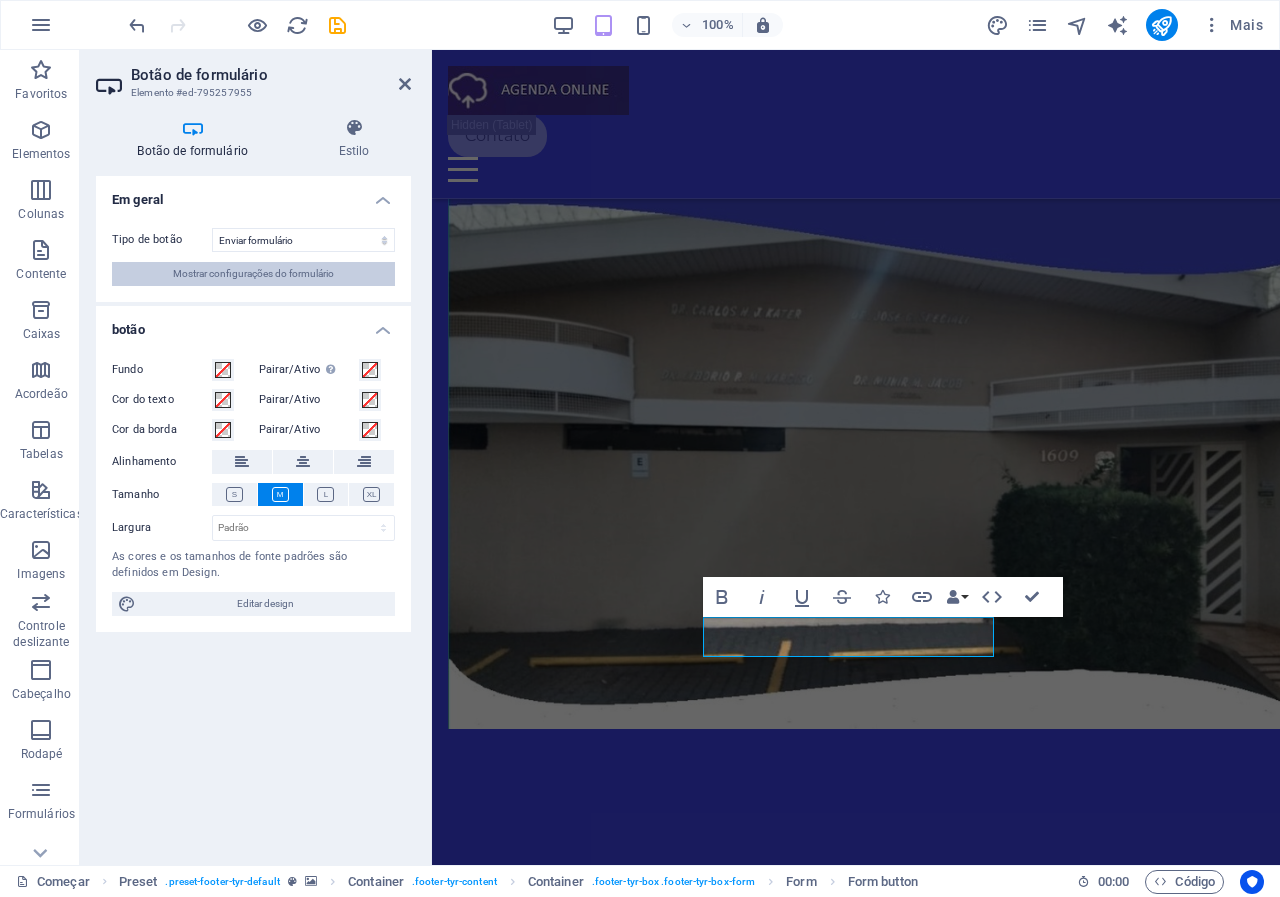 click on "Mostrar configurações do formulário" at bounding box center (253, 273) 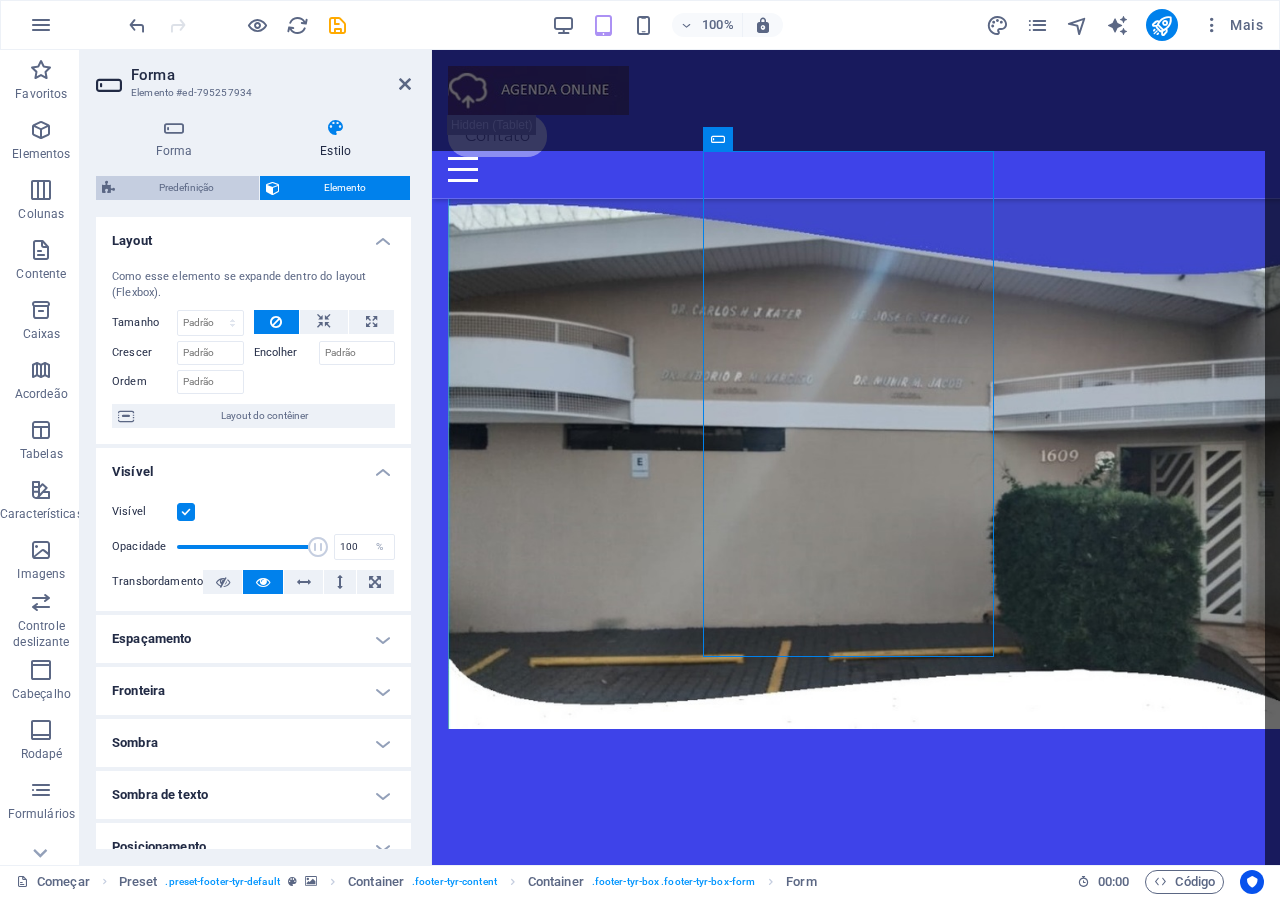 click on "Predefinição" at bounding box center [186, 187] 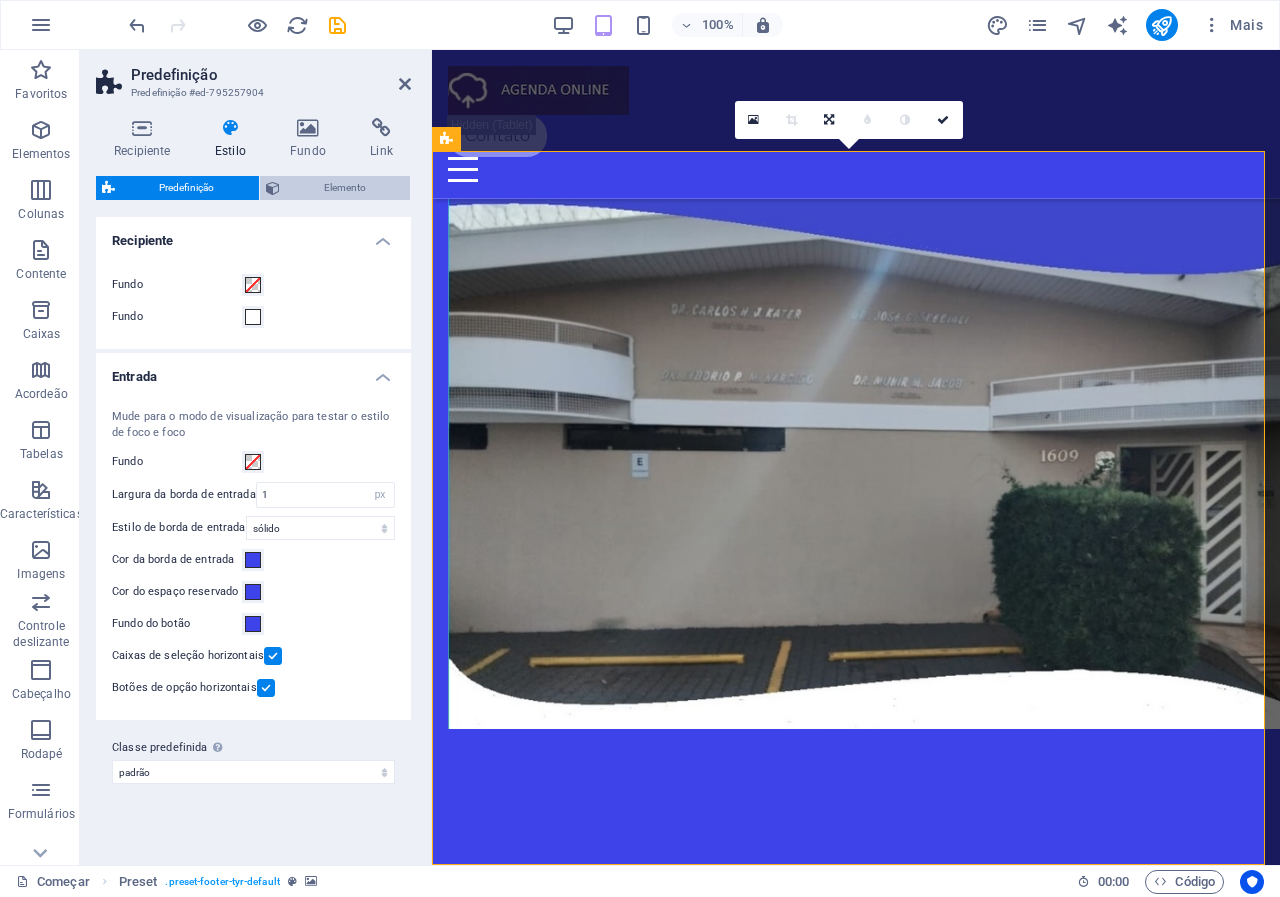 click on "Elemento" at bounding box center (345, 188) 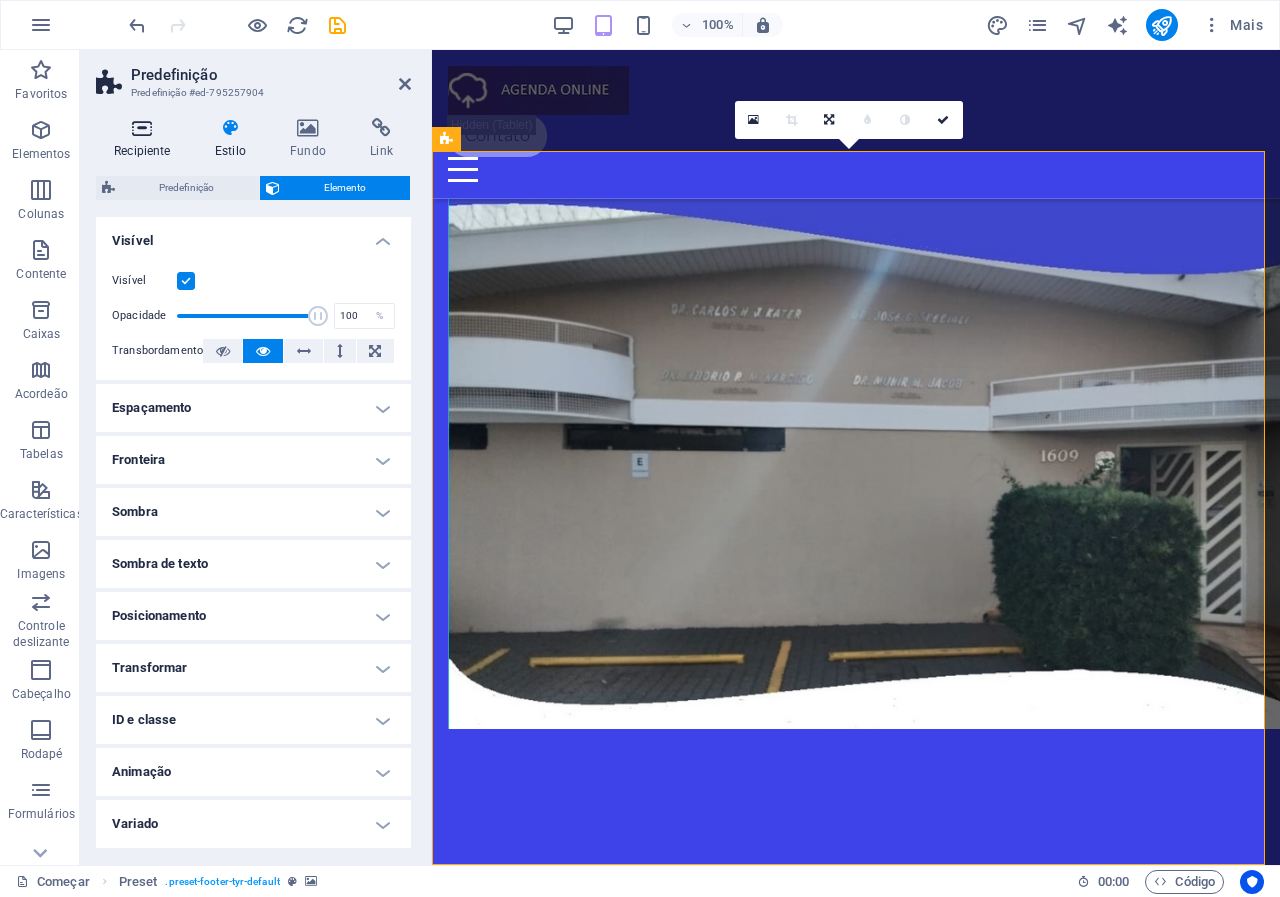 click on "Recipiente" at bounding box center [142, 151] 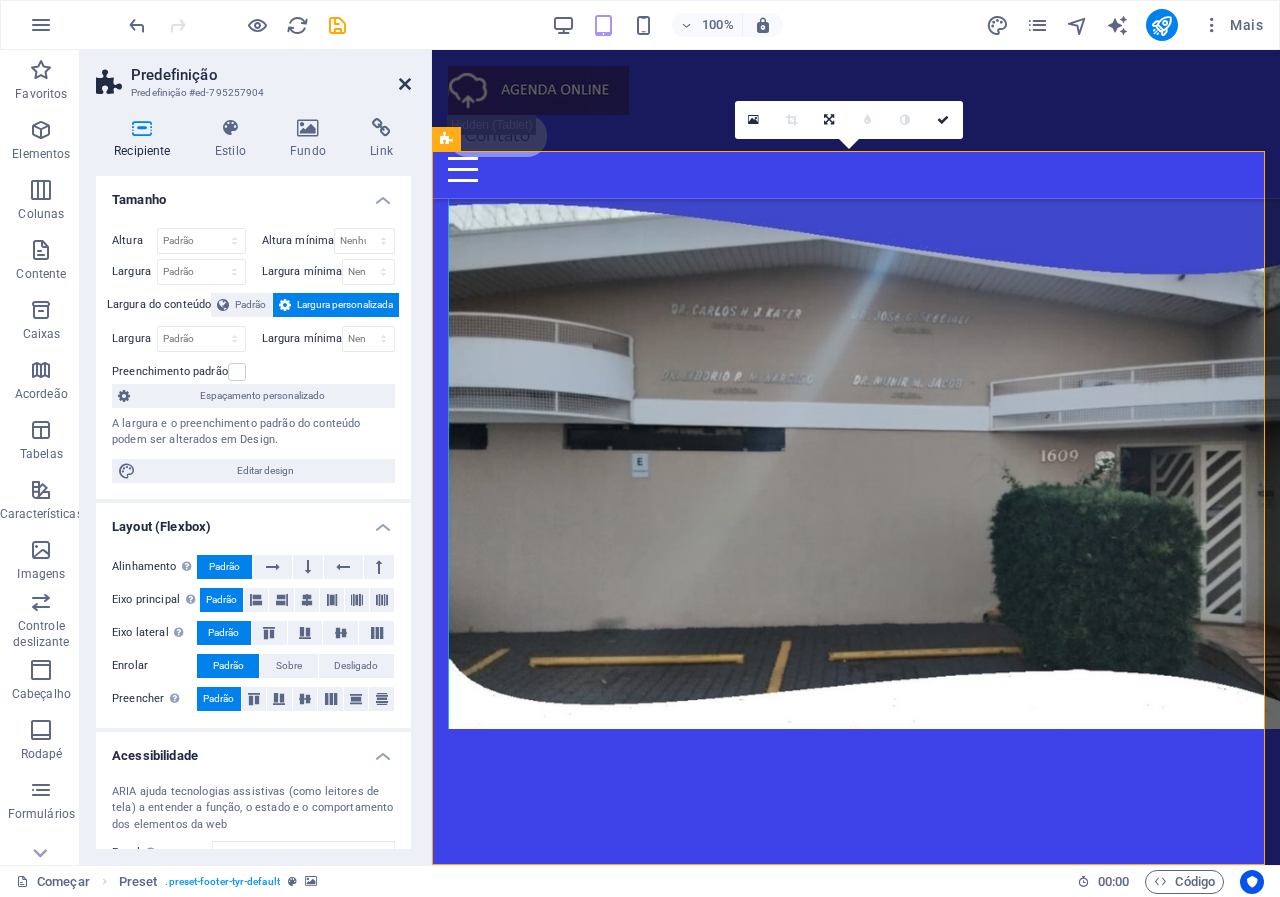 click at bounding box center [405, 84] 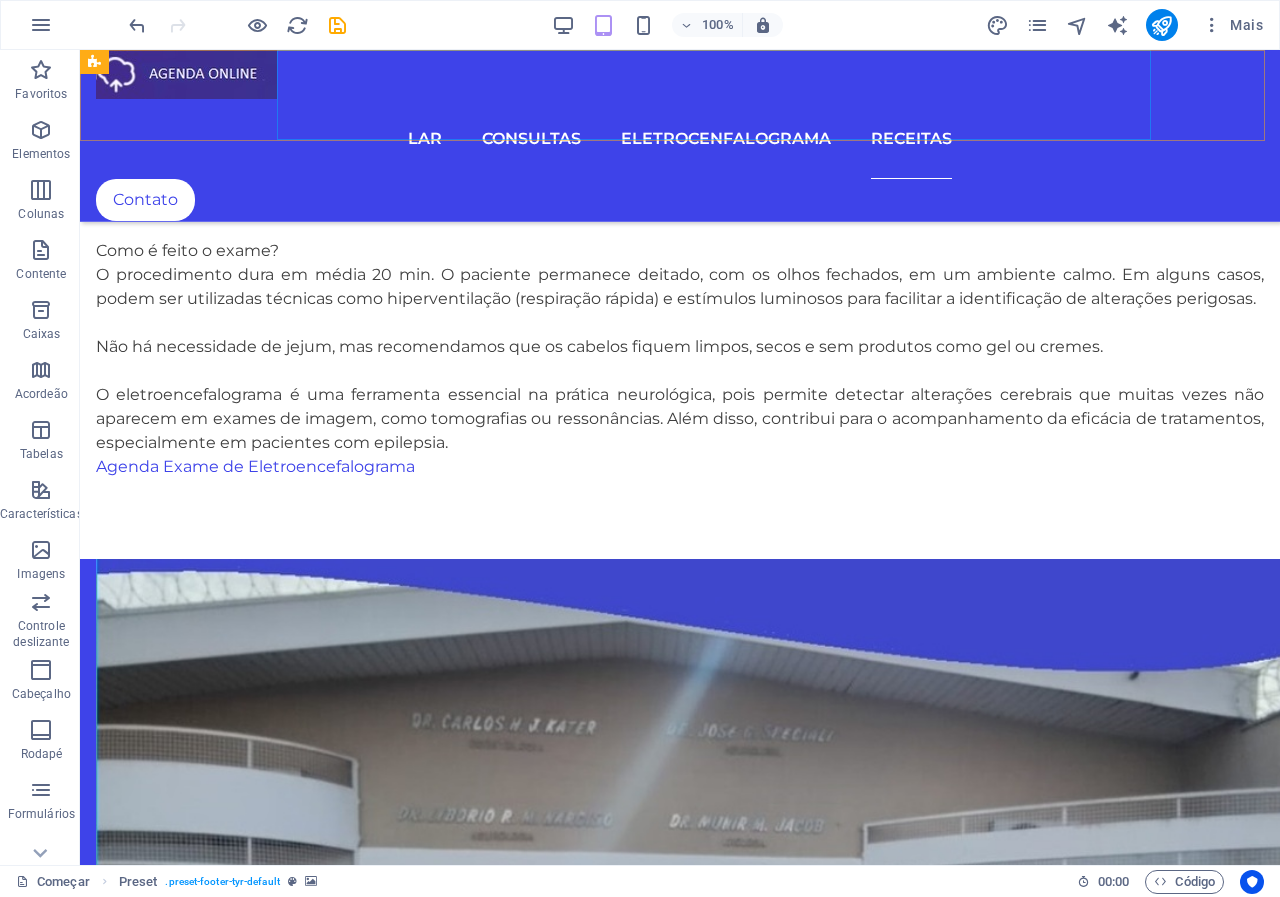 scroll, scrollTop: 3129, scrollLeft: 0, axis: vertical 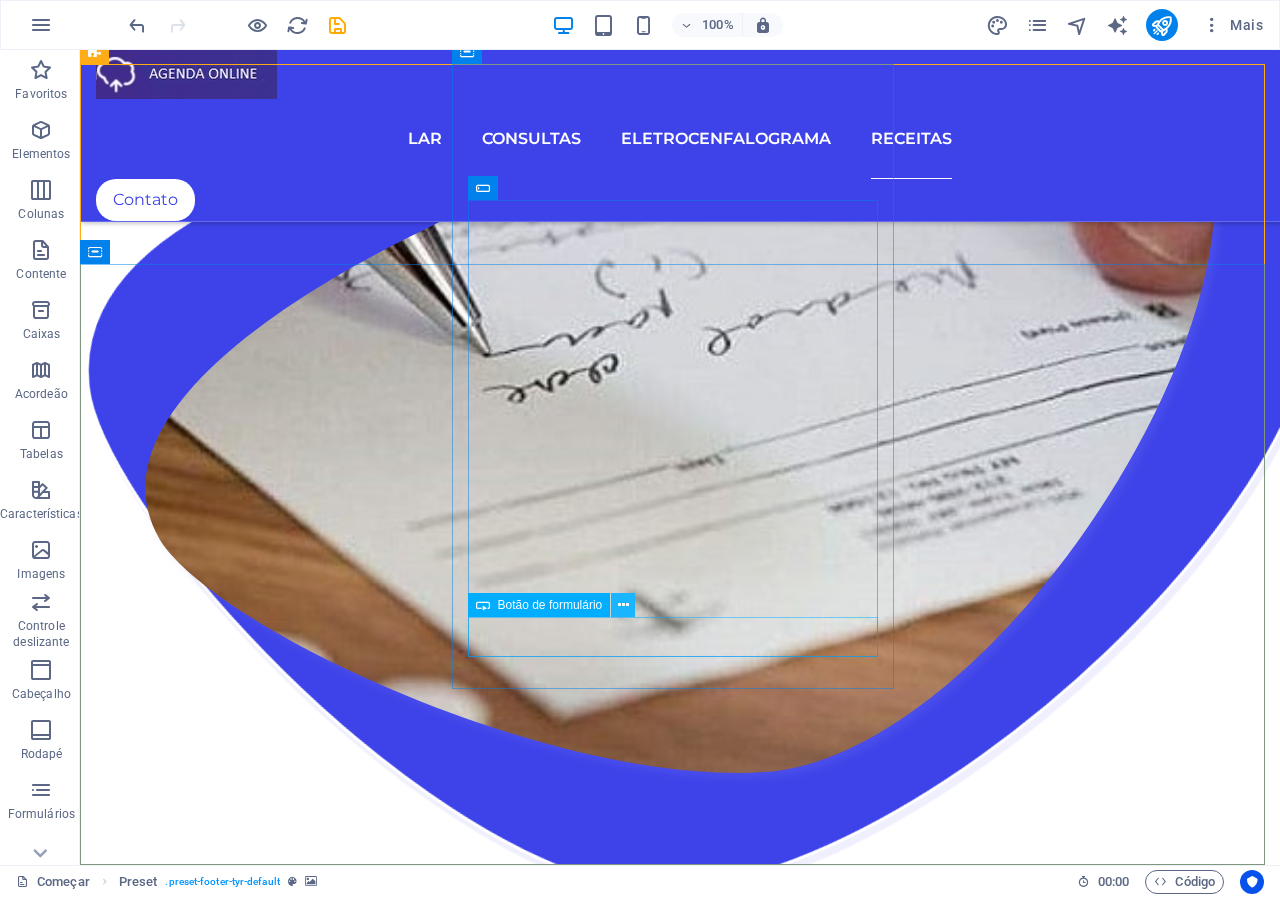 click at bounding box center (623, 605) 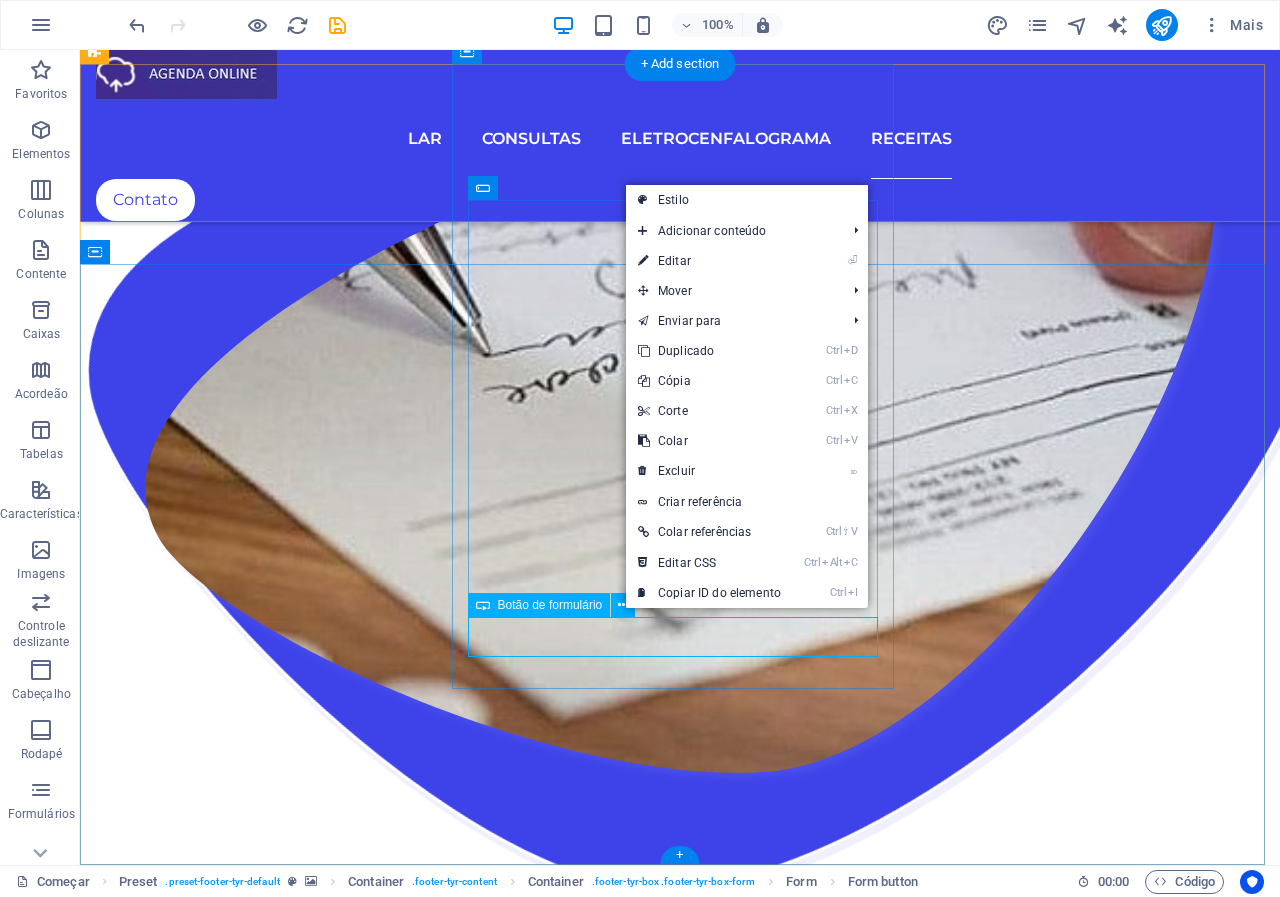 click on "Enviar" 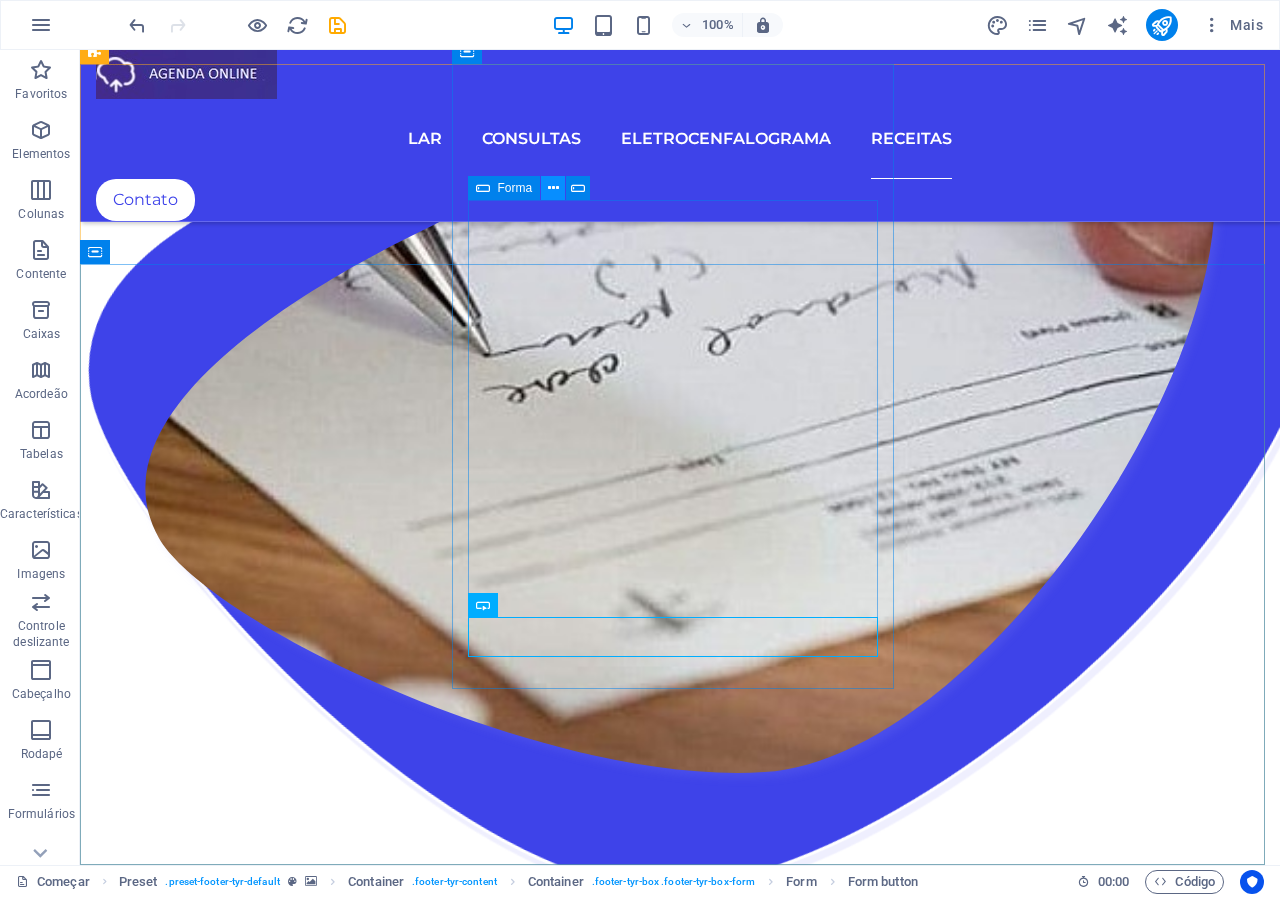 click at bounding box center [553, 188] 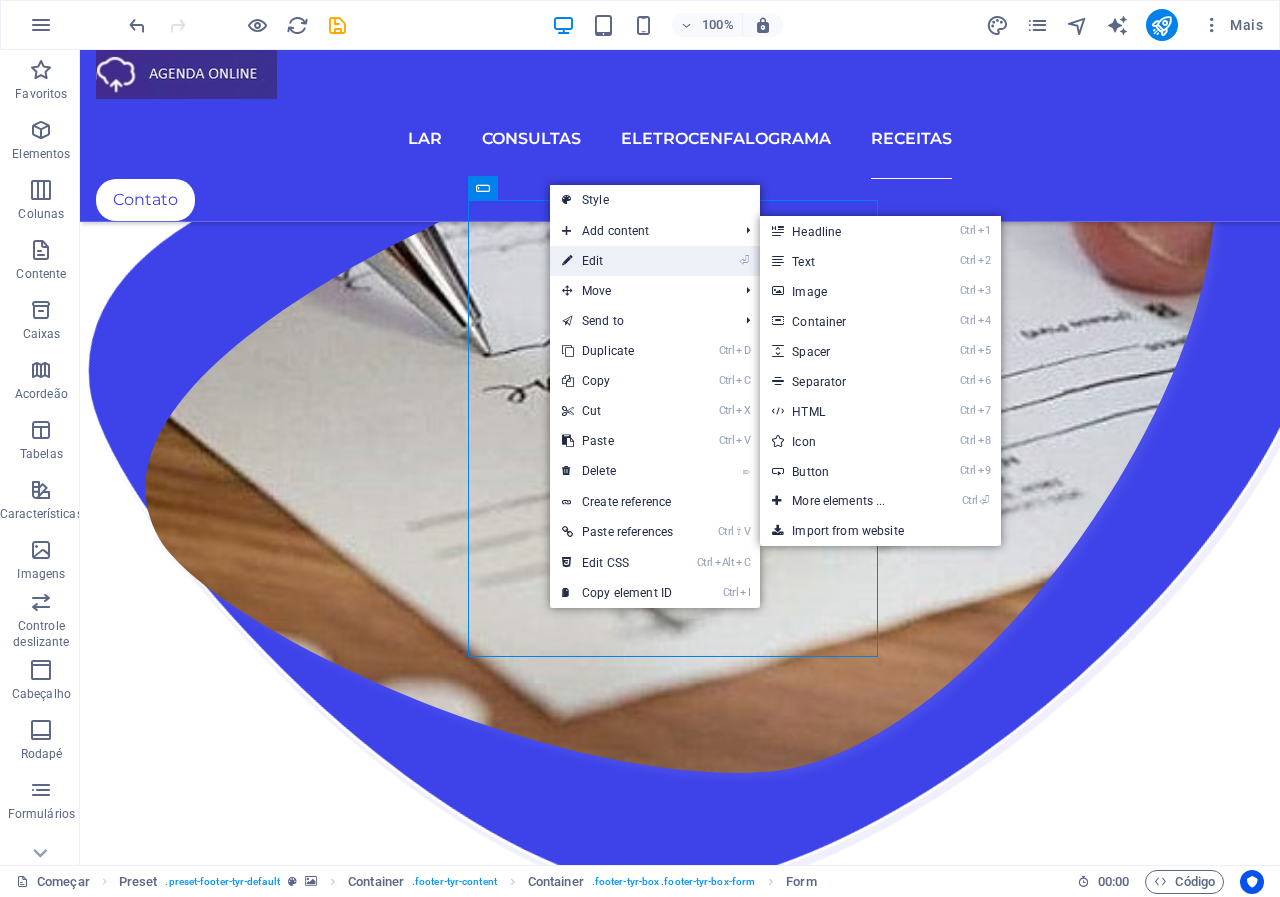 click on "⏎  Edit" at bounding box center (617, 261) 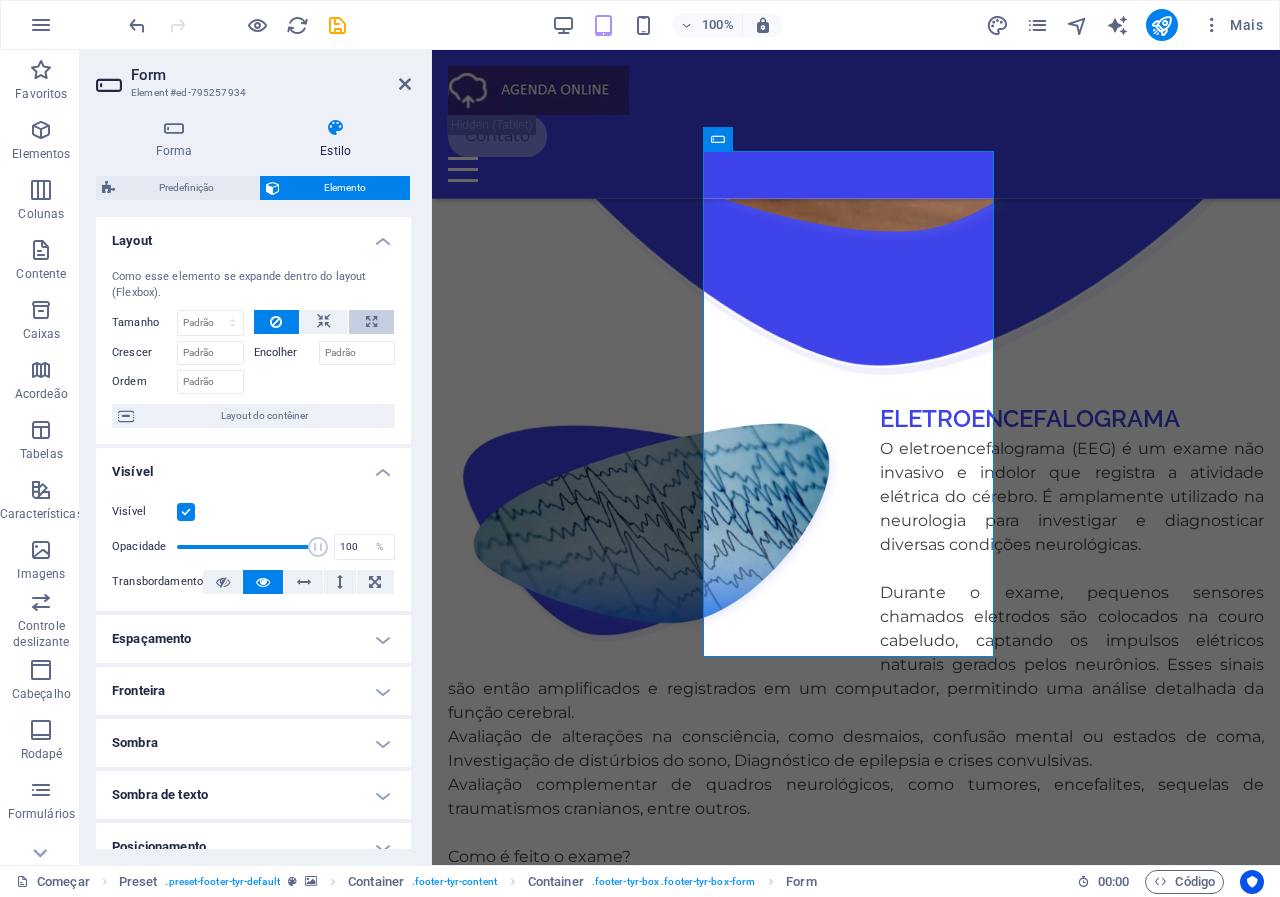 scroll, scrollTop: 4187, scrollLeft: 0, axis: vertical 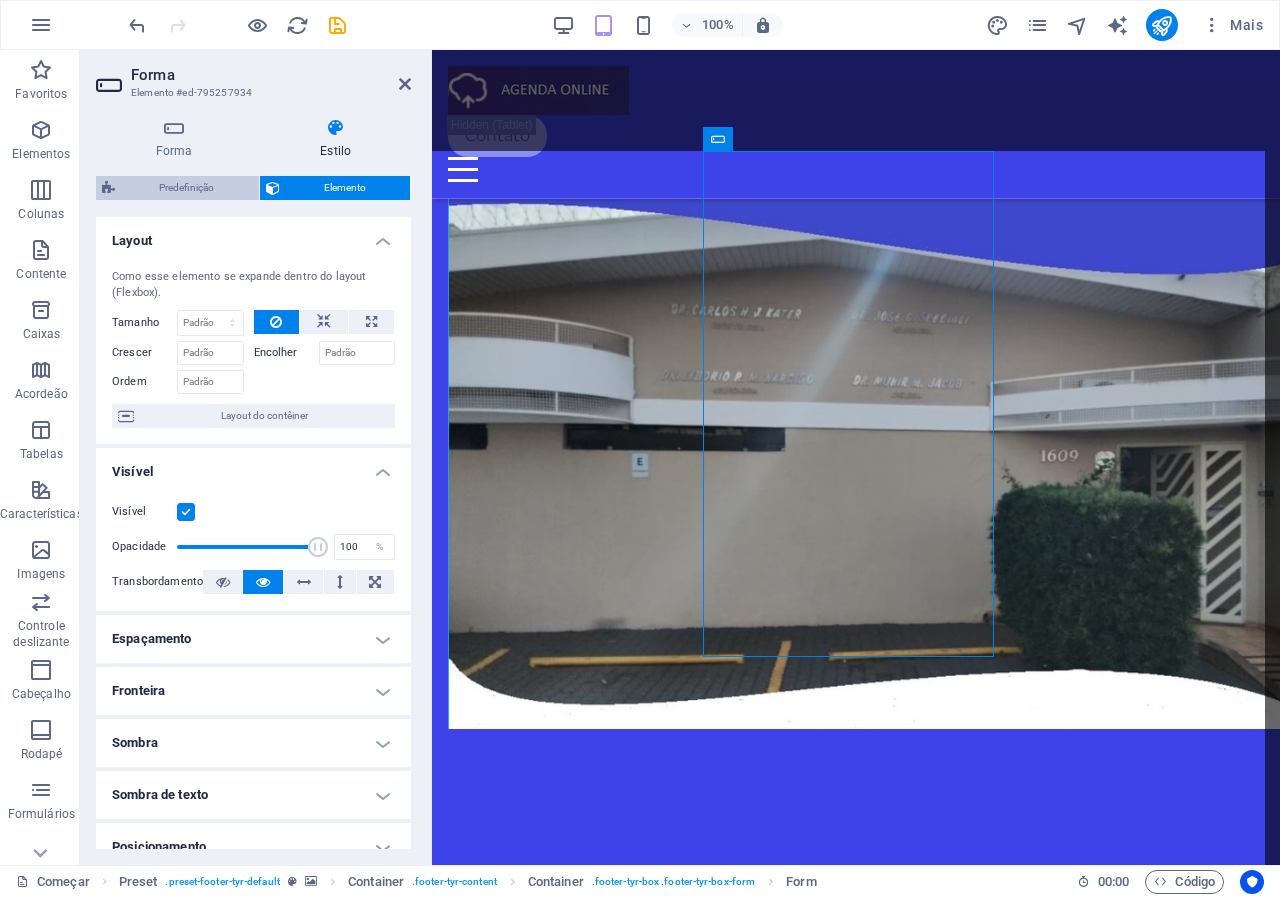 click on "Predefinição" at bounding box center [186, 187] 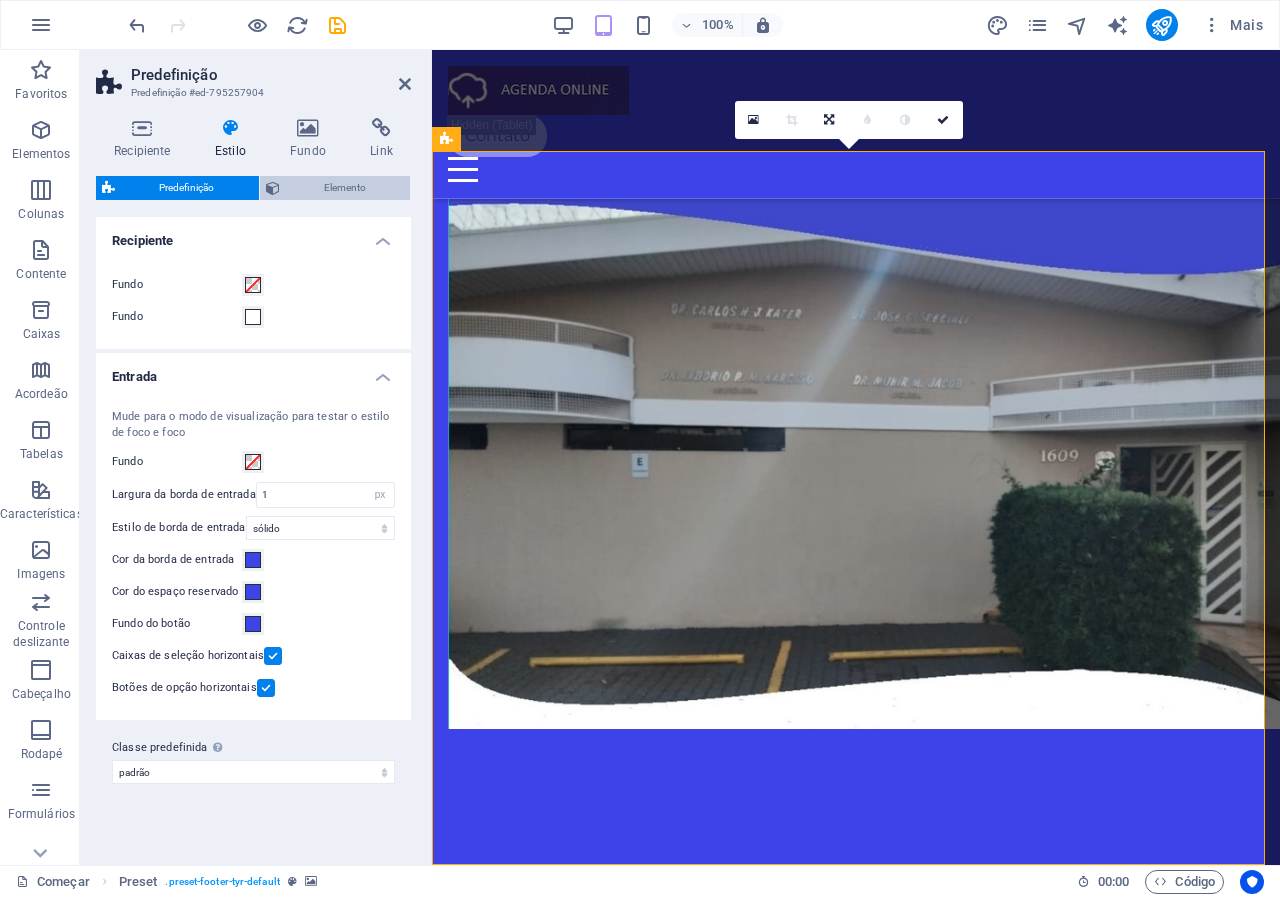 click on "Elemento" at bounding box center (345, 188) 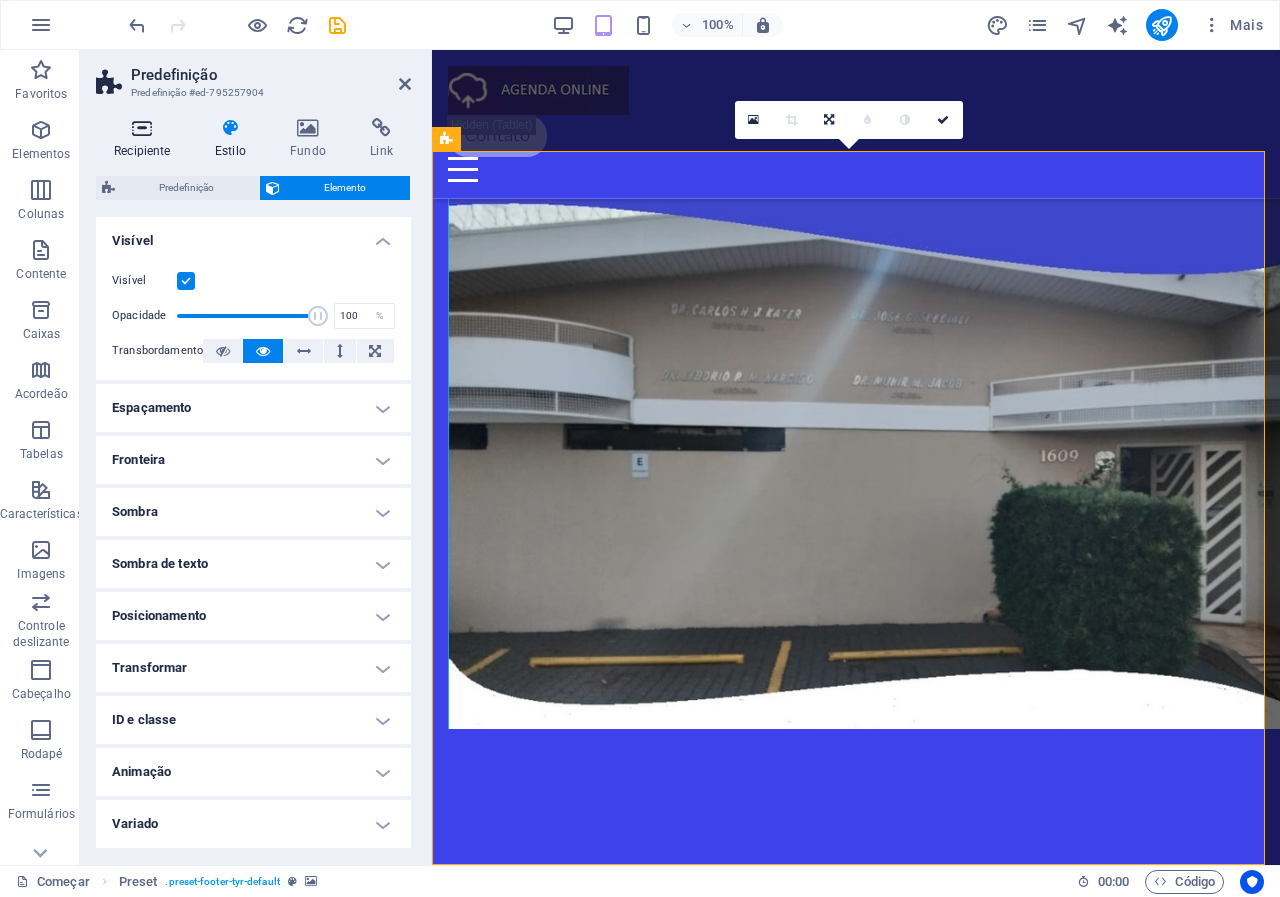click on "Recipiente" at bounding box center (146, 139) 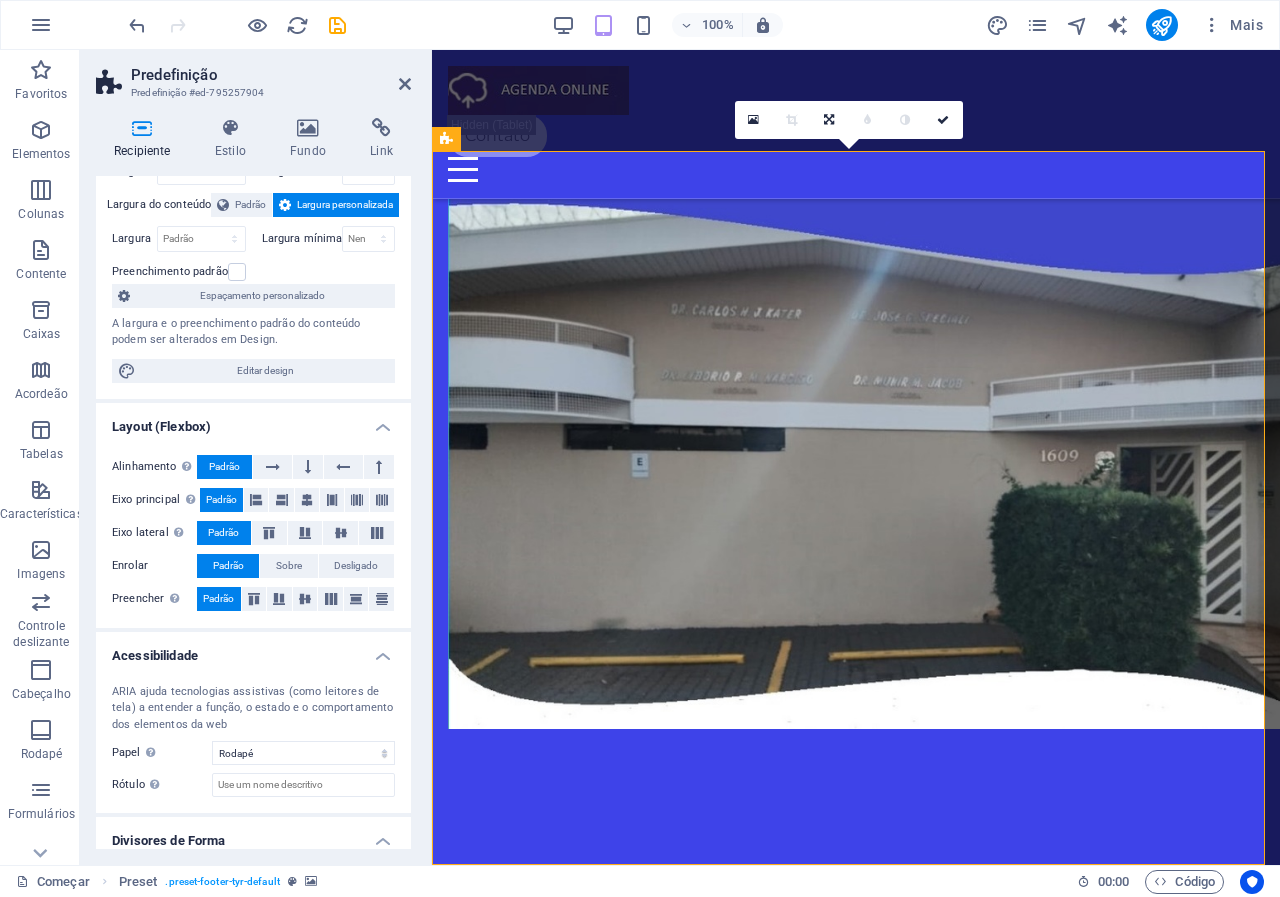 scroll, scrollTop: 160, scrollLeft: 0, axis: vertical 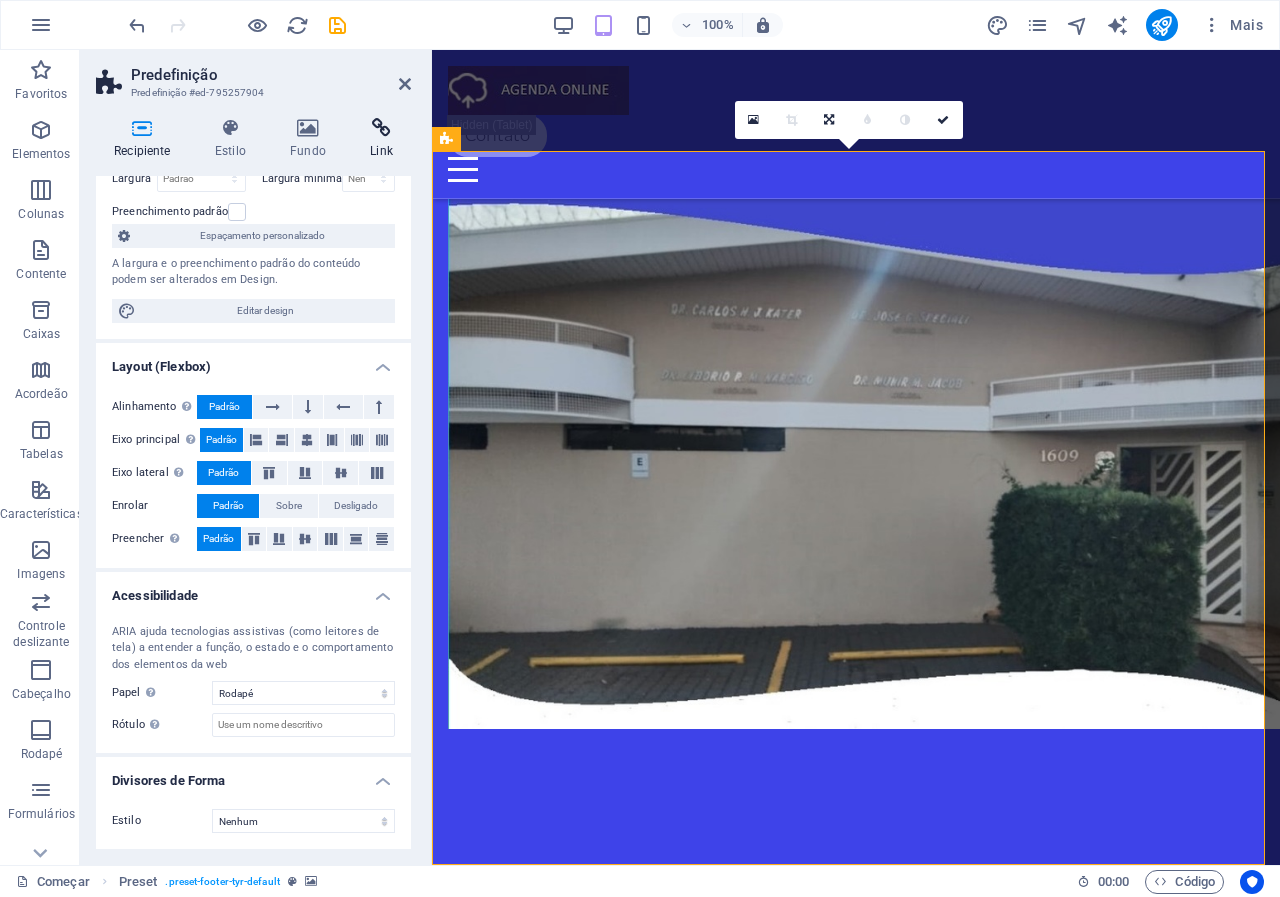click on "Link" at bounding box center (381, 139) 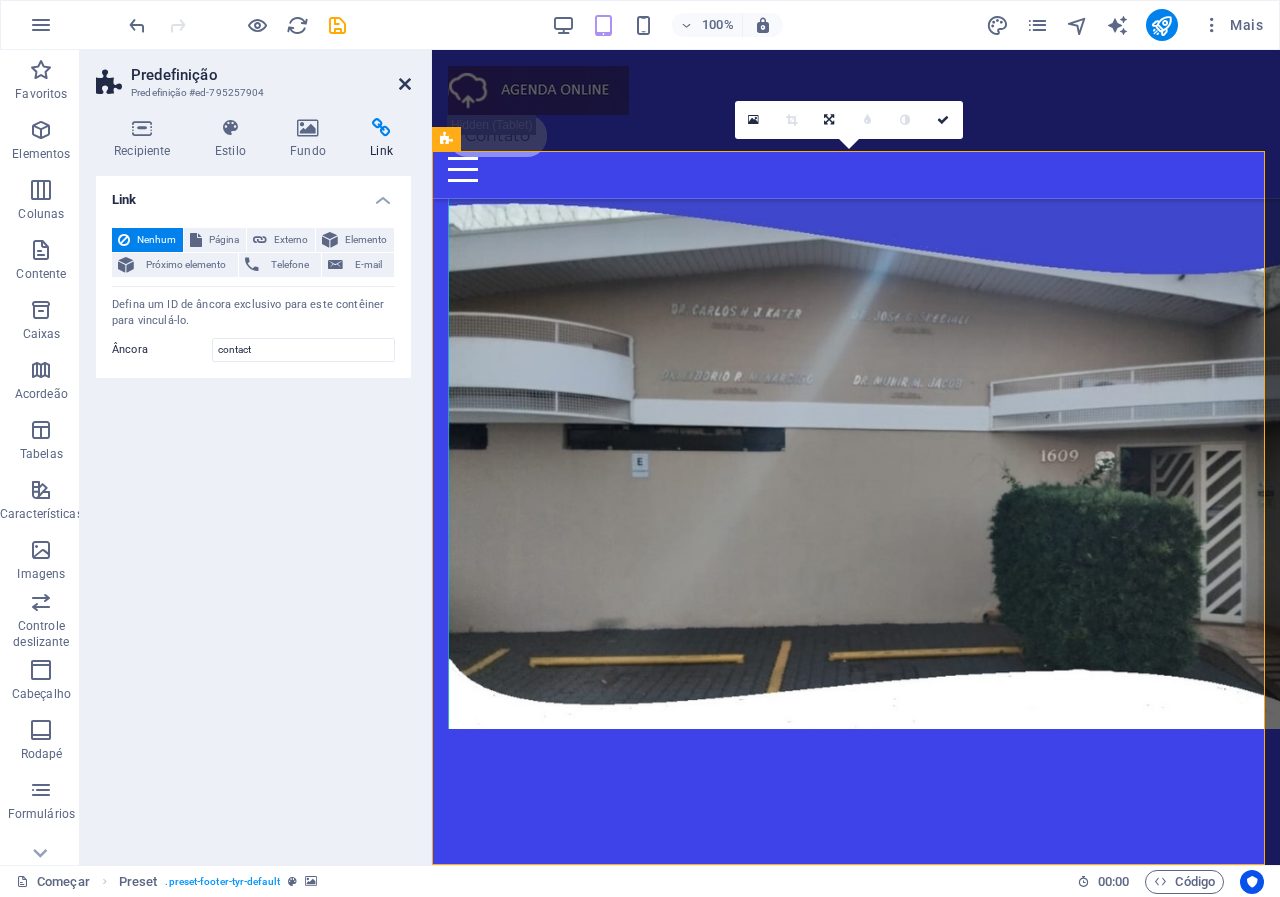 click at bounding box center (405, 84) 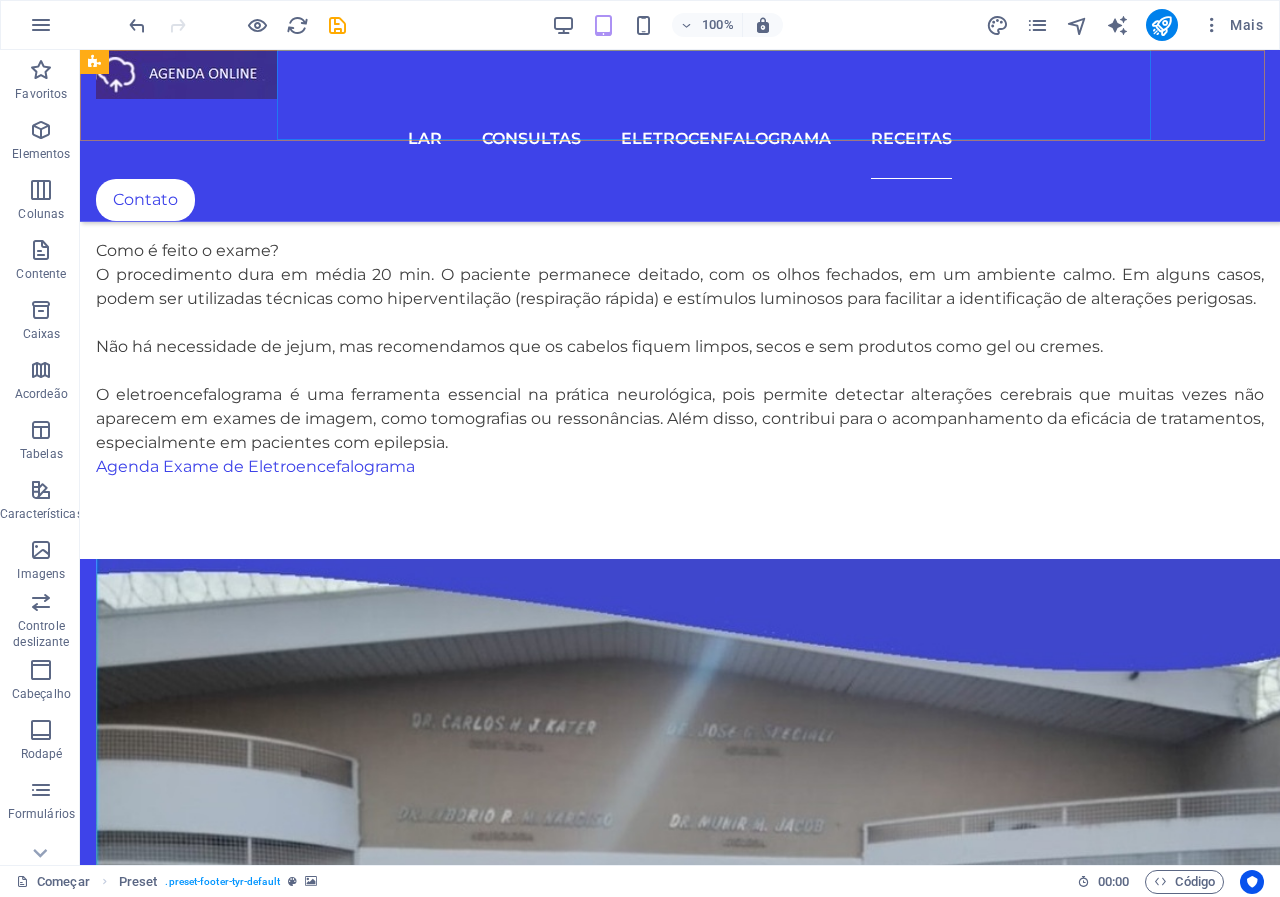 scroll, scrollTop: 3129, scrollLeft: 0, axis: vertical 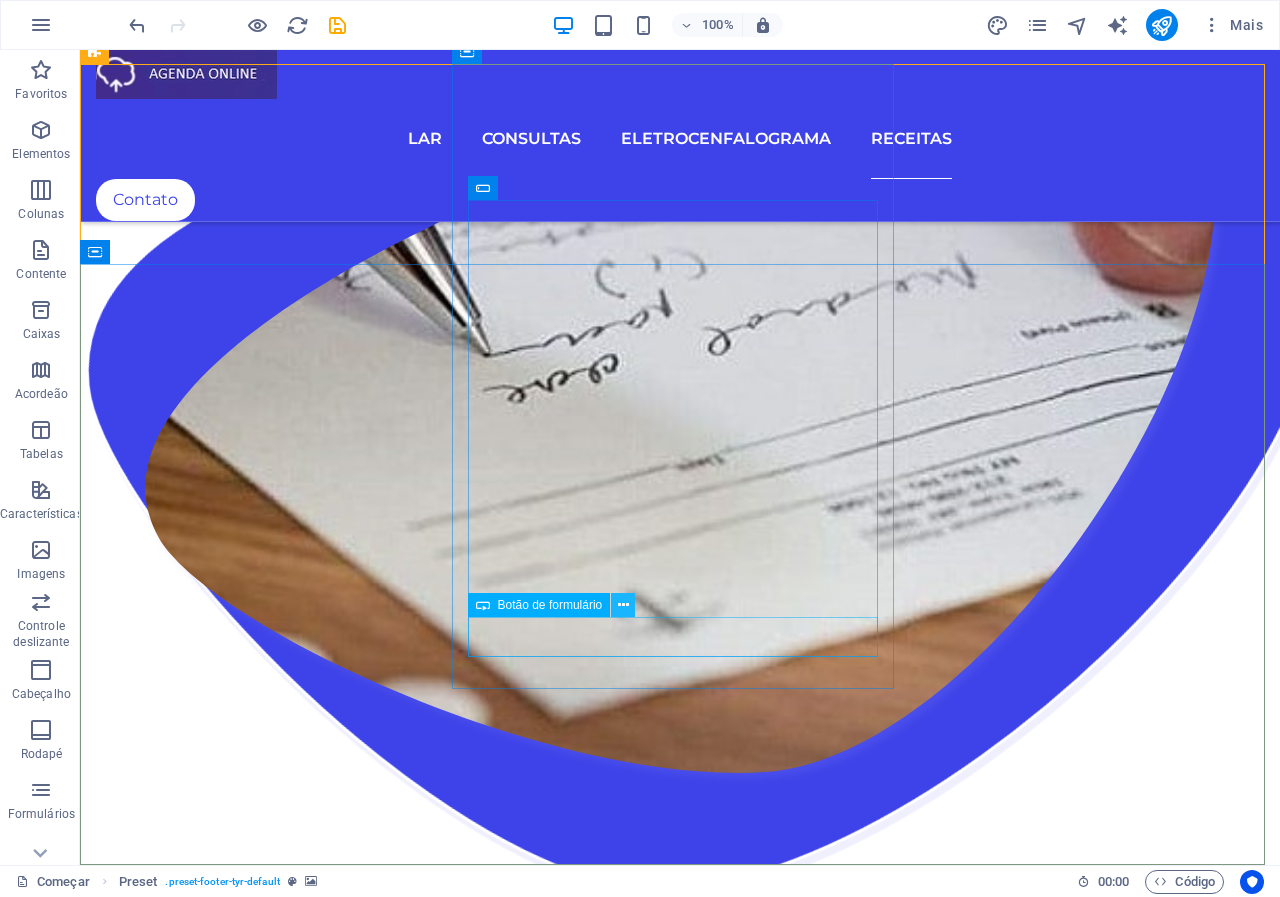 click at bounding box center (623, 605) 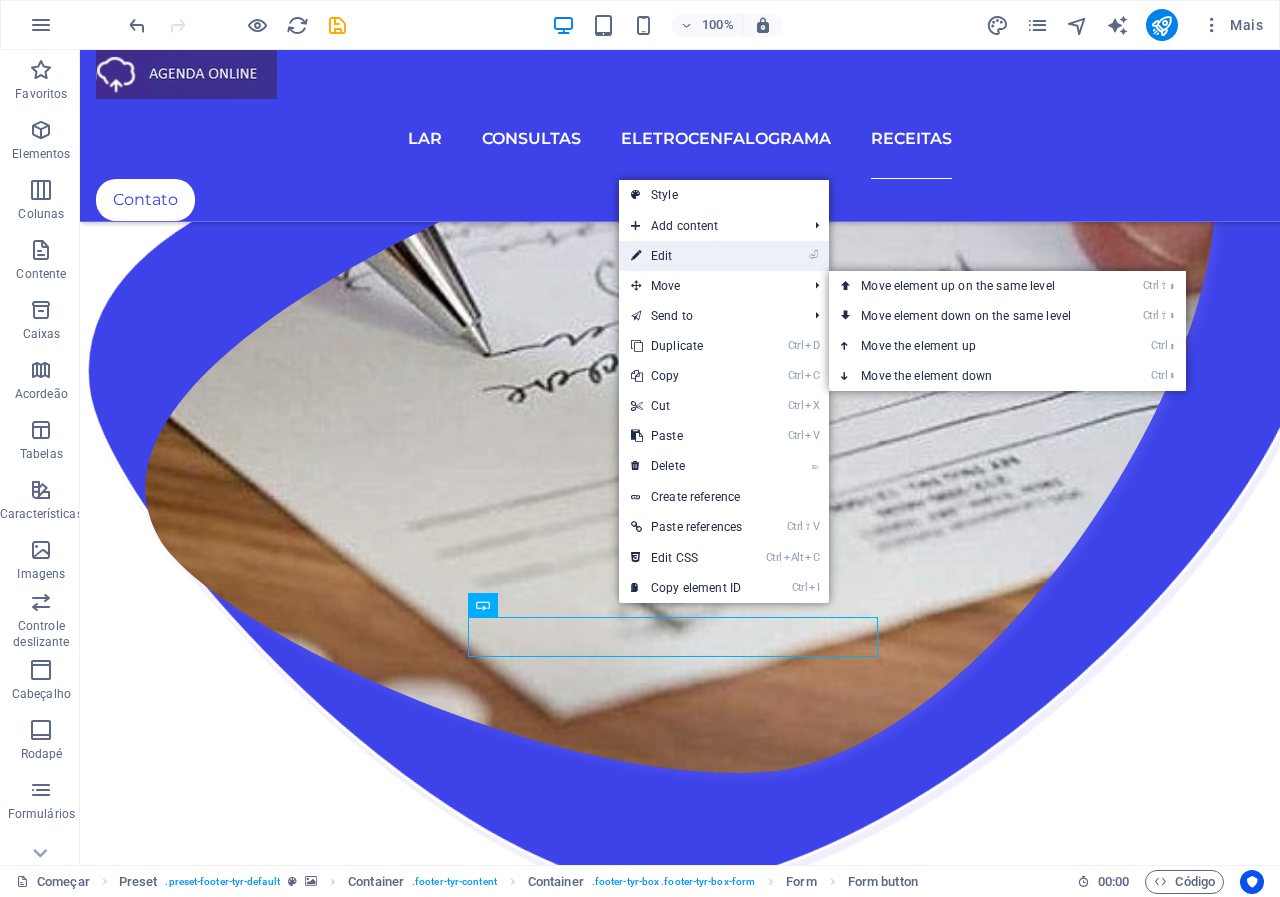 click on "⏎  Edit" at bounding box center [686, 256] 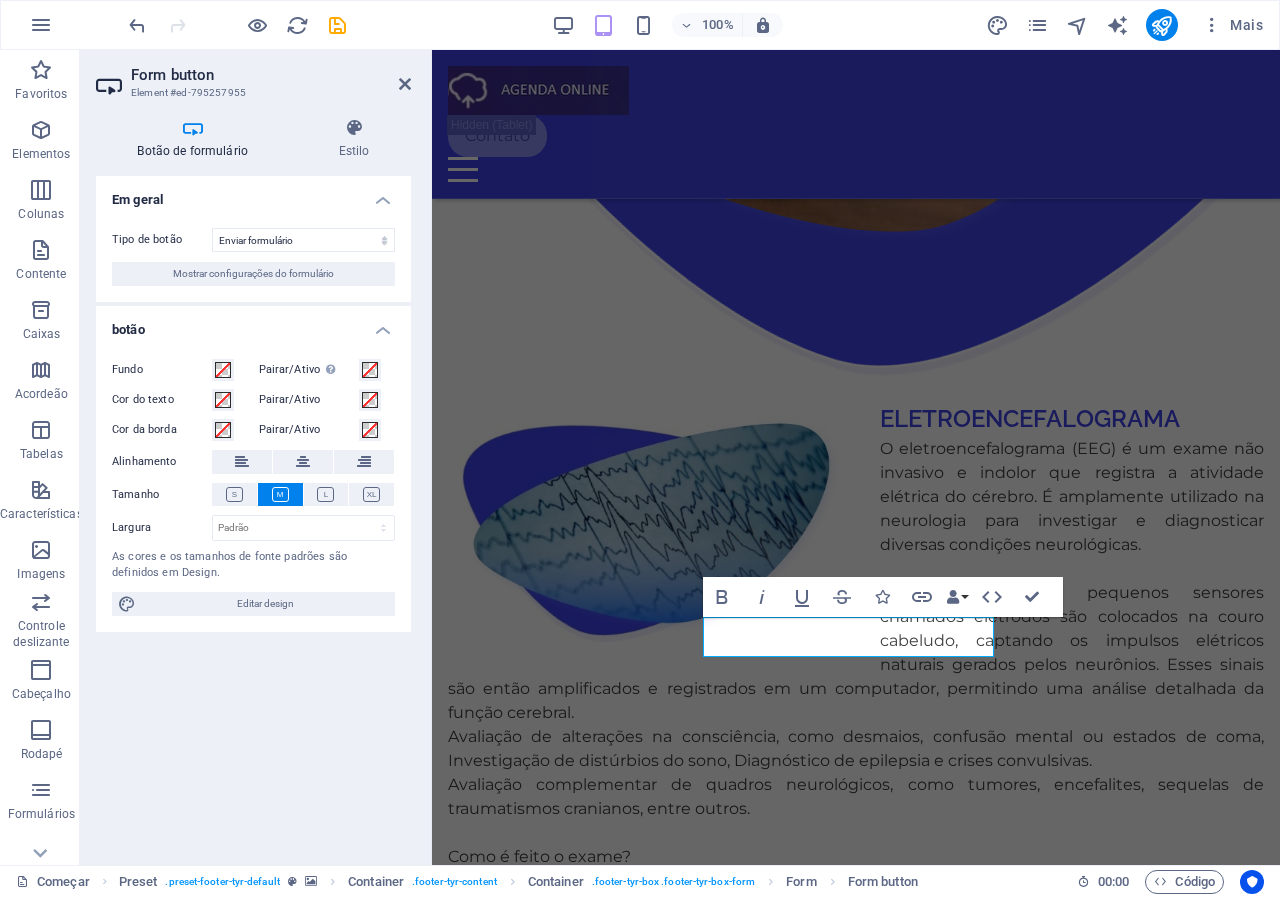 scroll, scrollTop: 4187, scrollLeft: 0, axis: vertical 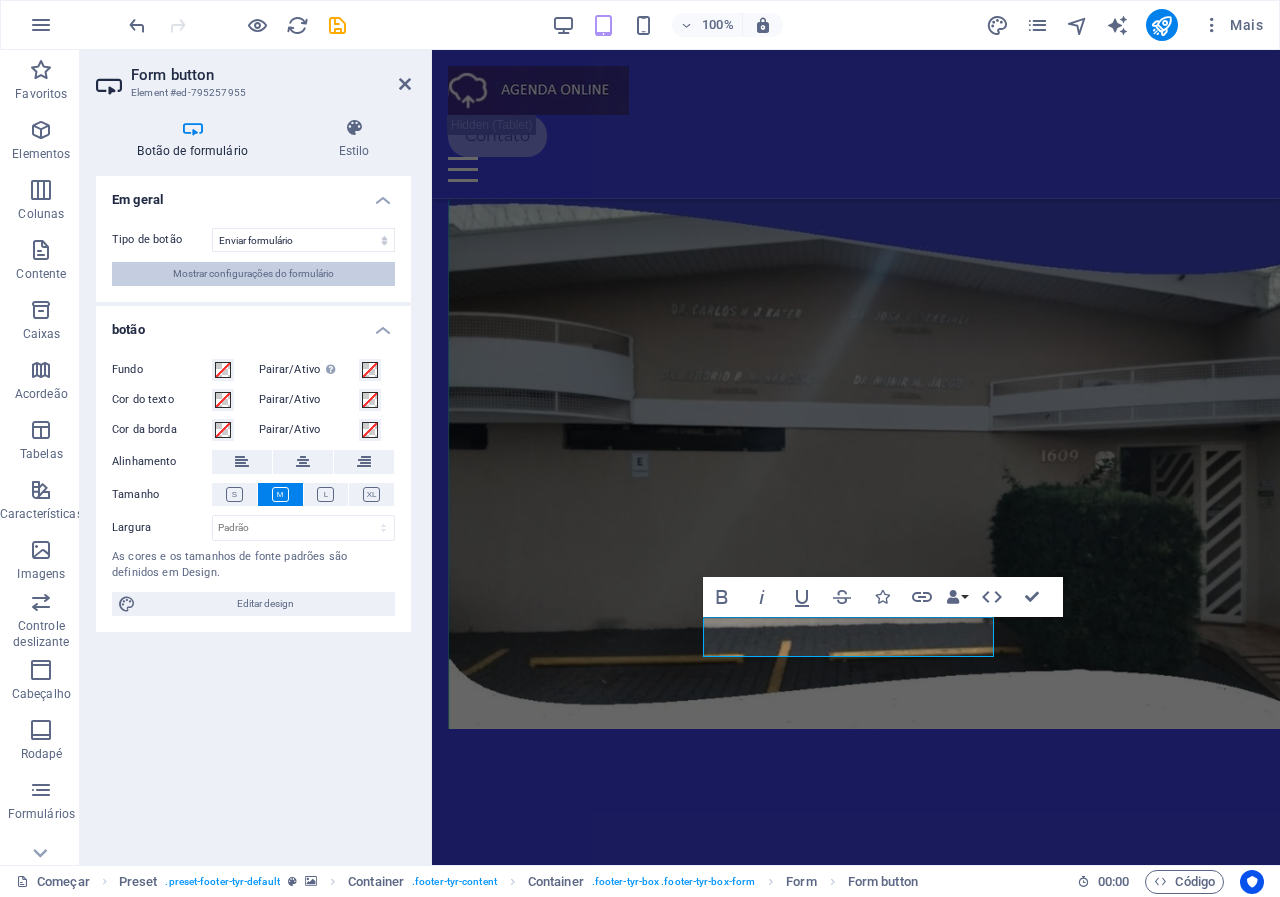 click on "Mostrar configurações do formulário" at bounding box center (253, 274) 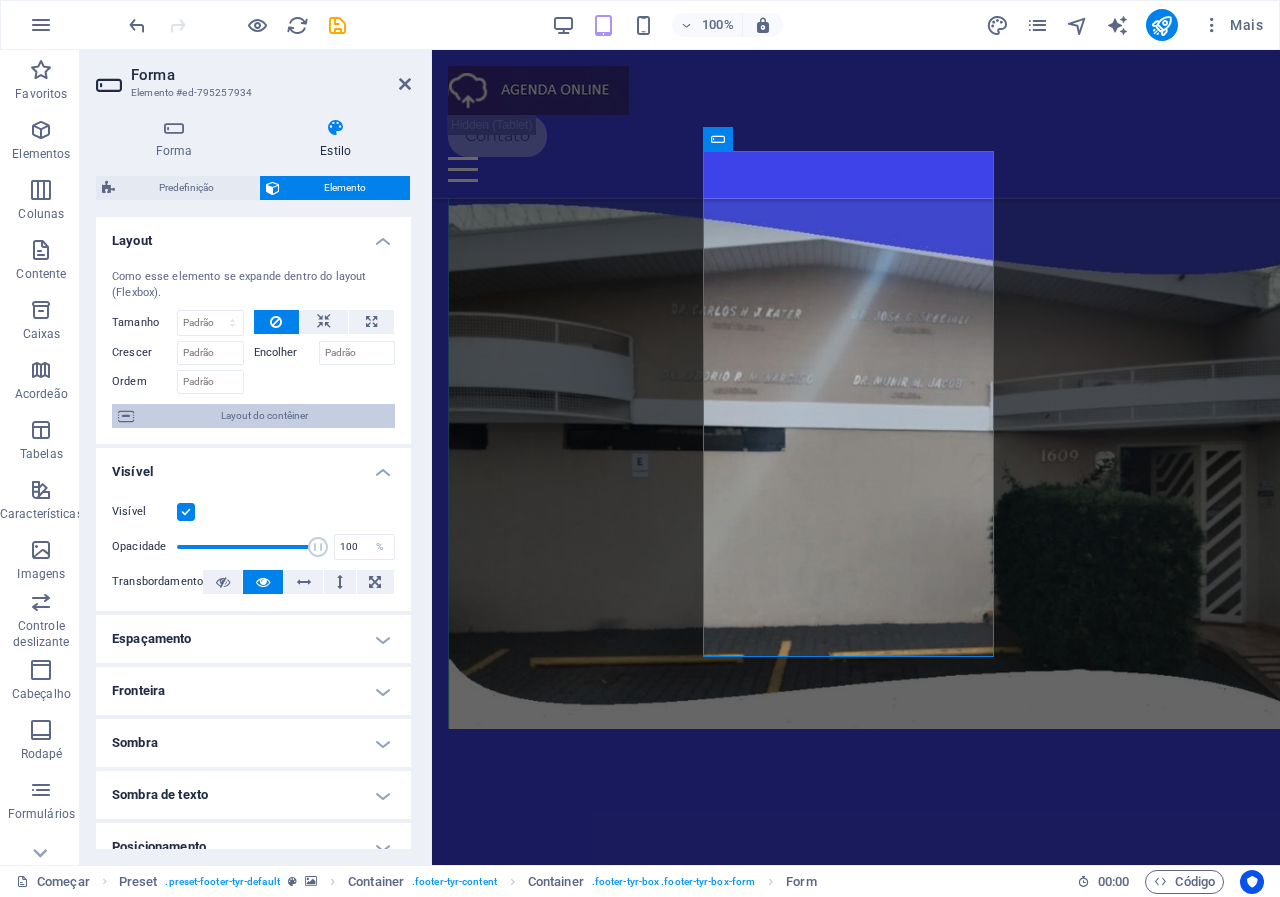click on "Layout do contêiner" at bounding box center (264, 415) 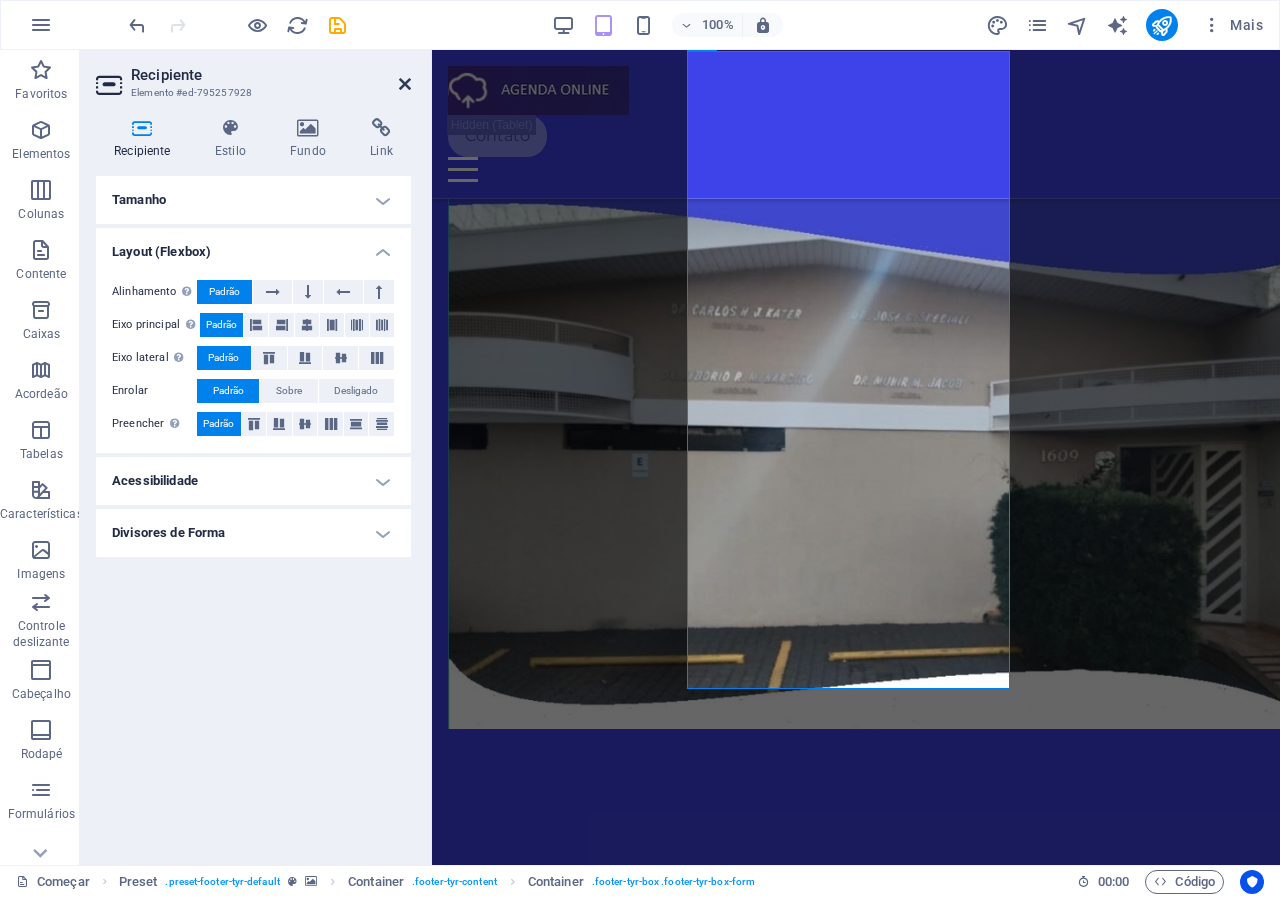click at bounding box center (405, 84) 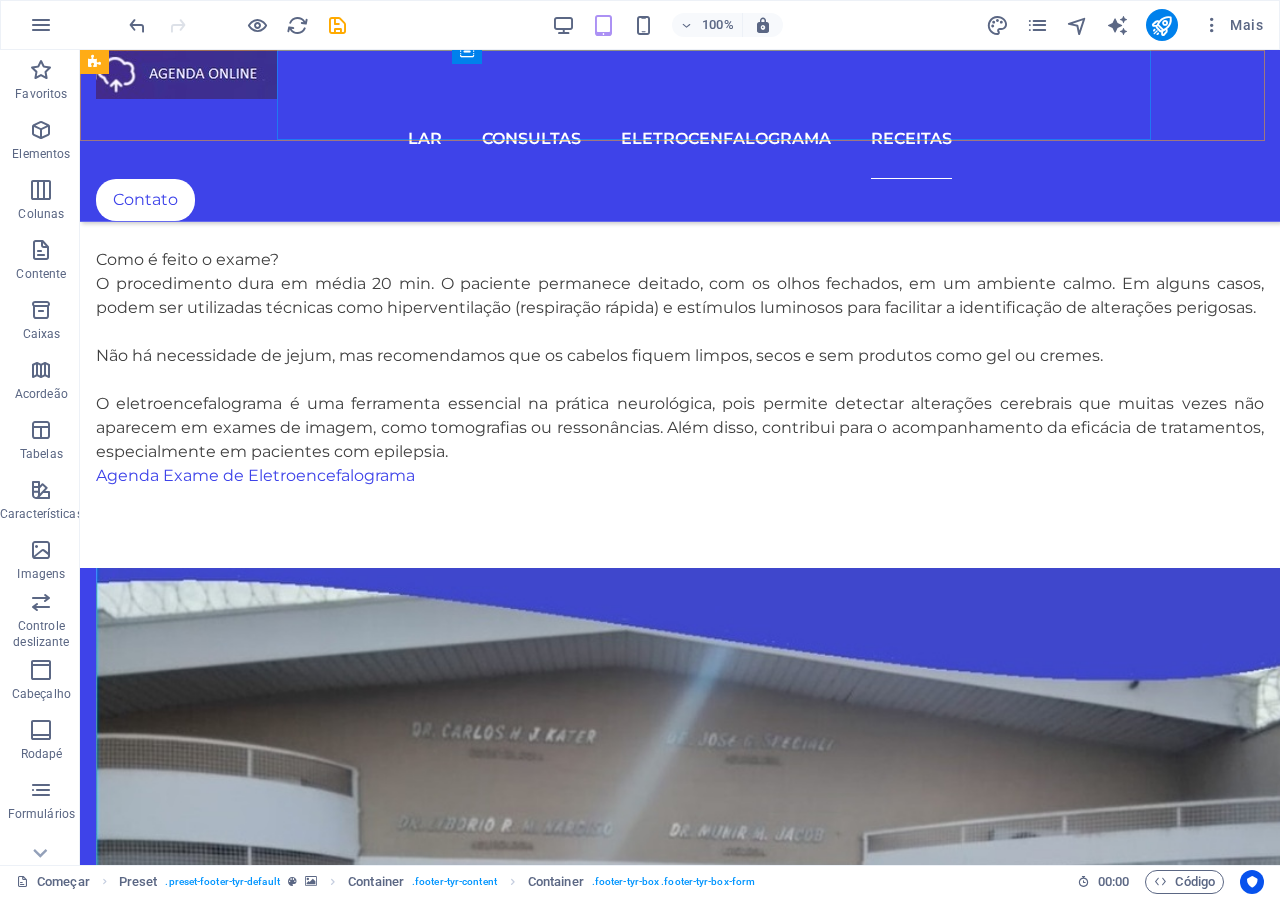 scroll, scrollTop: 3129, scrollLeft: 0, axis: vertical 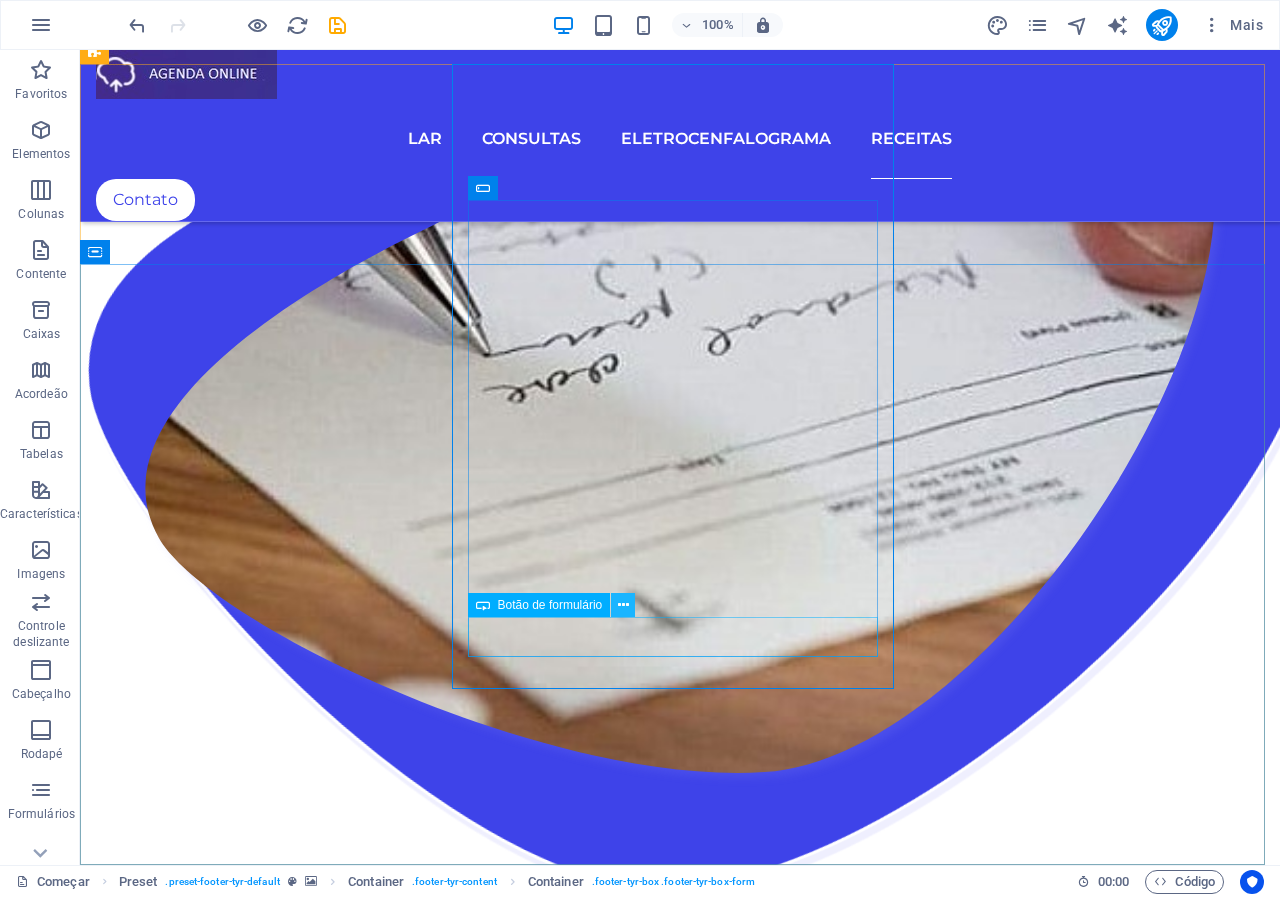 click at bounding box center (623, 605) 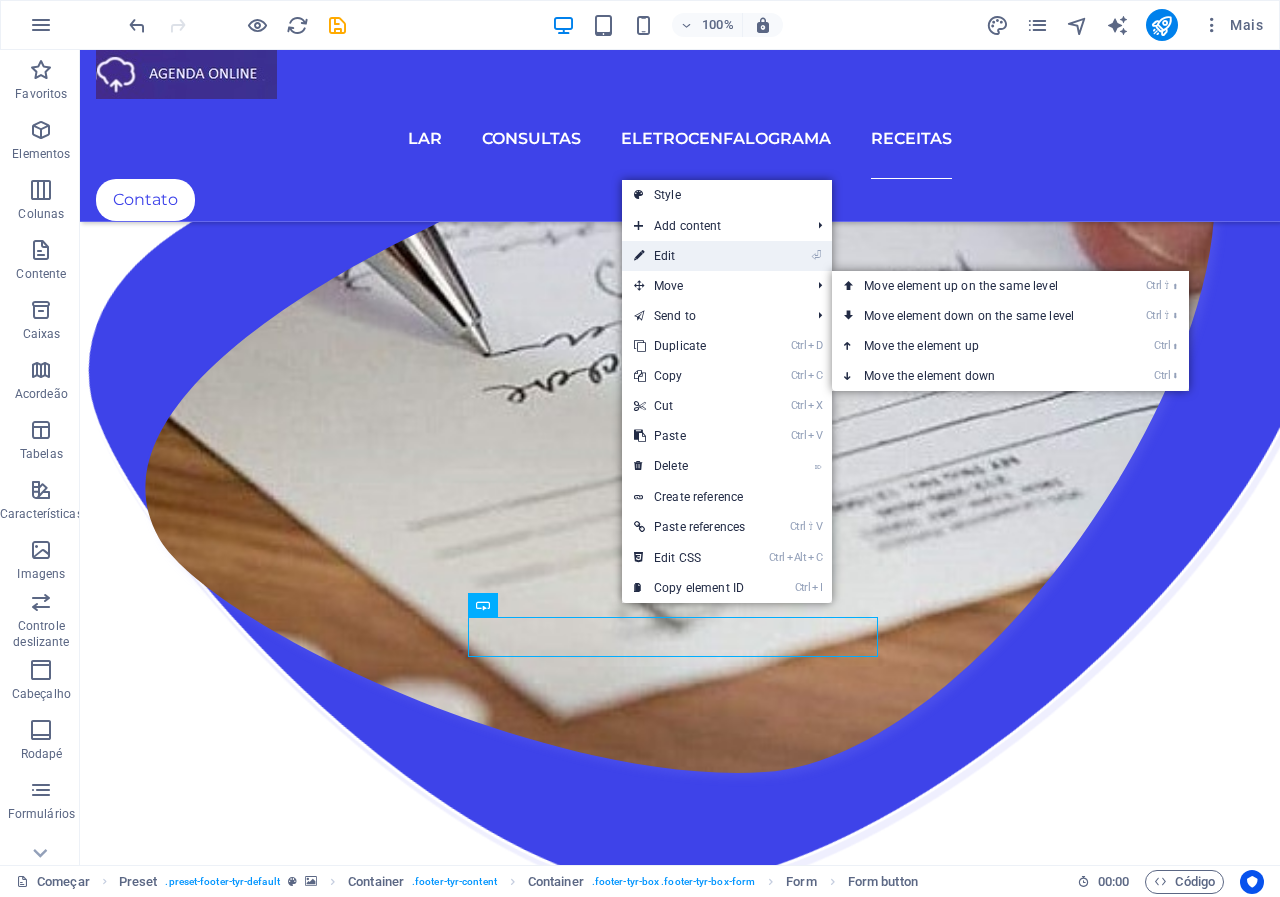 click on "⏎  Edit" at bounding box center [689, 256] 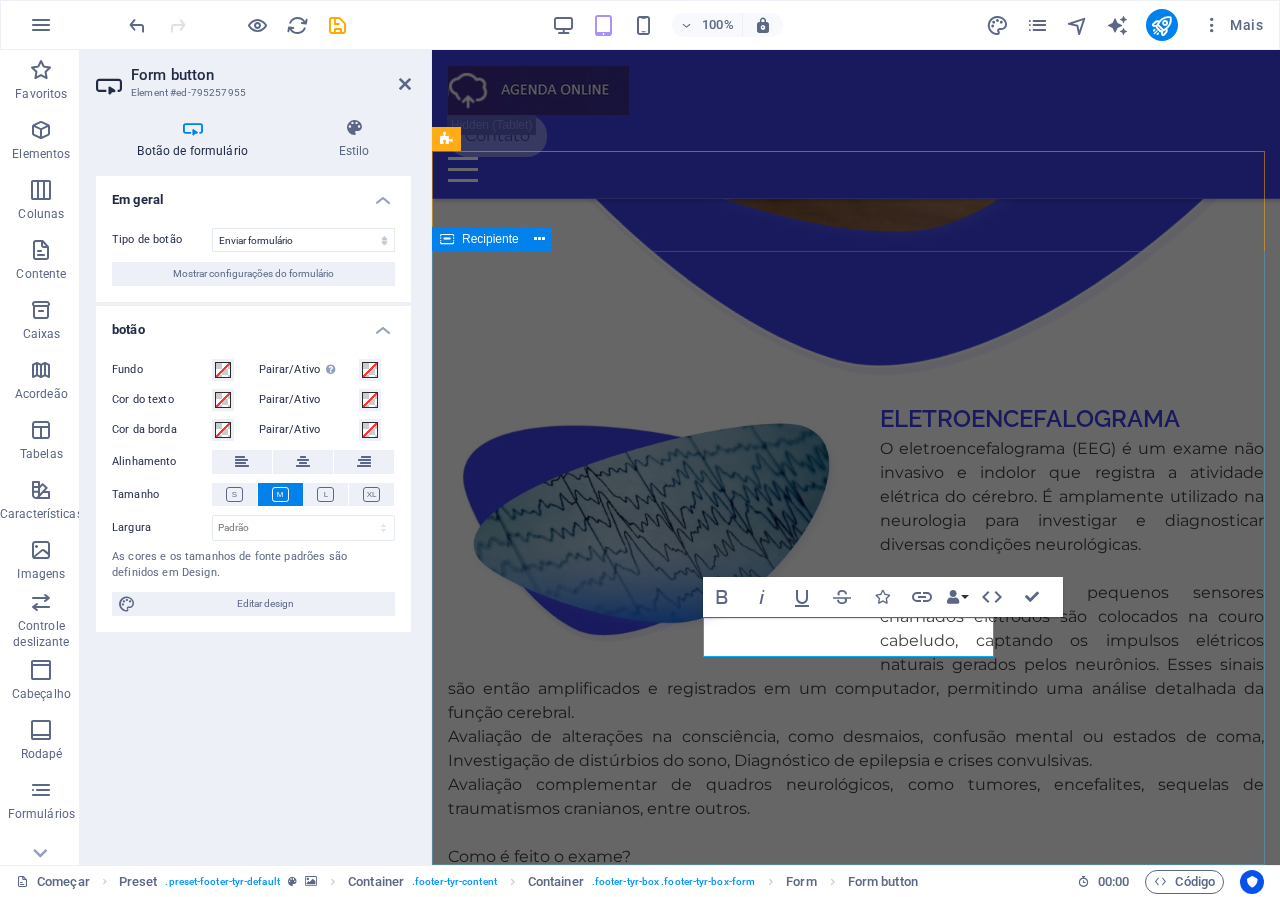 scroll, scrollTop: 4187, scrollLeft: 0, axis: vertical 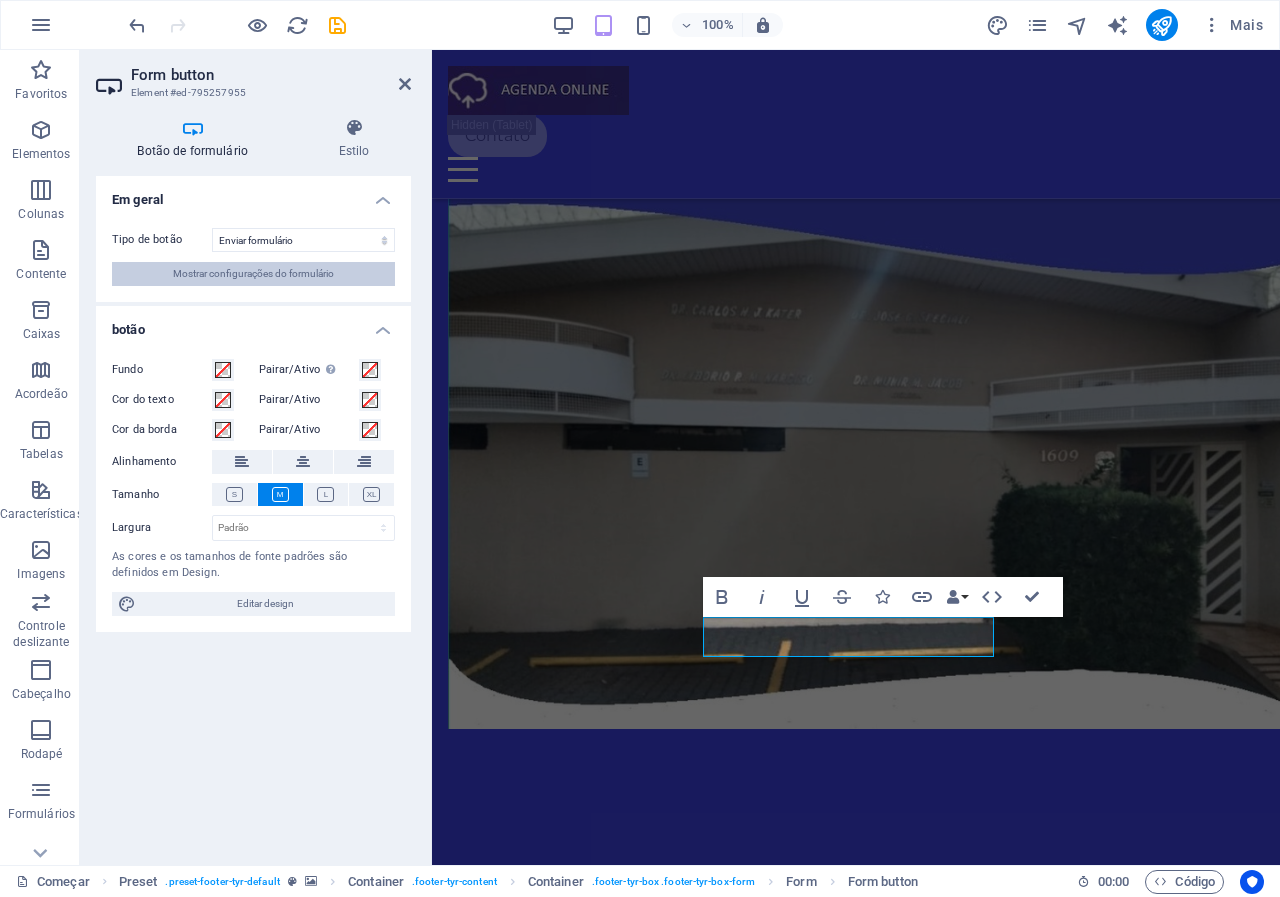 click on "Mostrar configurações do formulário" at bounding box center [253, 273] 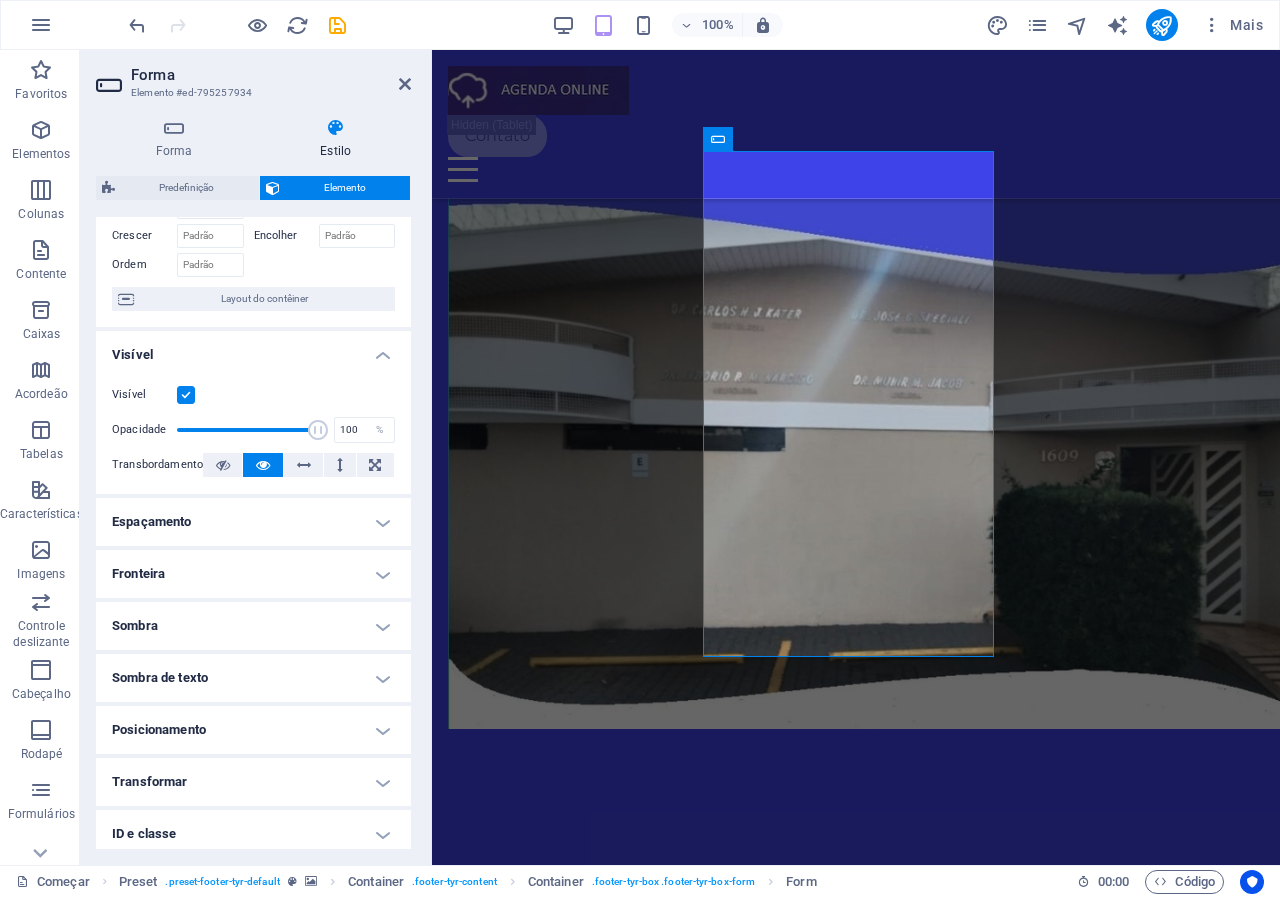 scroll, scrollTop: 0, scrollLeft: 0, axis: both 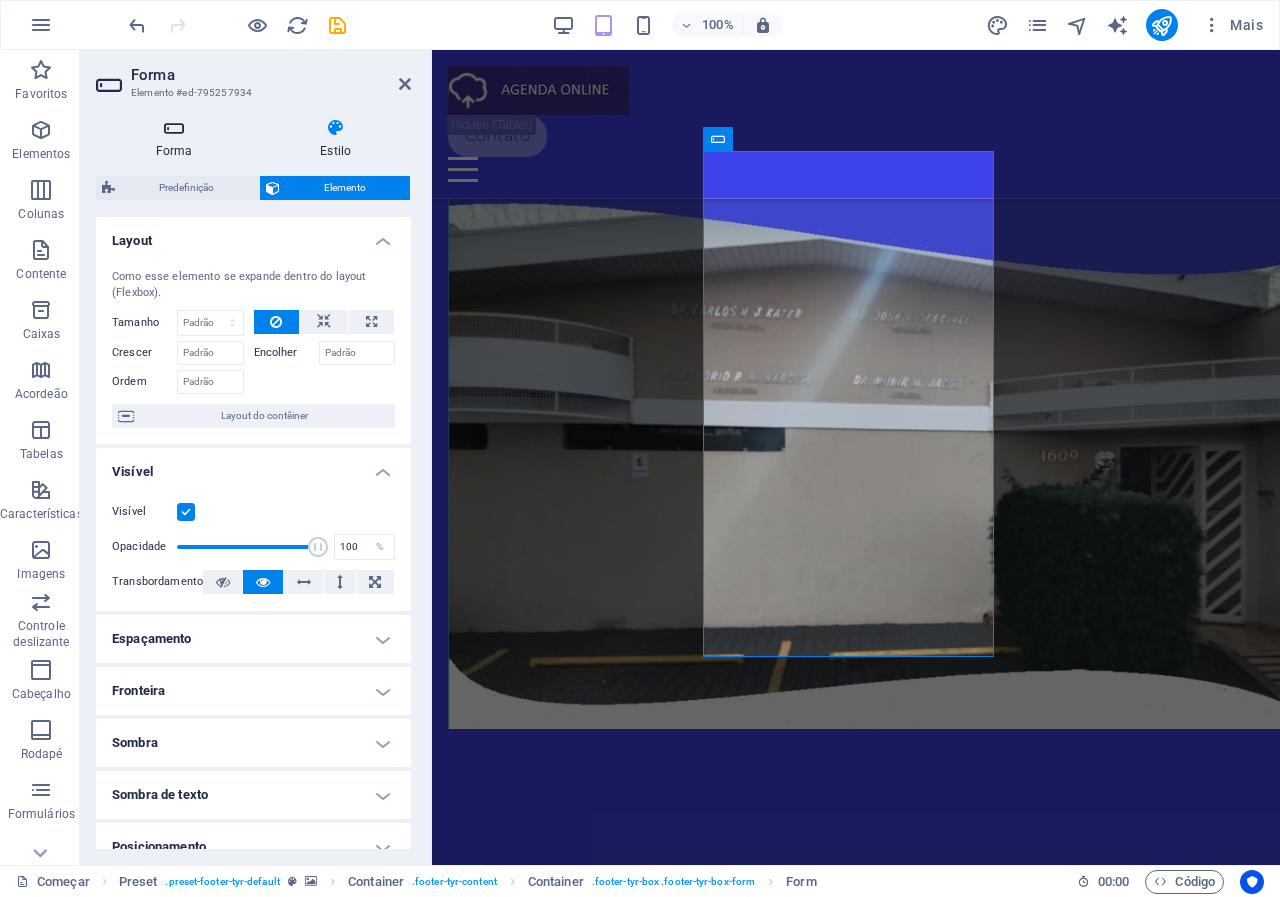 click on "Forma" at bounding box center [174, 151] 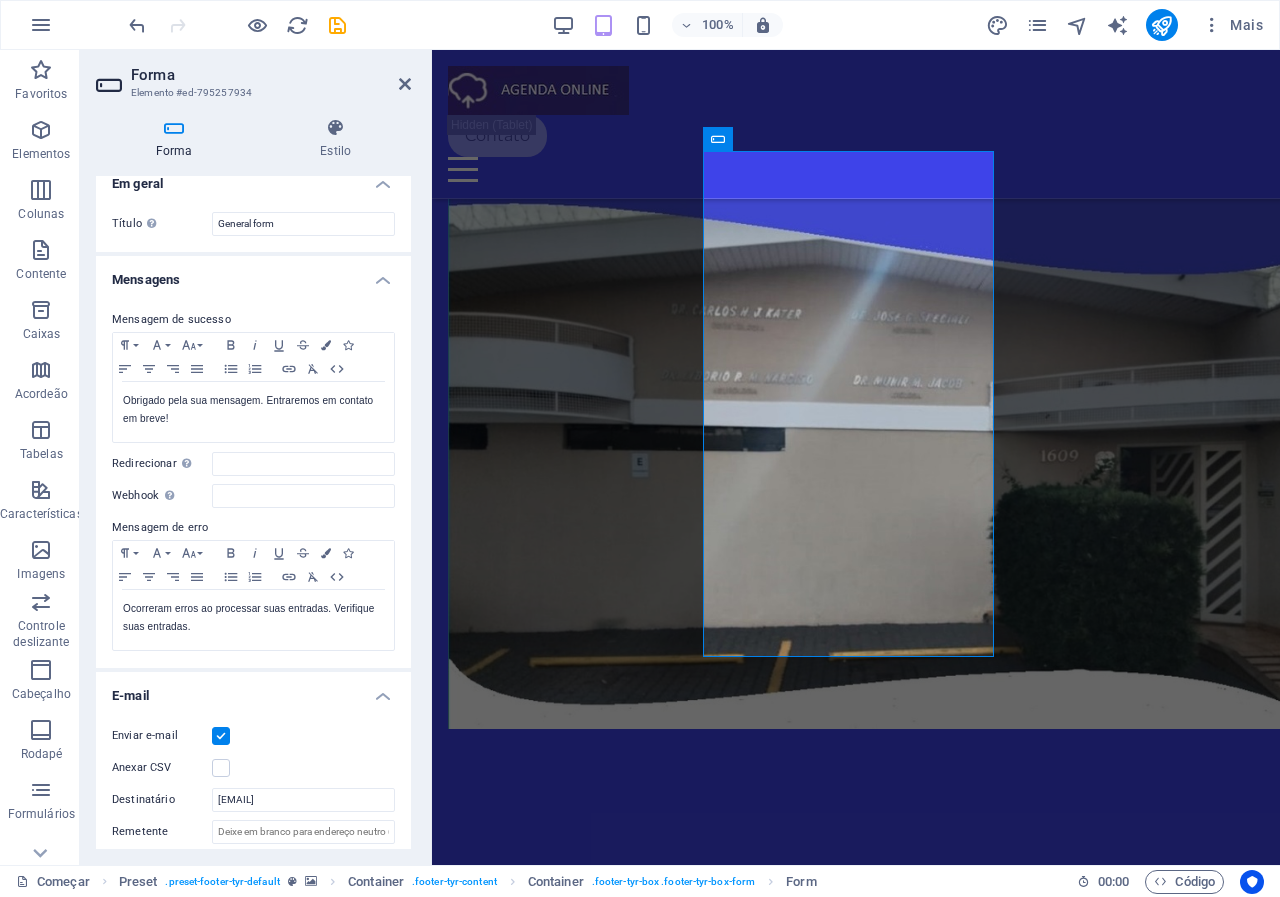 scroll, scrollTop: 0, scrollLeft: 0, axis: both 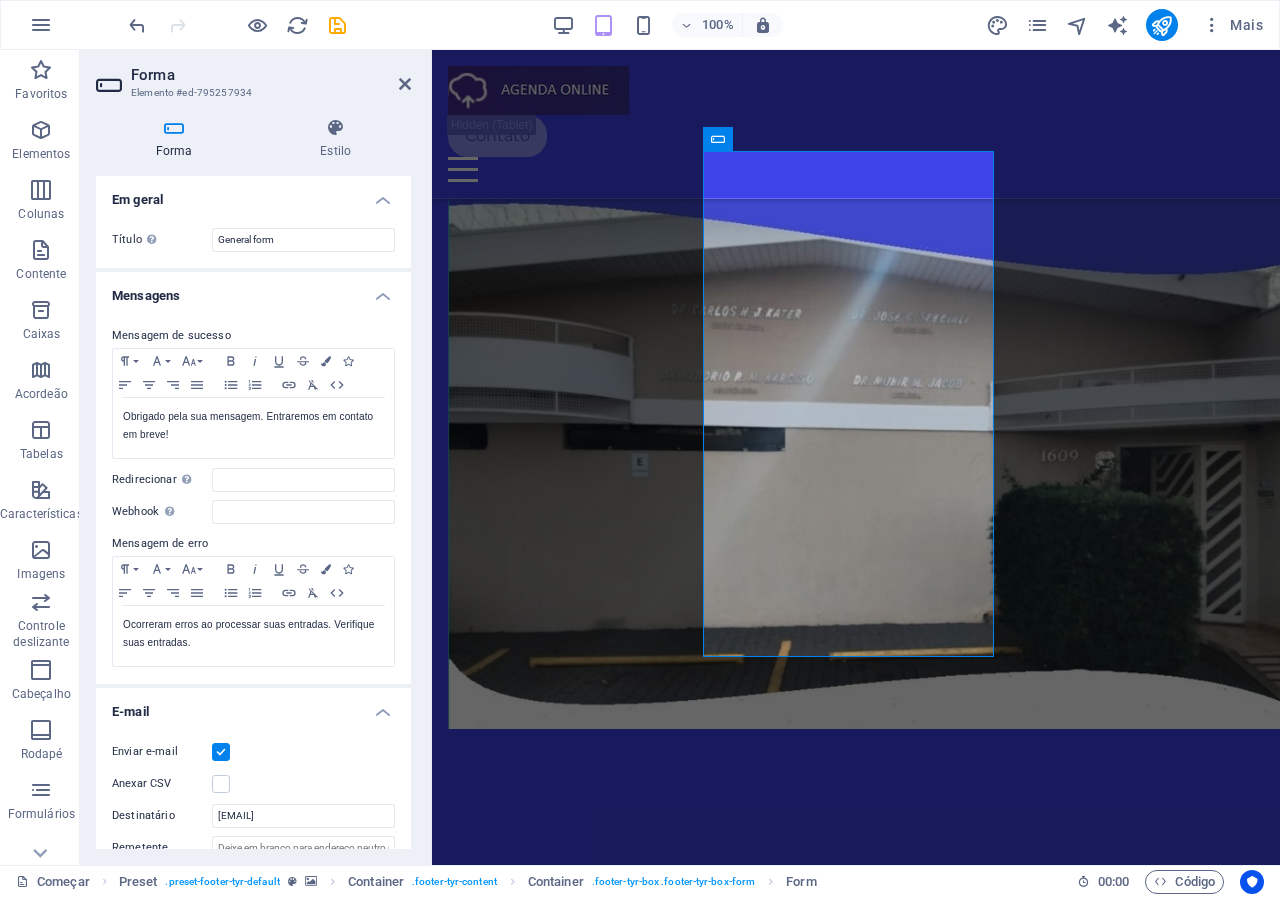 click at bounding box center (337, 25) 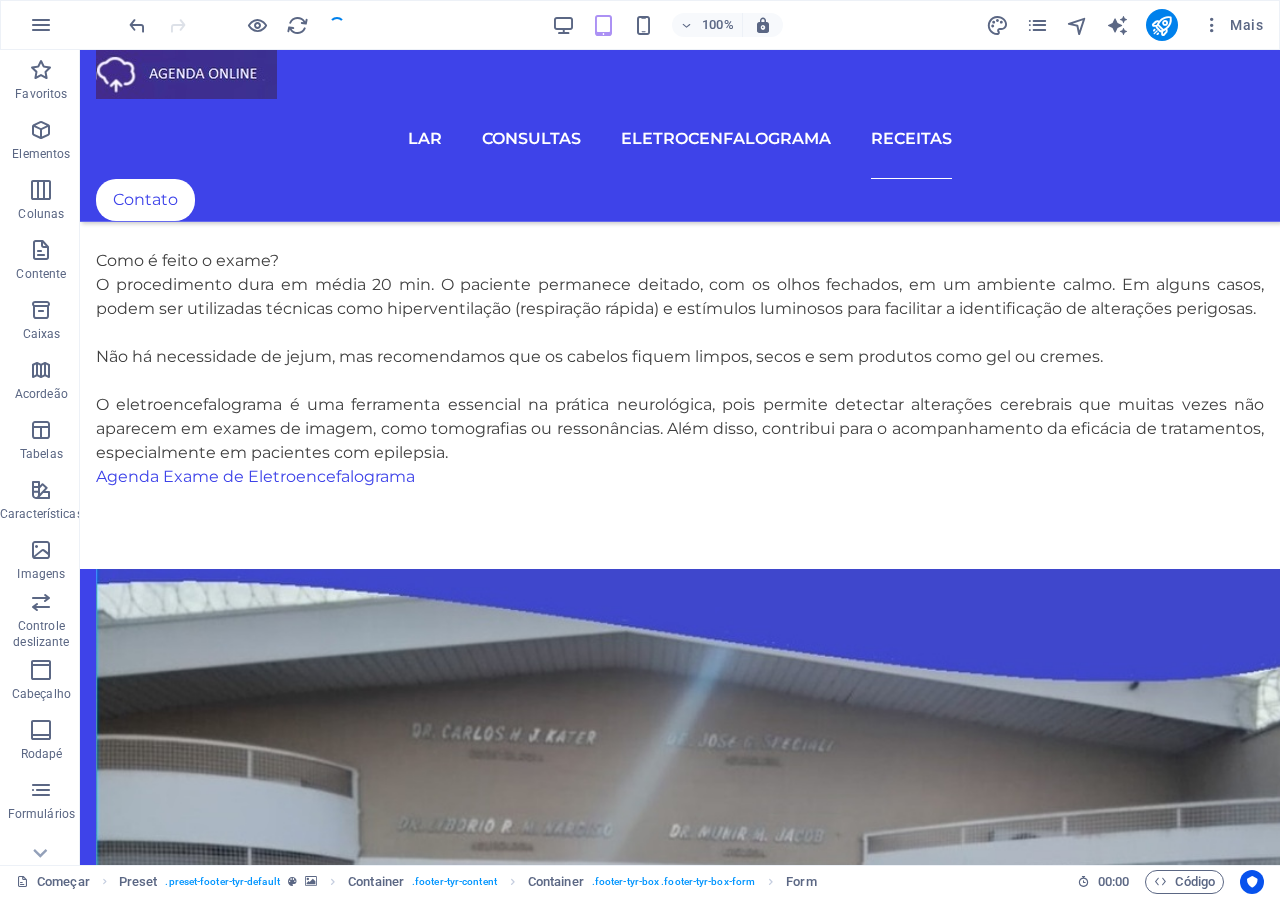 scroll, scrollTop: 3129, scrollLeft: 0, axis: vertical 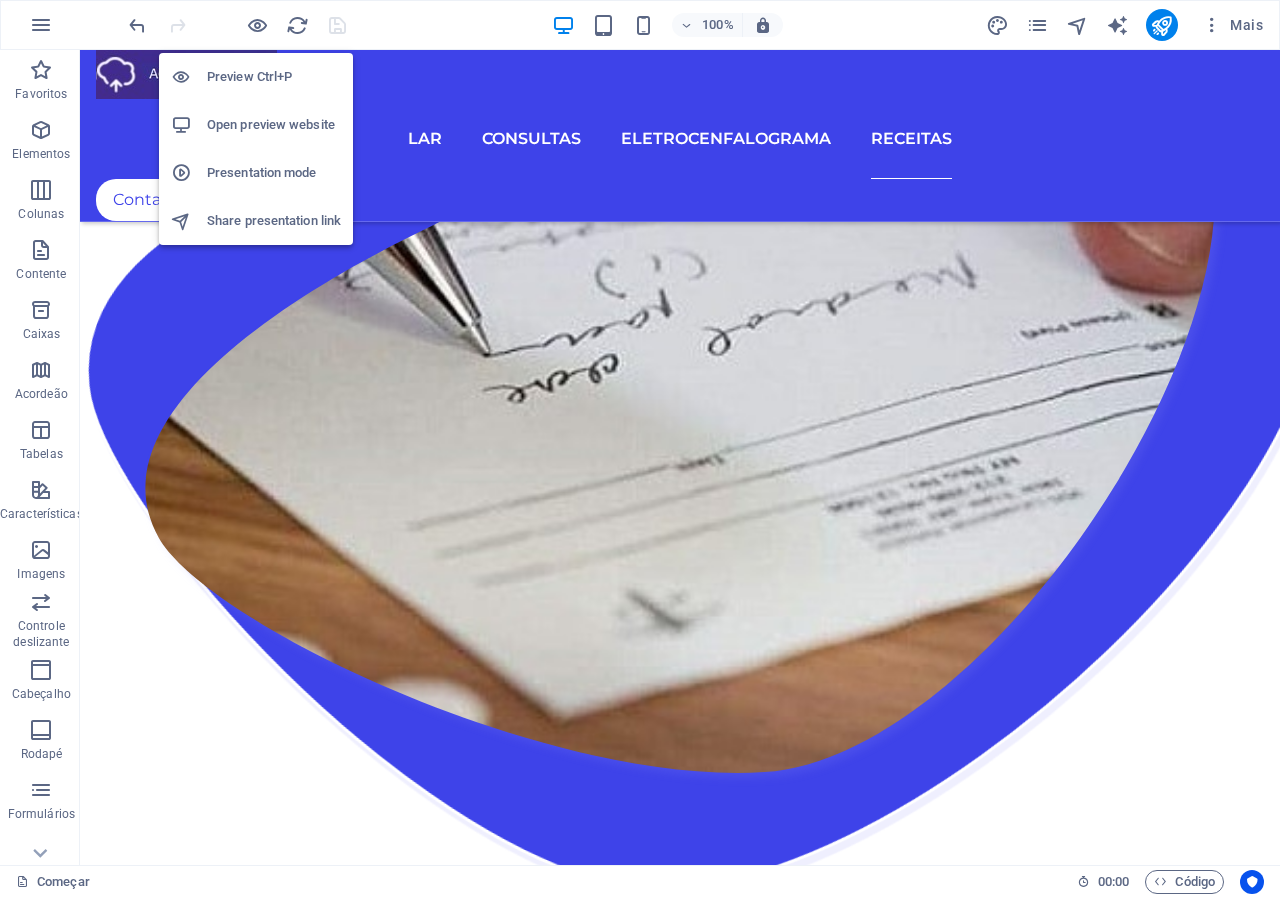 click on "Open preview website" at bounding box center [274, 125] 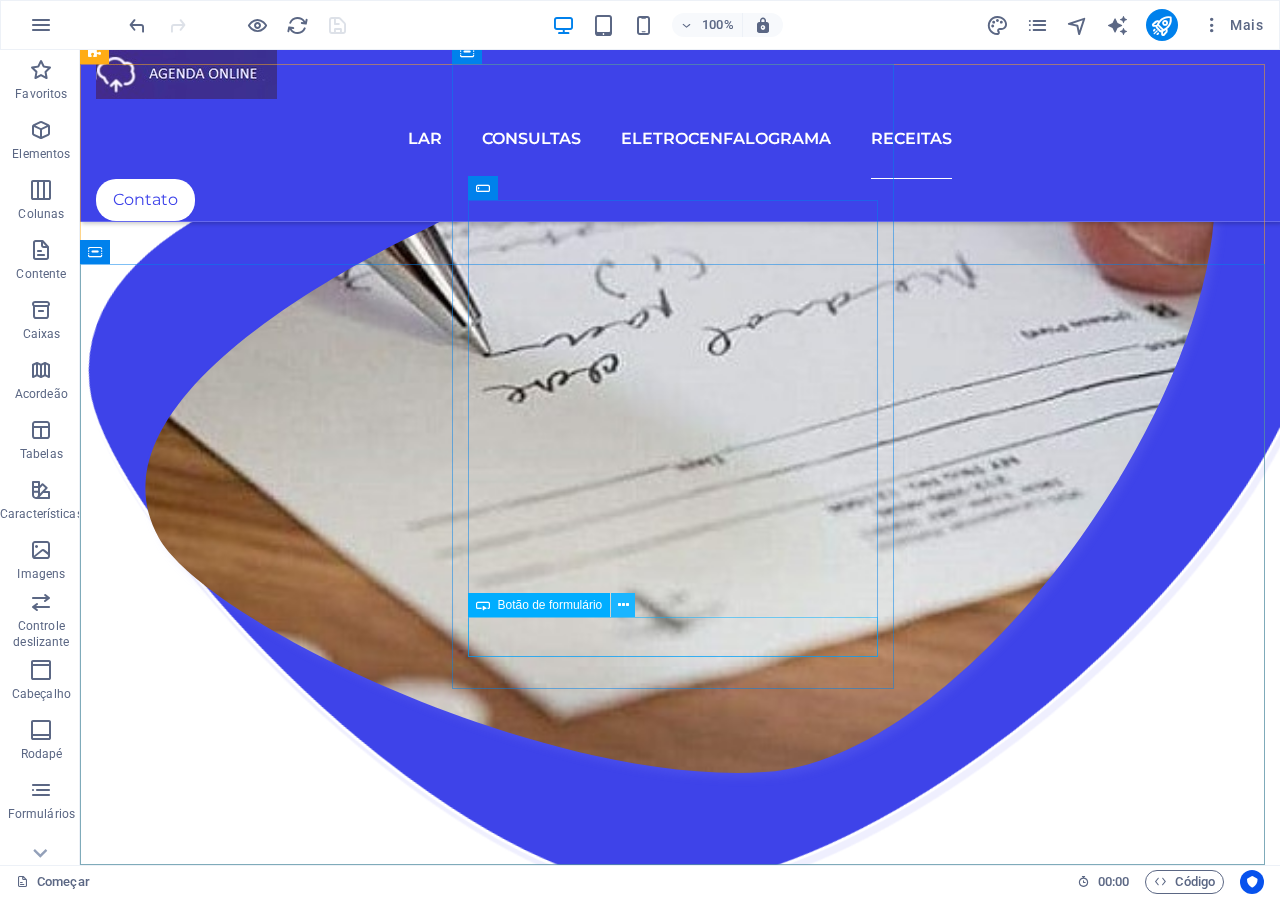 click at bounding box center [623, 605] 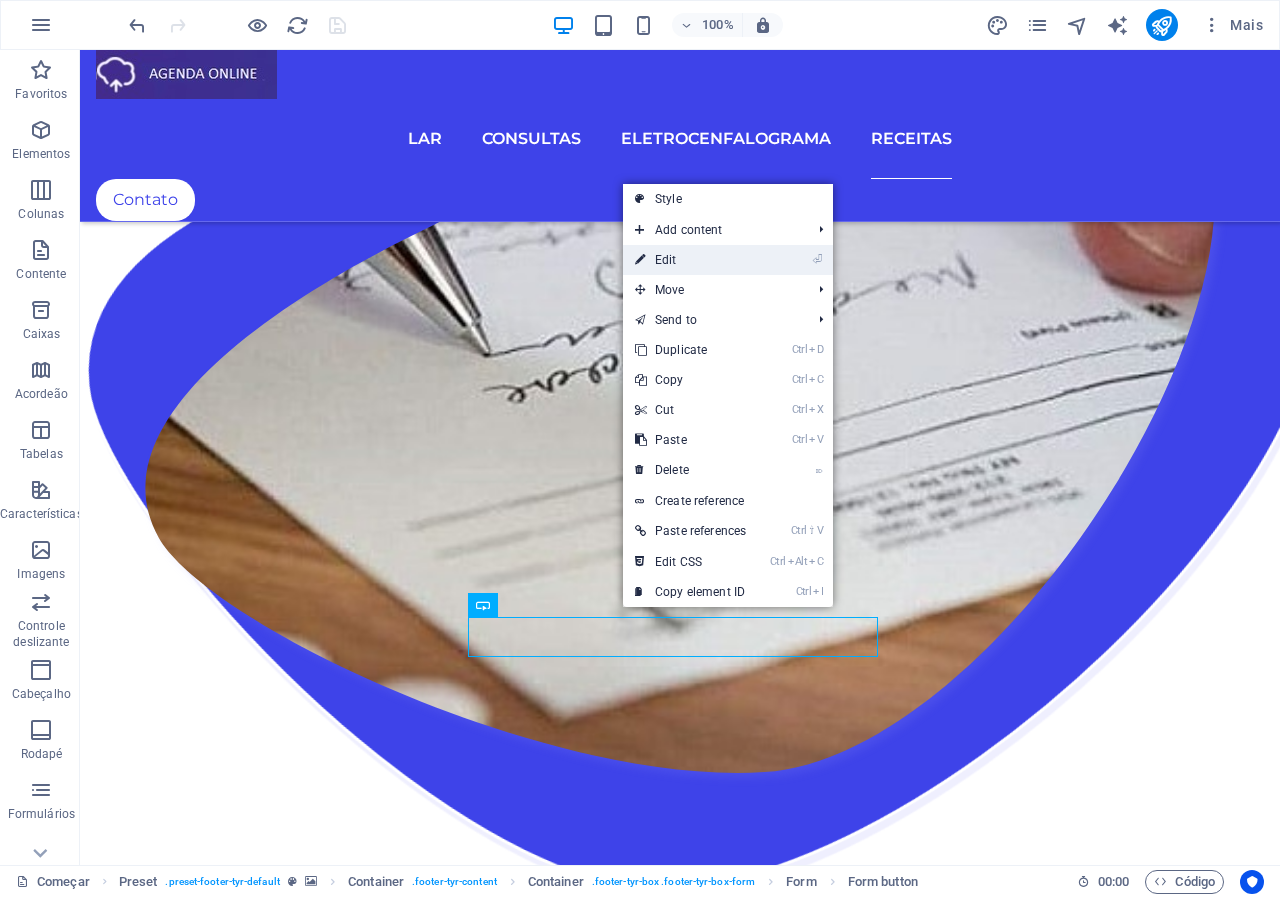 click on "⏎  Edit" at bounding box center (690, 260) 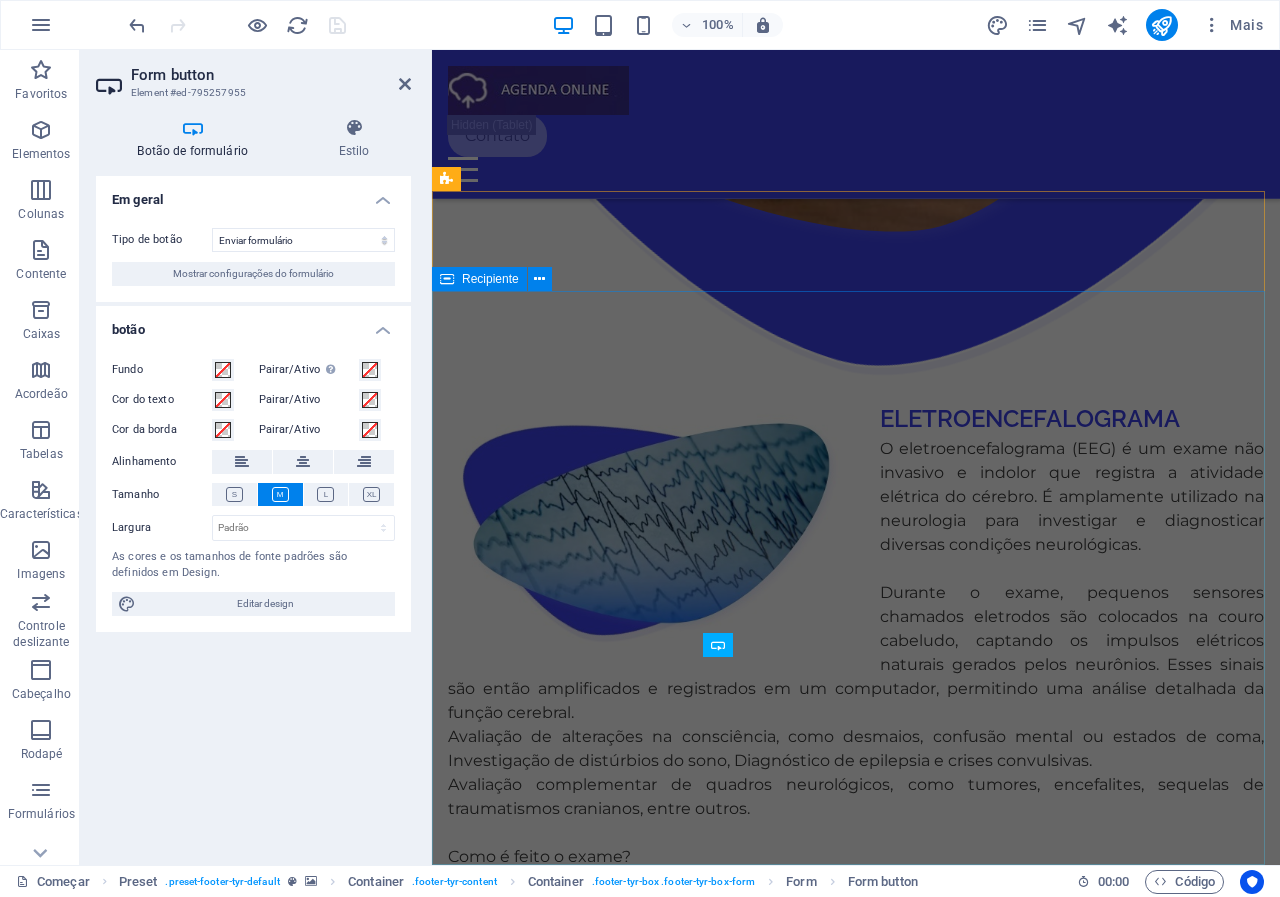 scroll, scrollTop: 4187, scrollLeft: 0, axis: vertical 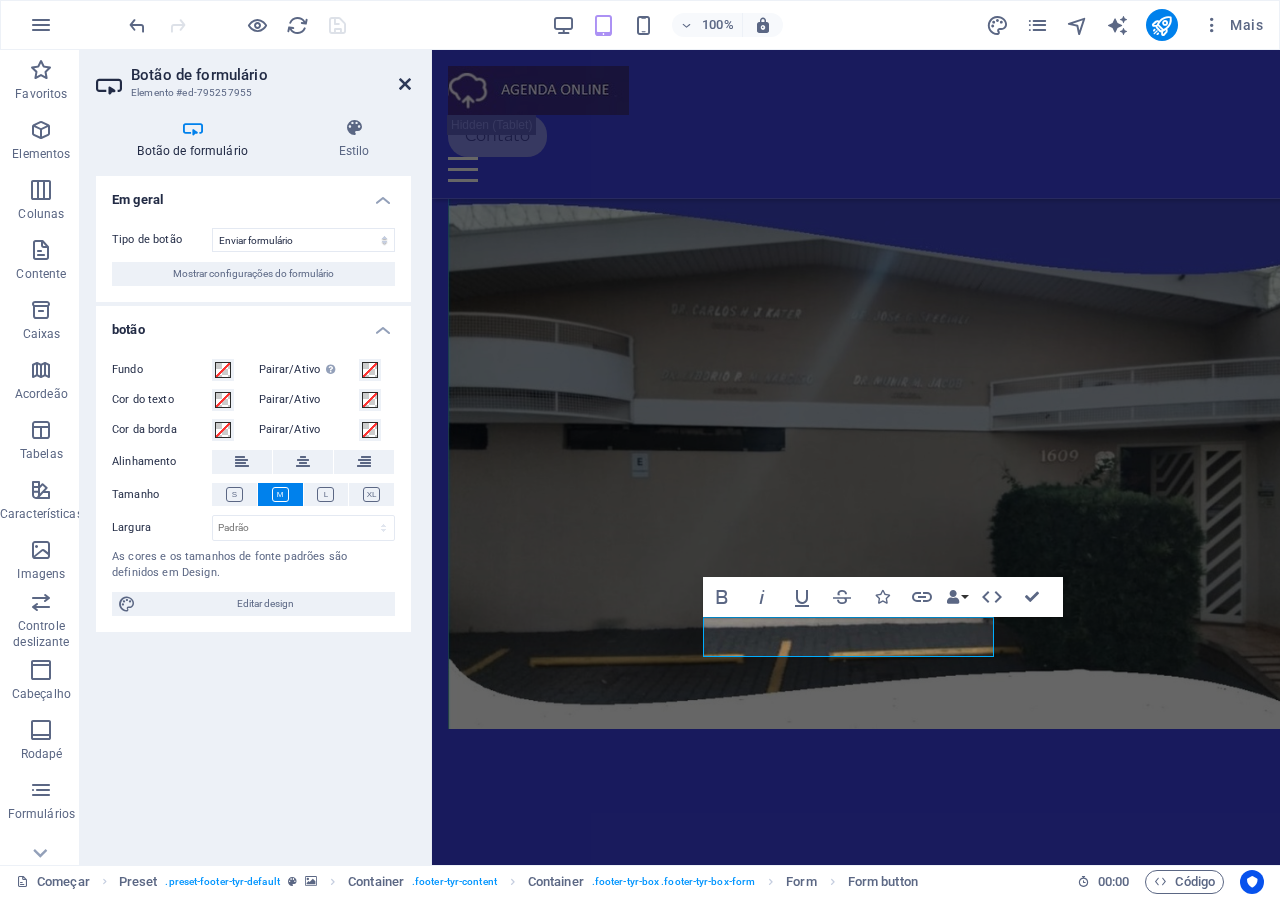 click at bounding box center [405, 84] 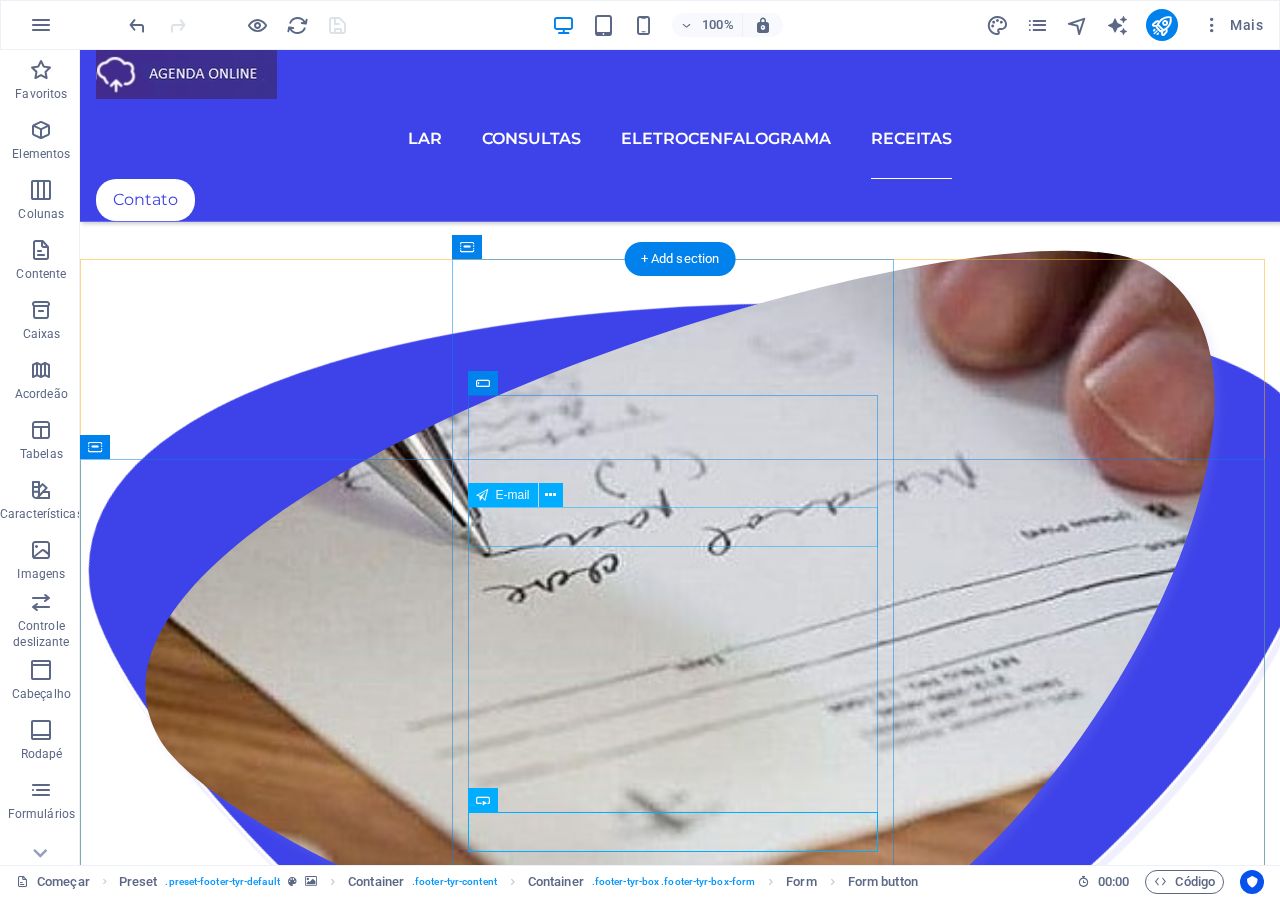 scroll, scrollTop: 3129, scrollLeft: 0, axis: vertical 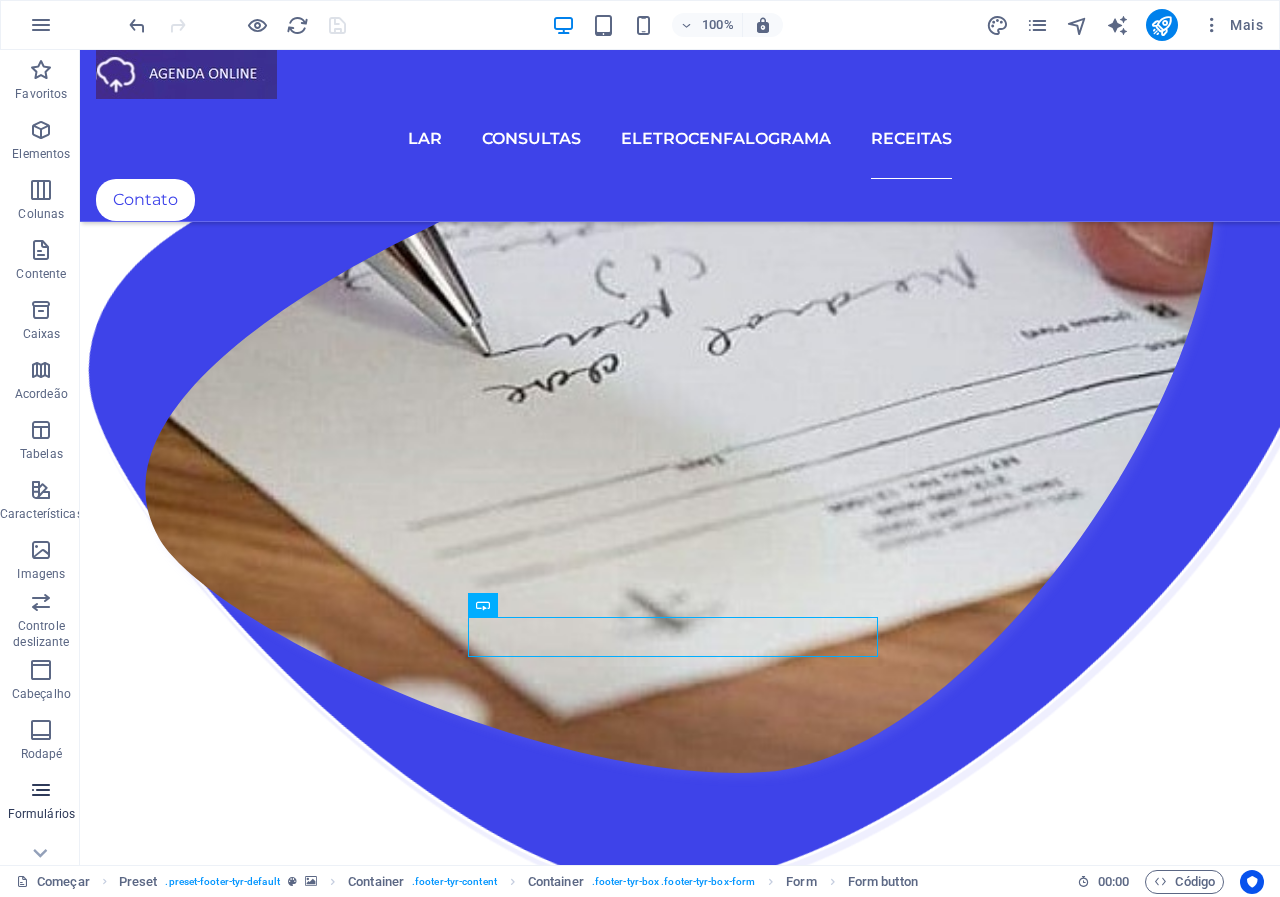 click at bounding box center [41, 790] 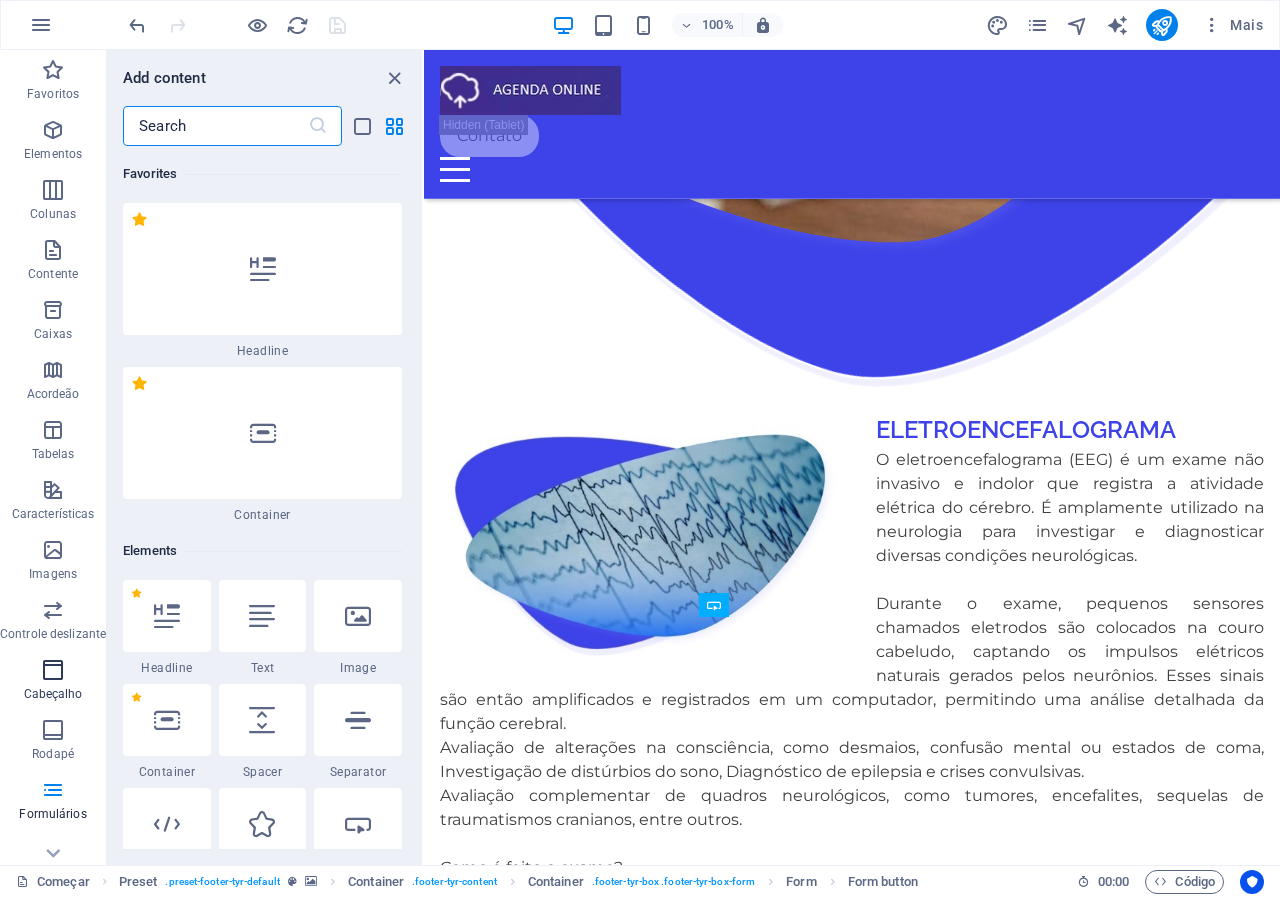 scroll, scrollTop: 4198, scrollLeft: 0, axis: vertical 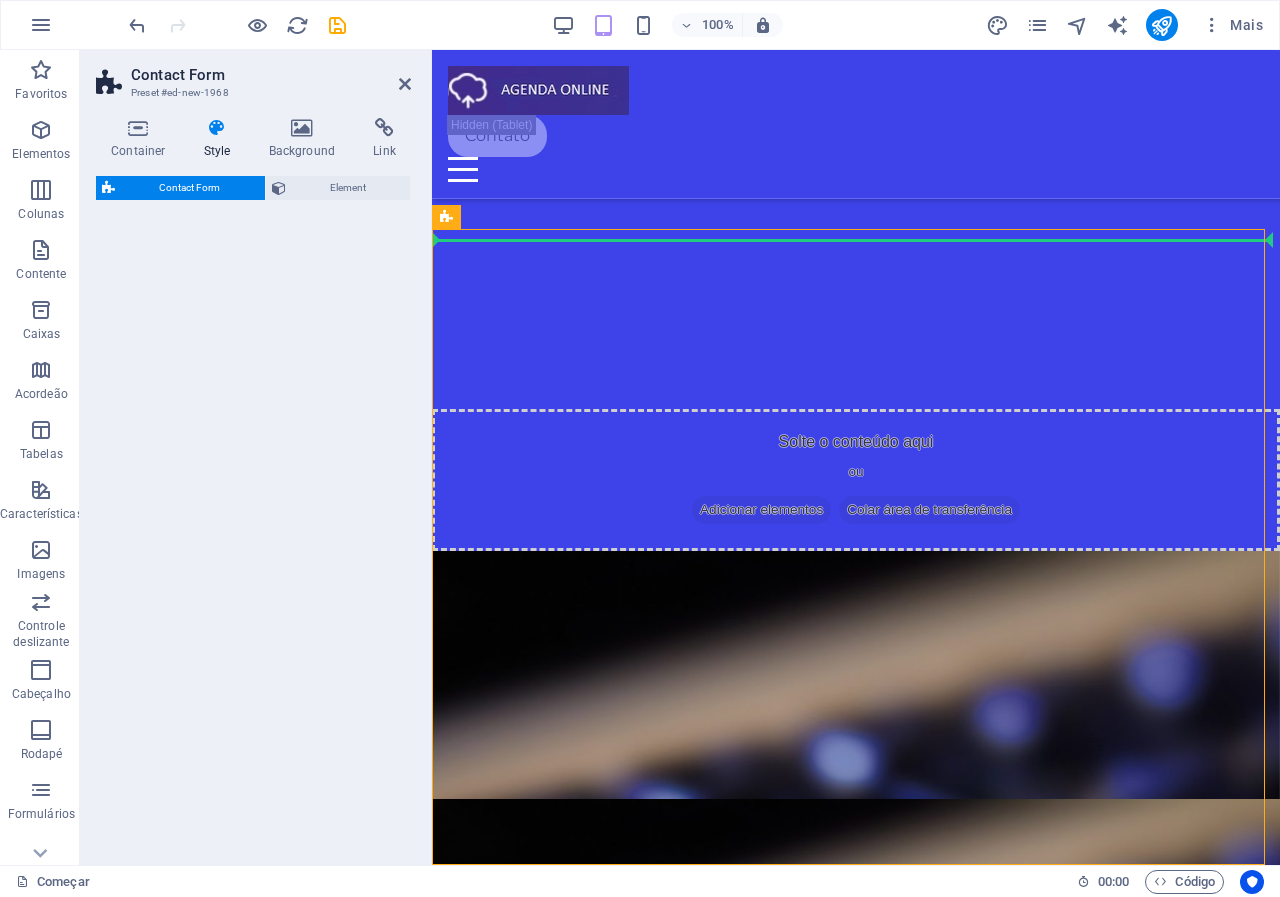 select on "rem" 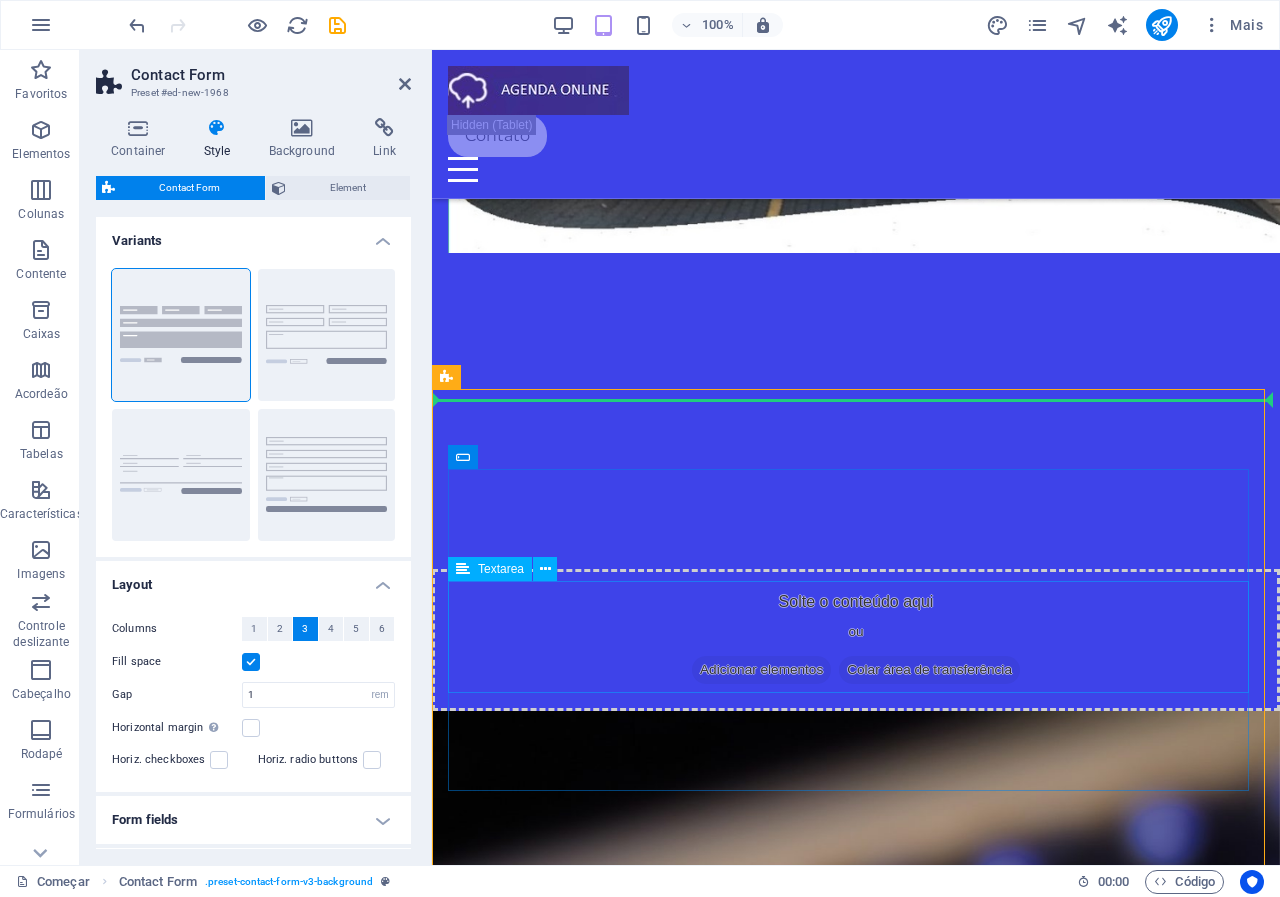 scroll, scrollTop: 3129, scrollLeft: 0, axis: vertical 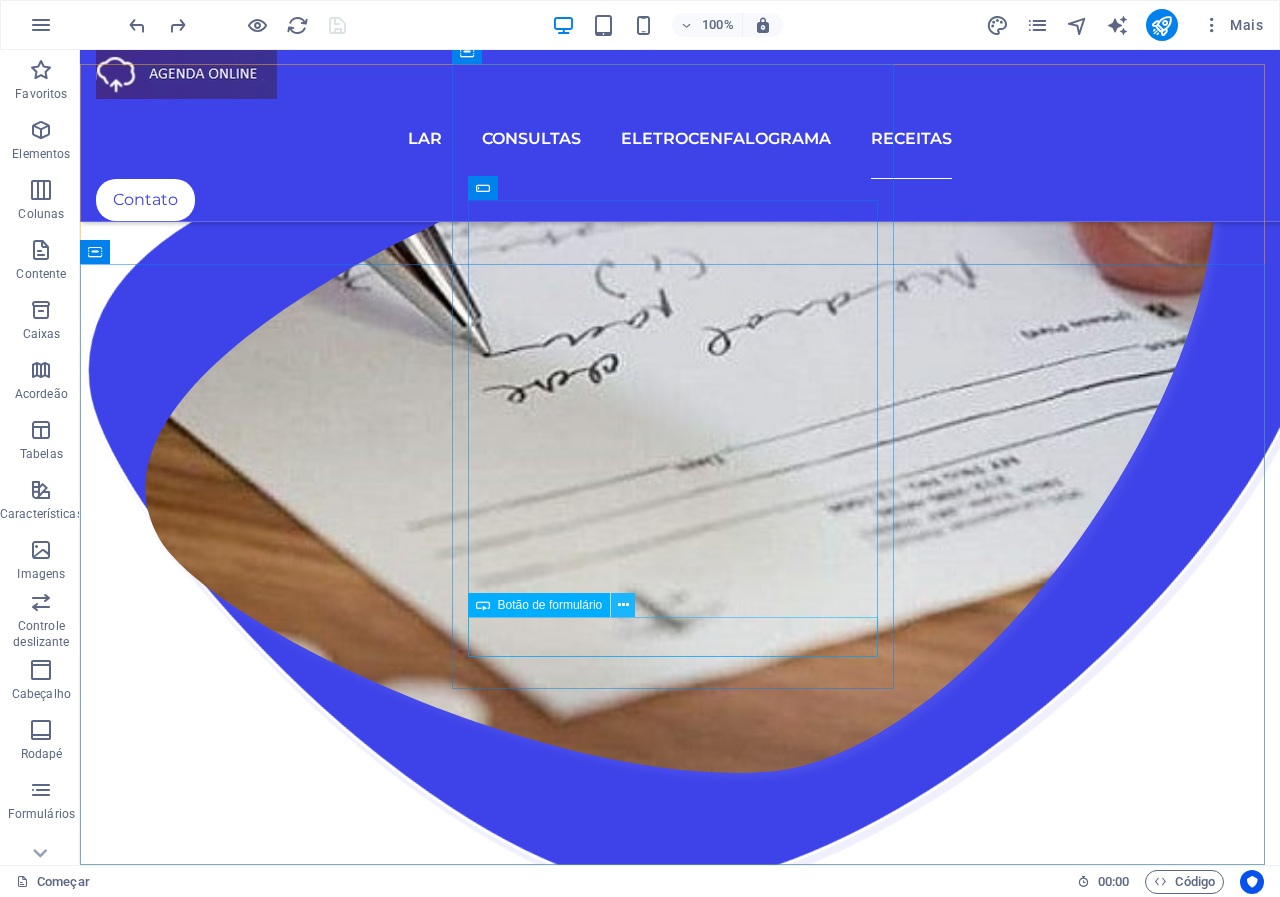 click at bounding box center [623, 605] 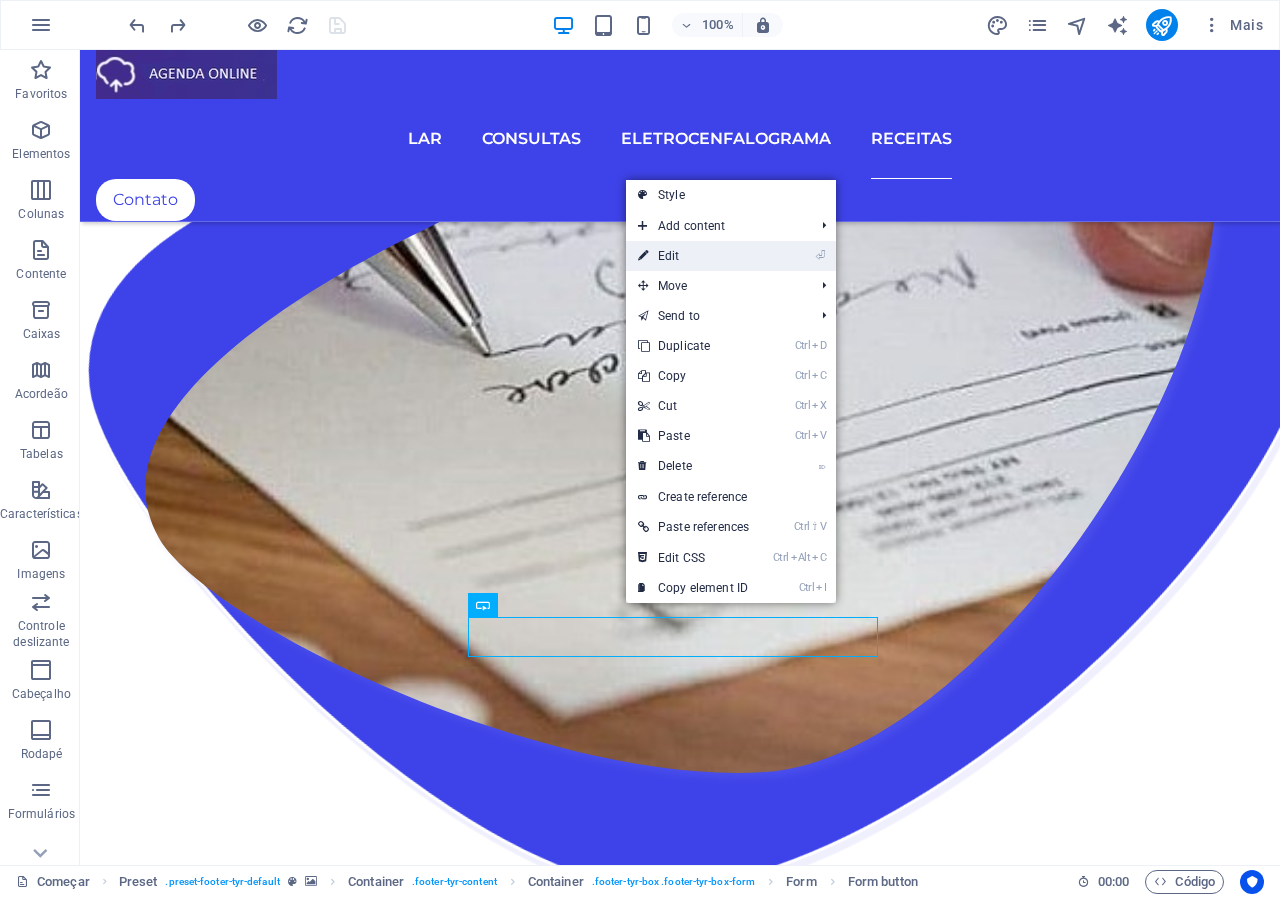 click on "⏎  Edit" at bounding box center (693, 256) 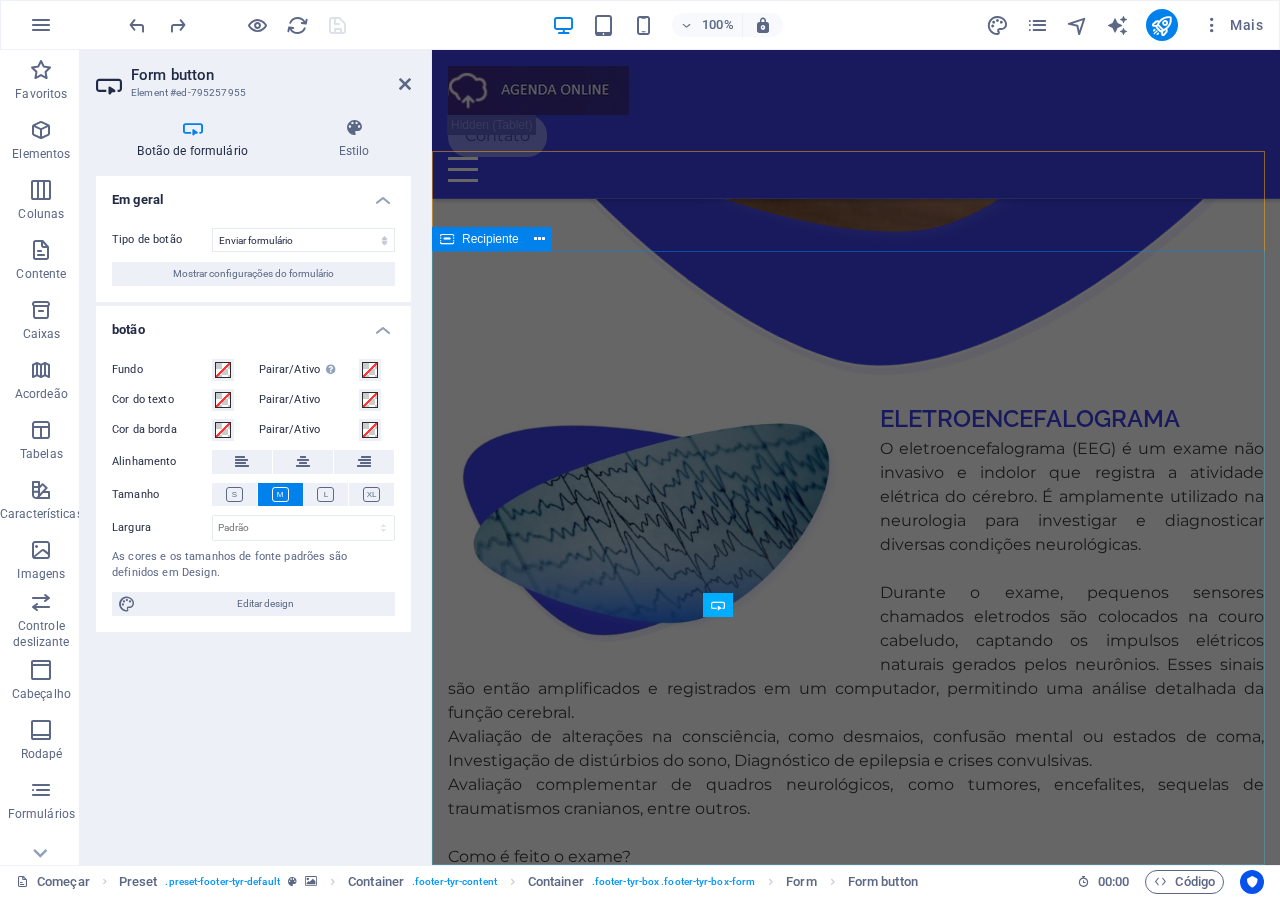 scroll, scrollTop: 4187, scrollLeft: 0, axis: vertical 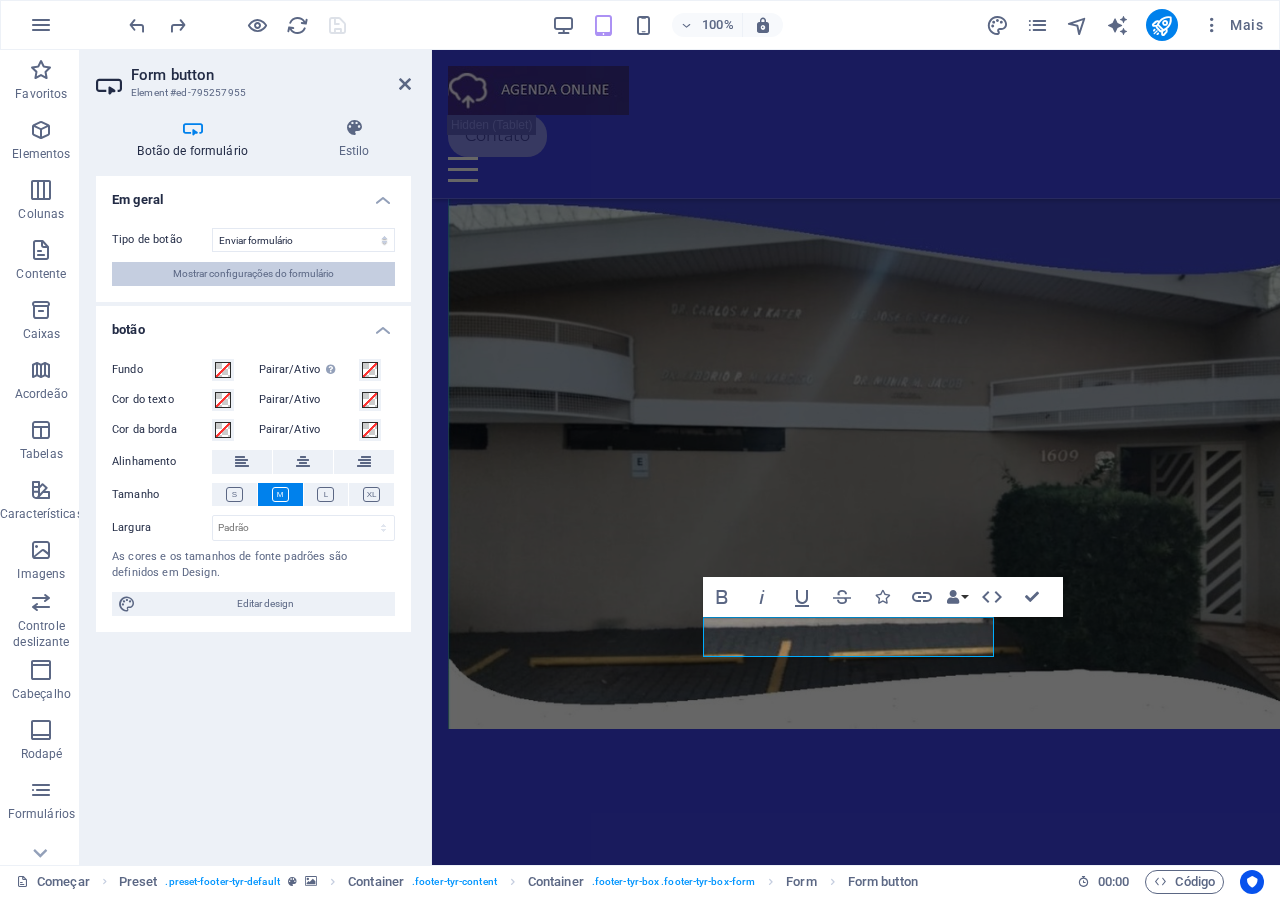 click on "Mostrar configurações do formulário" at bounding box center (253, 273) 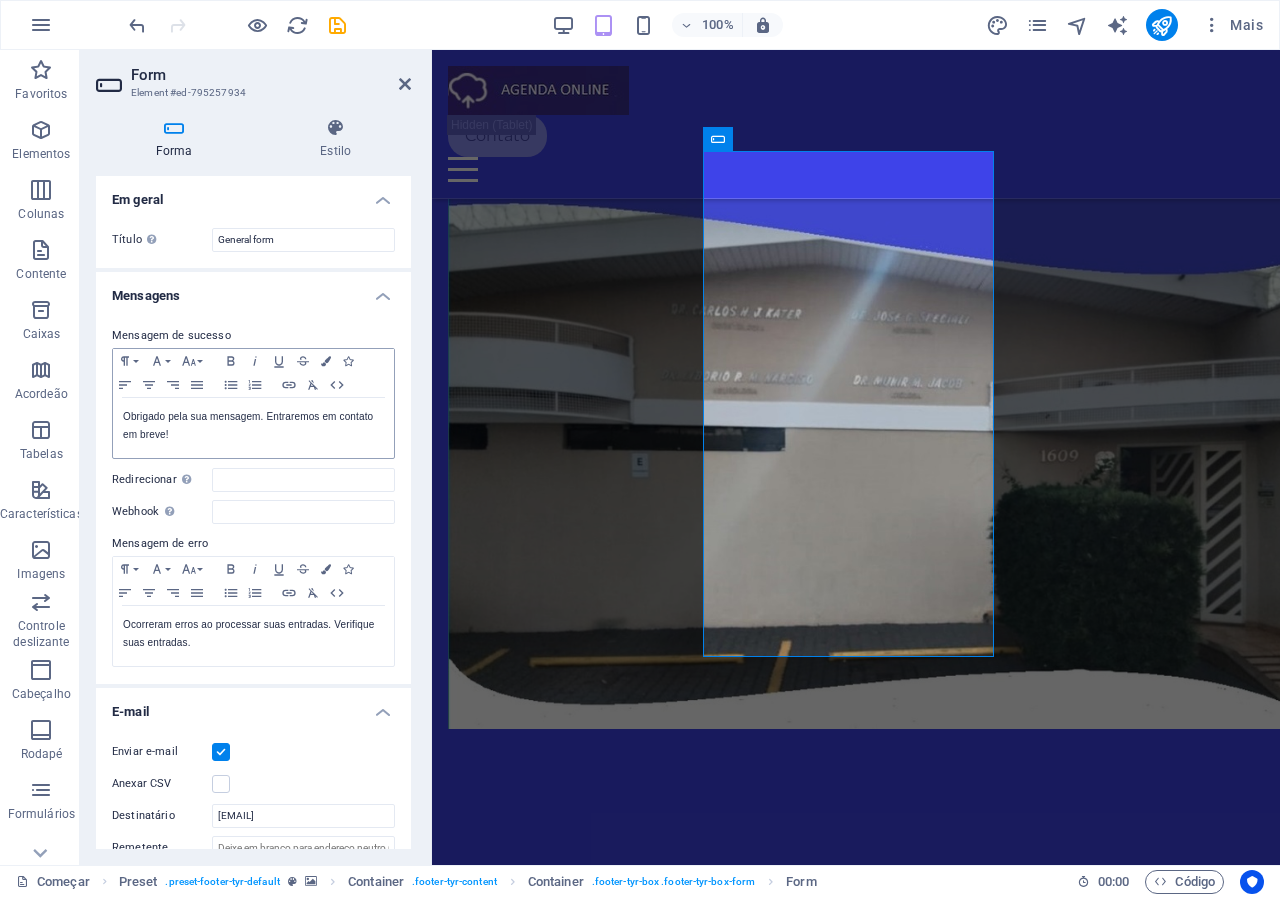 scroll, scrollTop: 300, scrollLeft: 0, axis: vertical 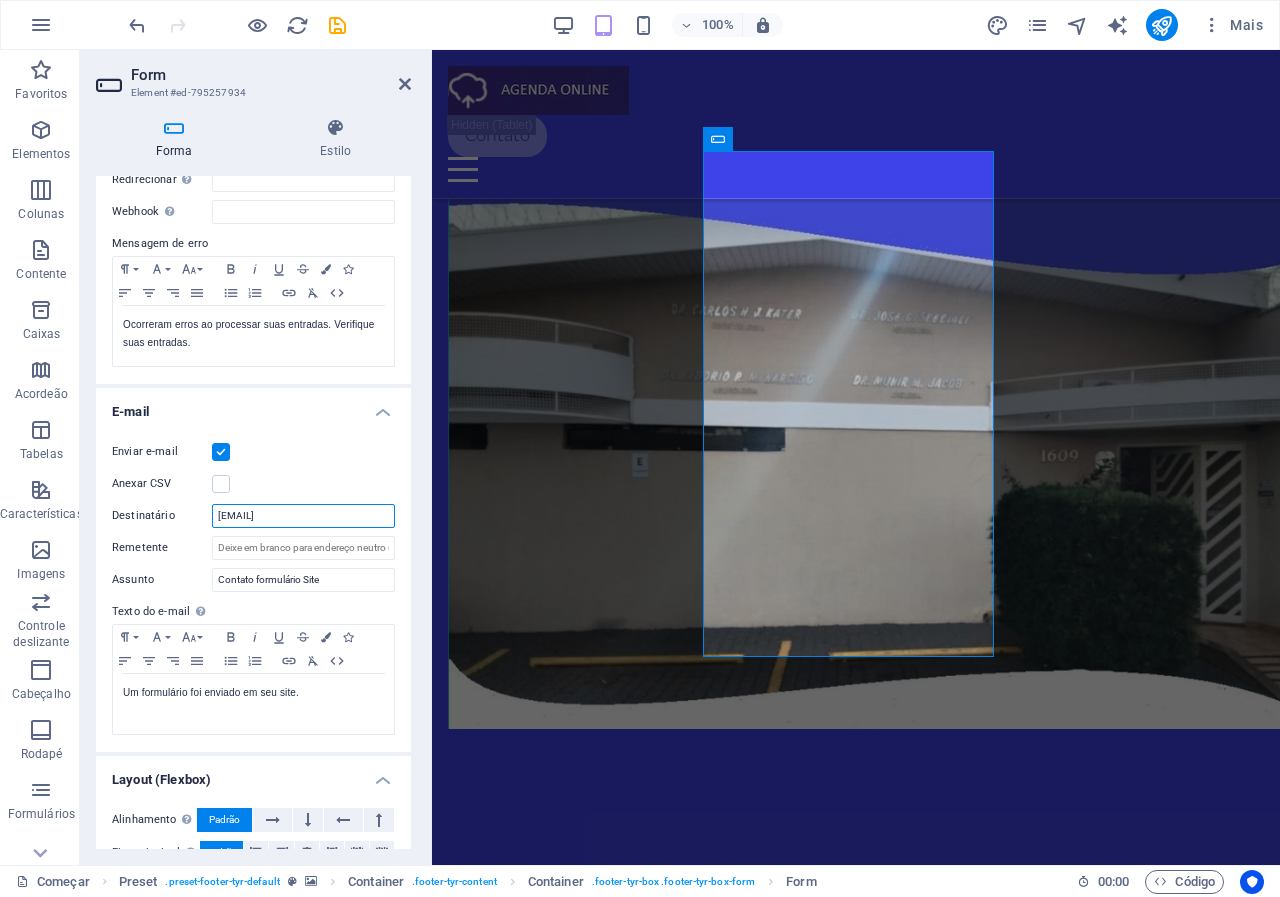 click on "[EMAIL]" at bounding box center [303, 516] 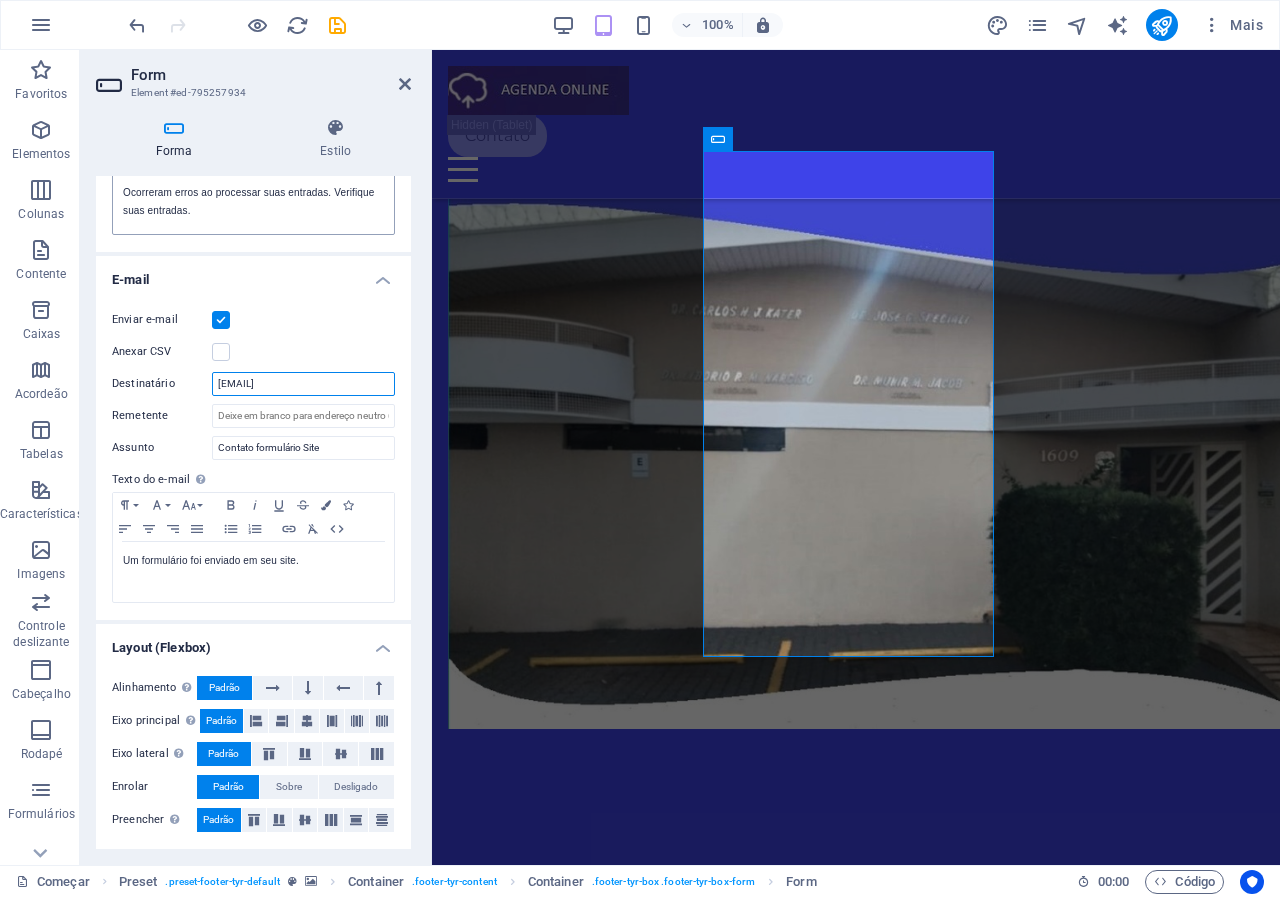 scroll, scrollTop: 0, scrollLeft: 0, axis: both 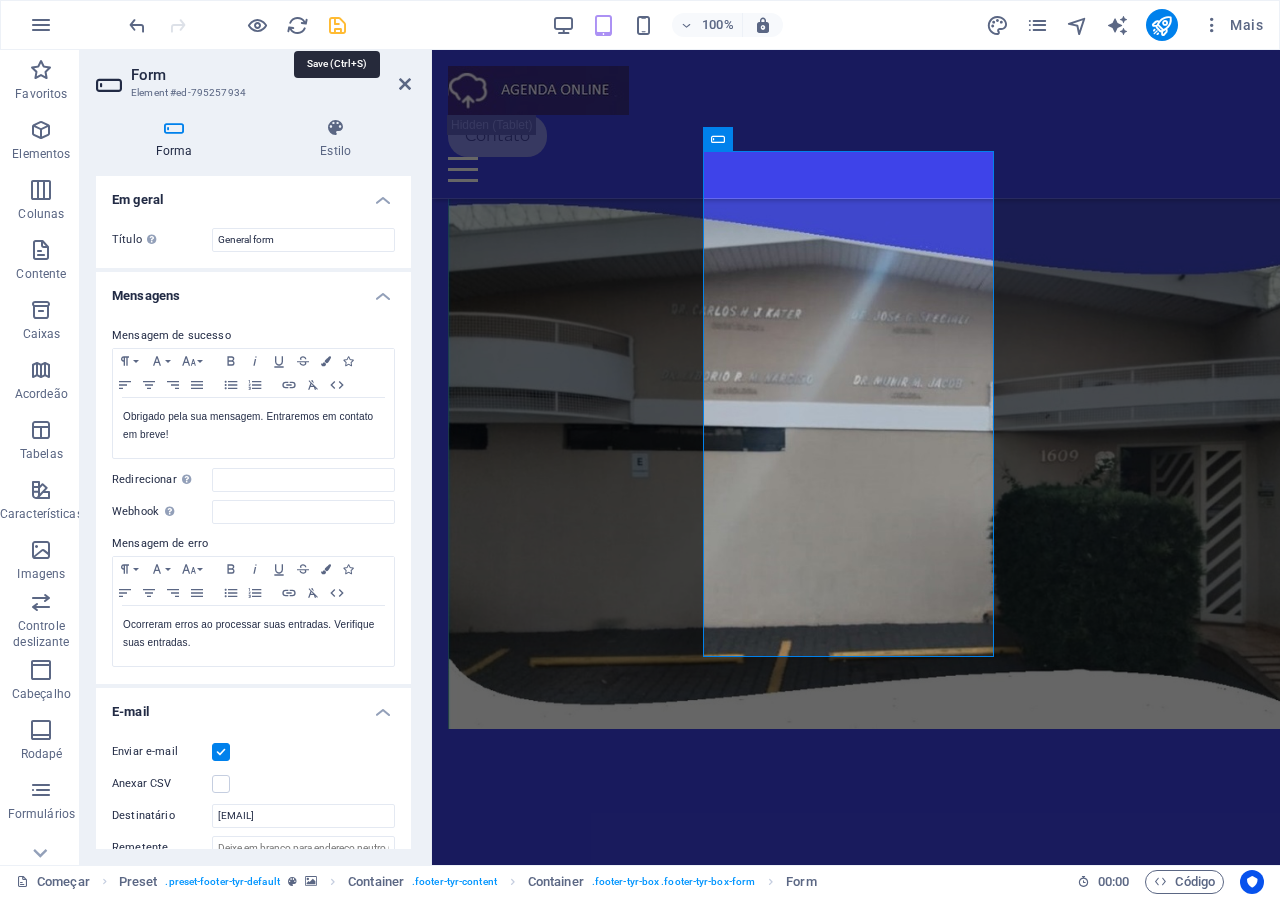 click at bounding box center [337, 25] 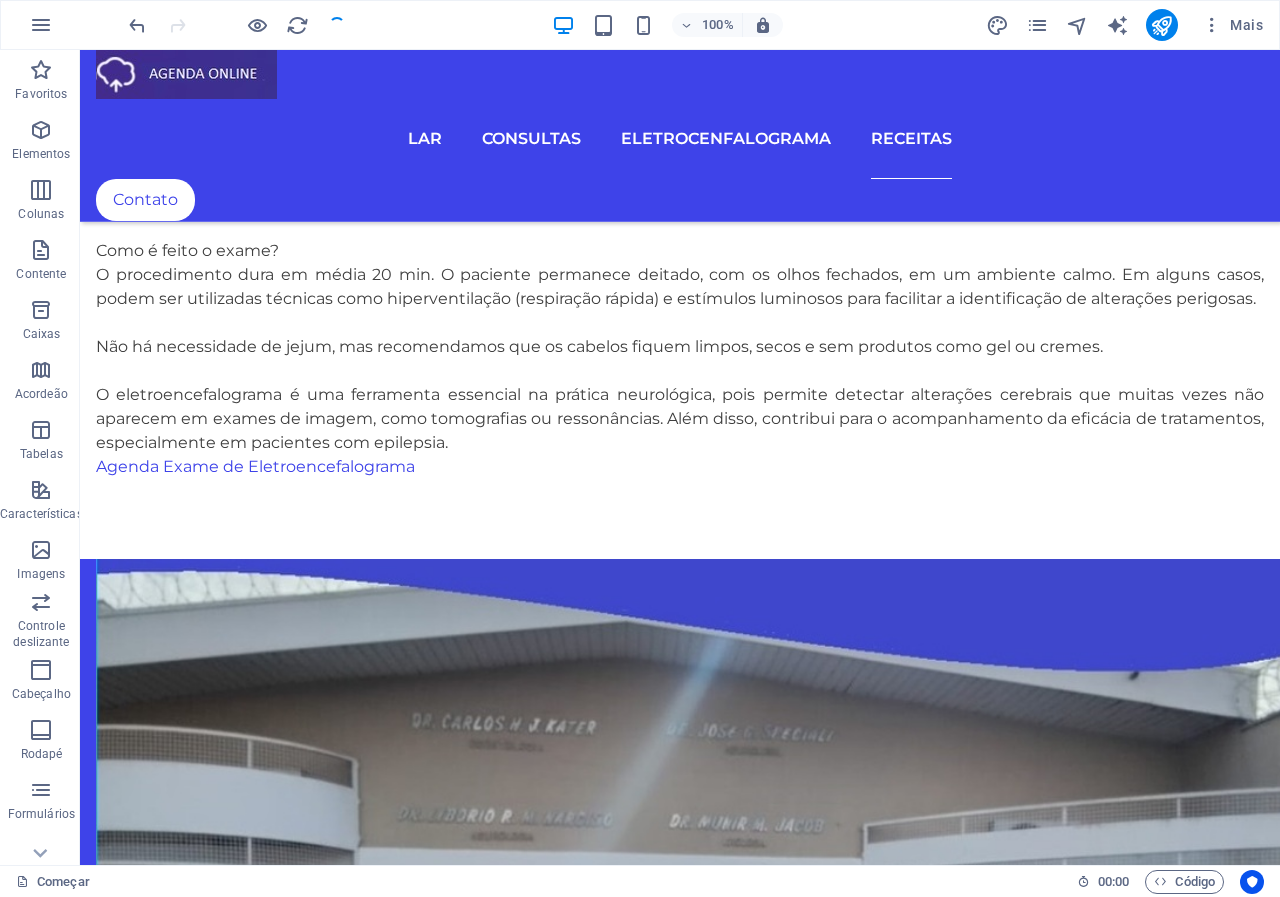 scroll, scrollTop: 3129, scrollLeft: 0, axis: vertical 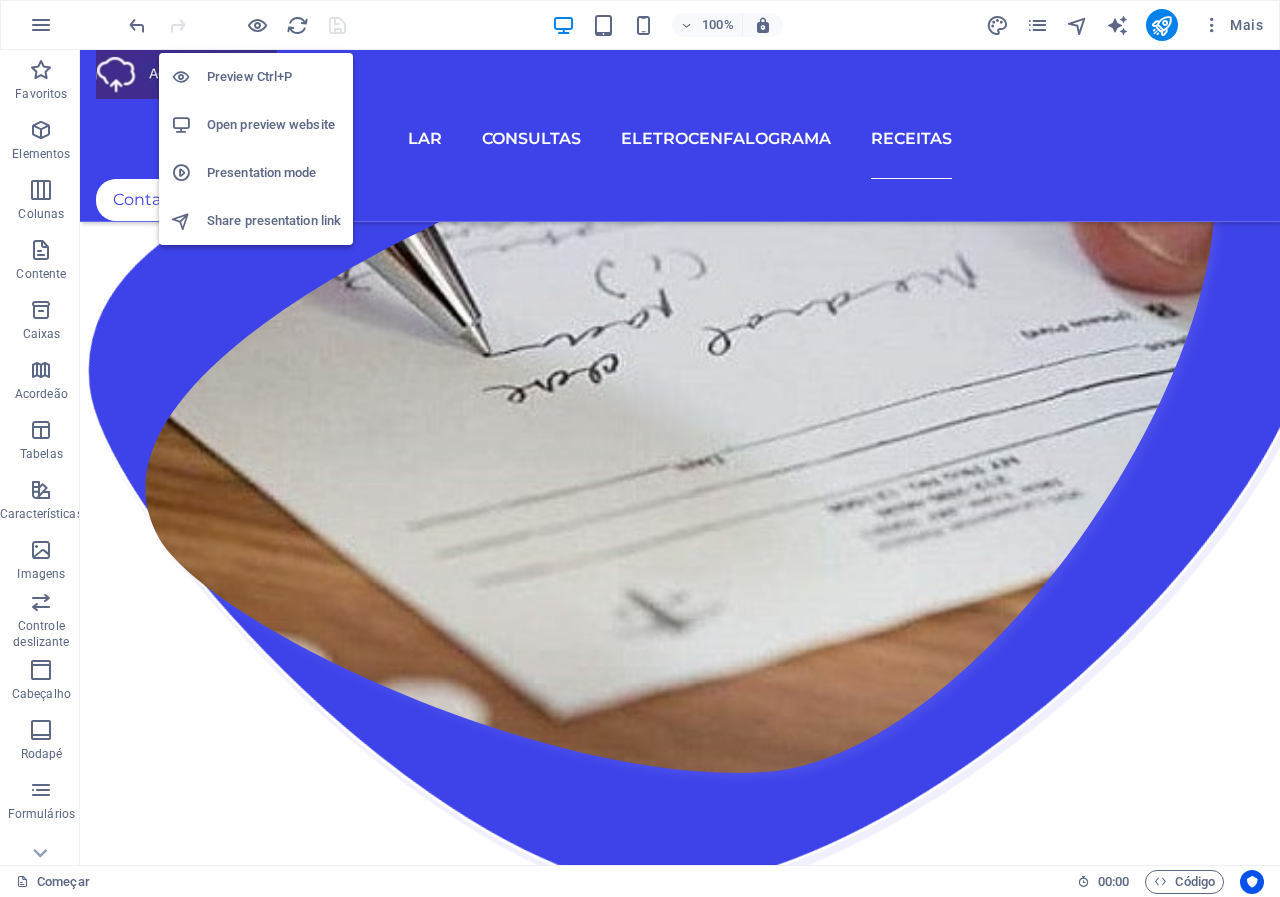 click on "Open preview website" at bounding box center (274, 125) 